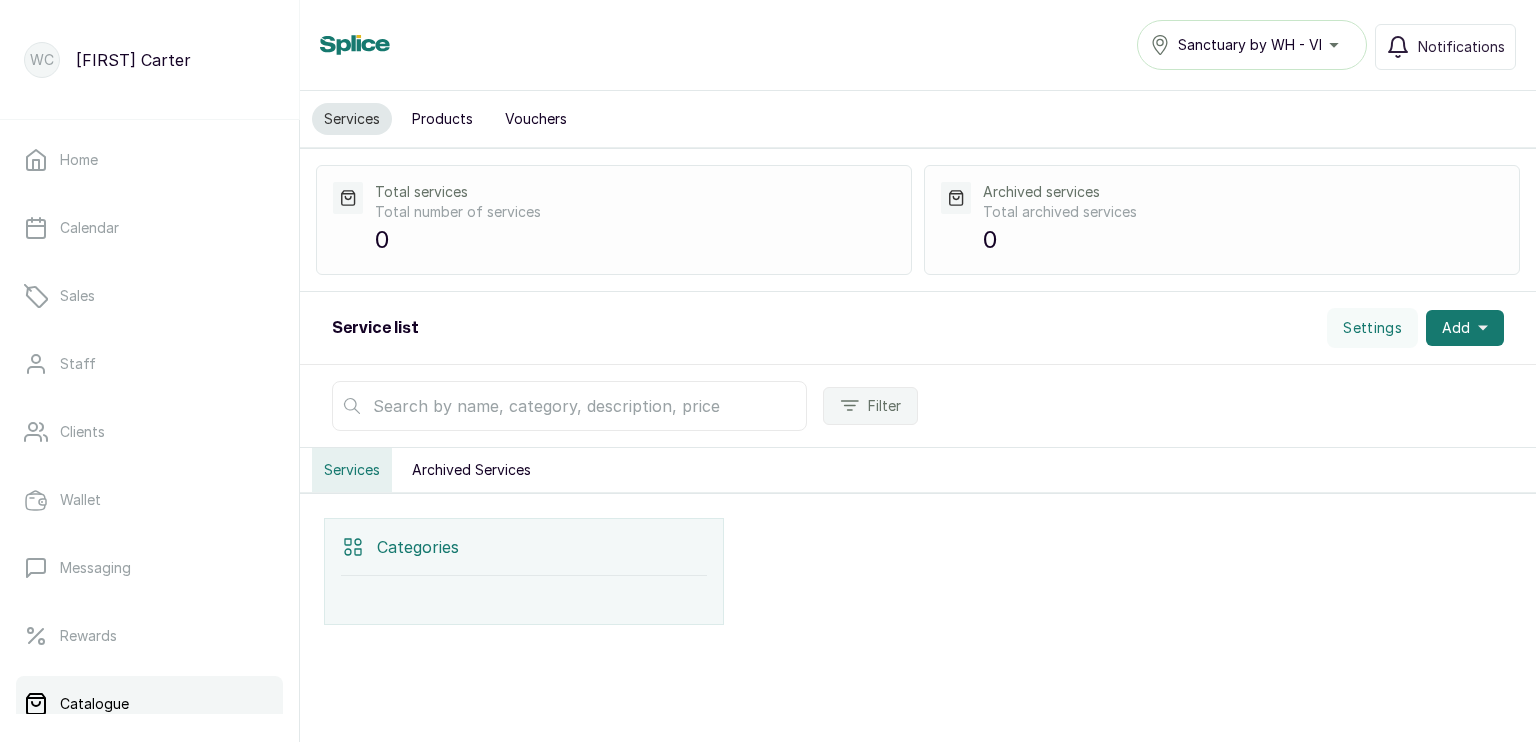 scroll, scrollTop: 0, scrollLeft: 0, axis: both 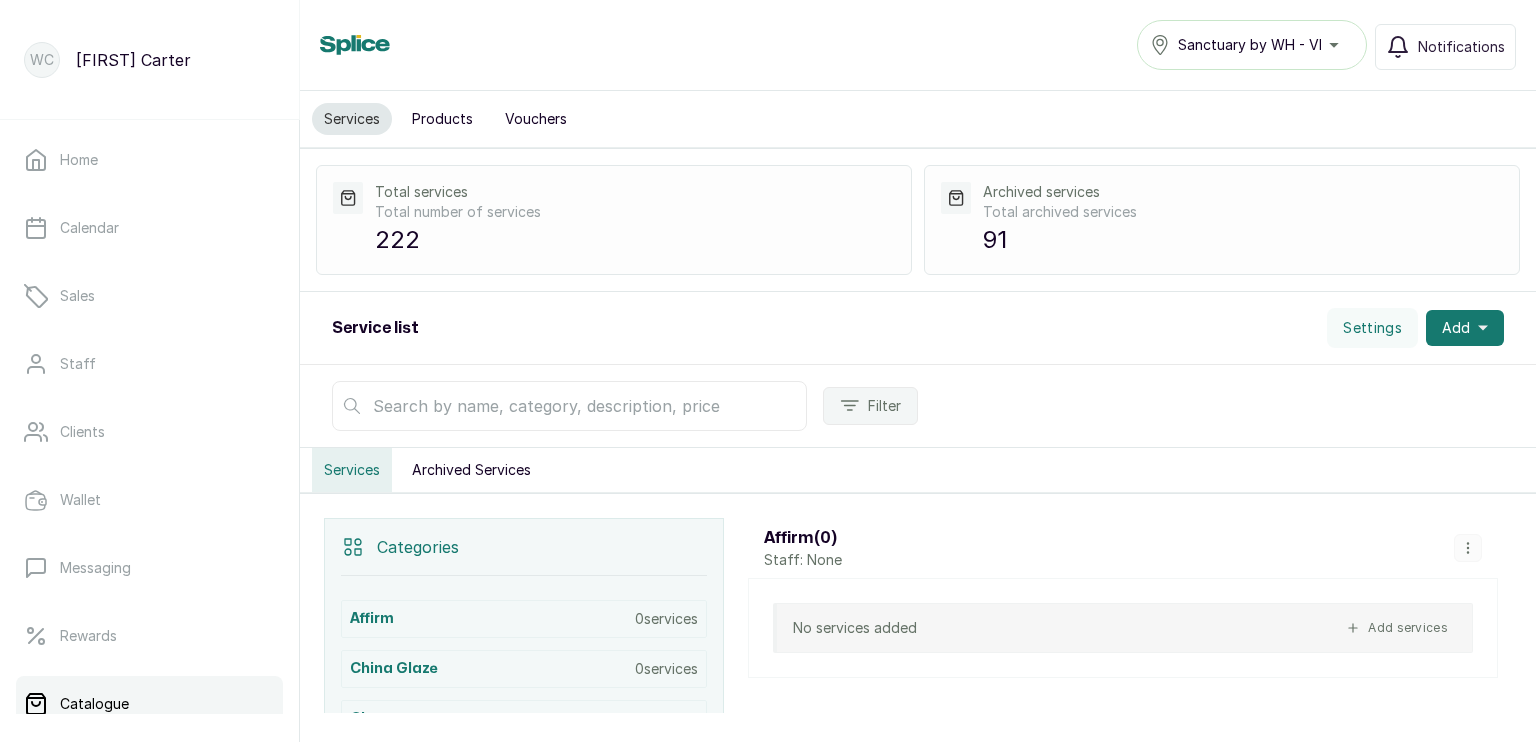 click at bounding box center [569, 406] 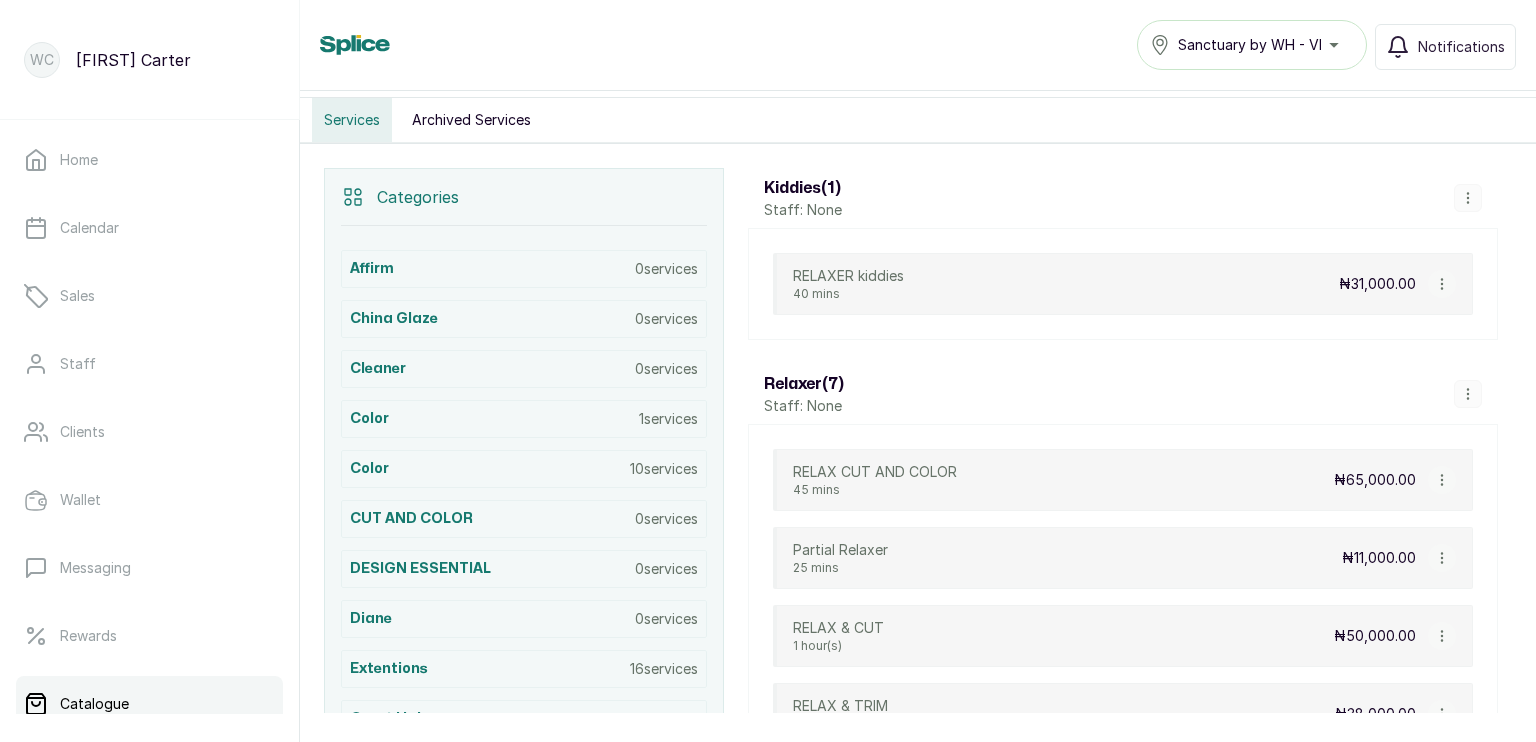 scroll, scrollTop: 354, scrollLeft: 0, axis: vertical 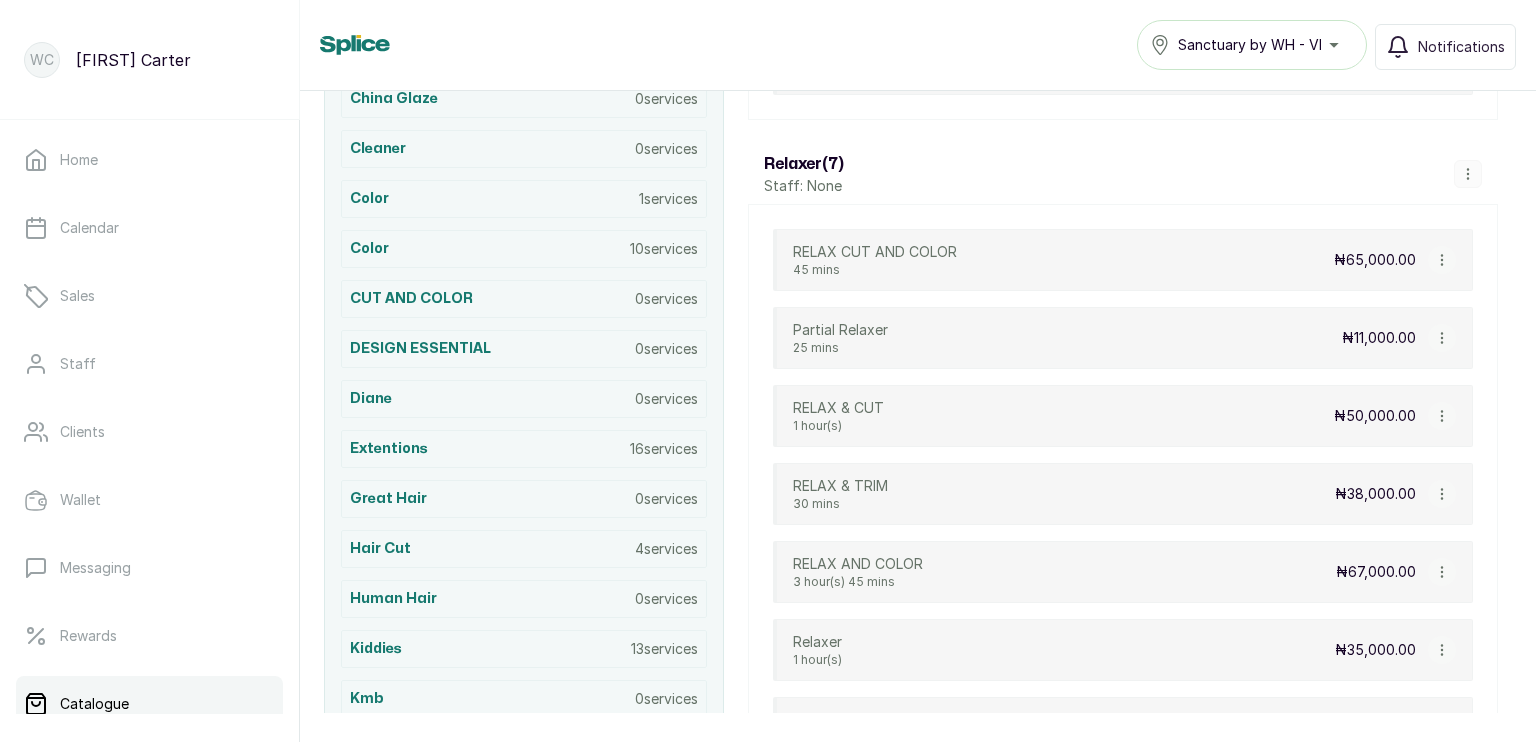 type on "relax" 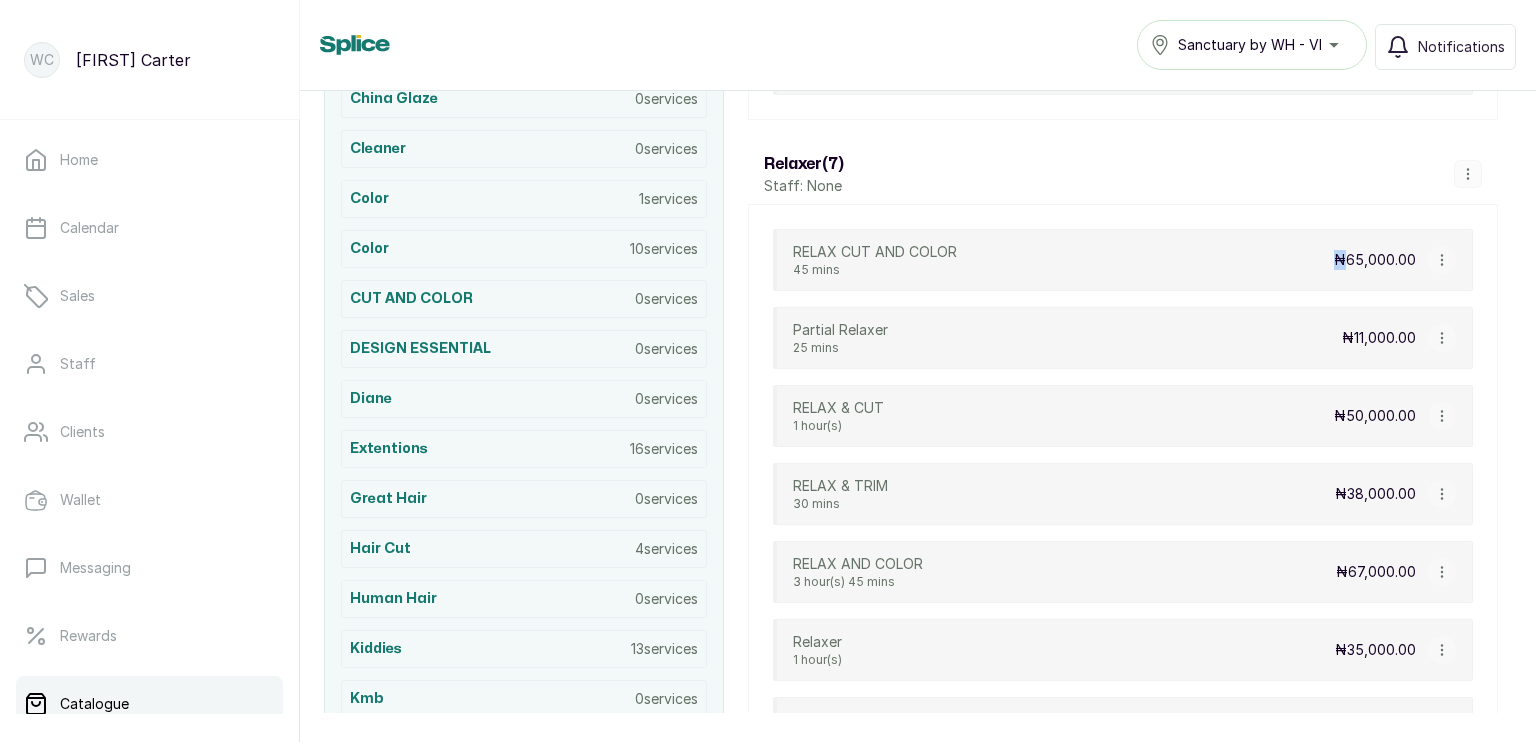 click on "RELAX CUT AND COLOR 45 mins ₦65,000.00" at bounding box center (1123, 260) 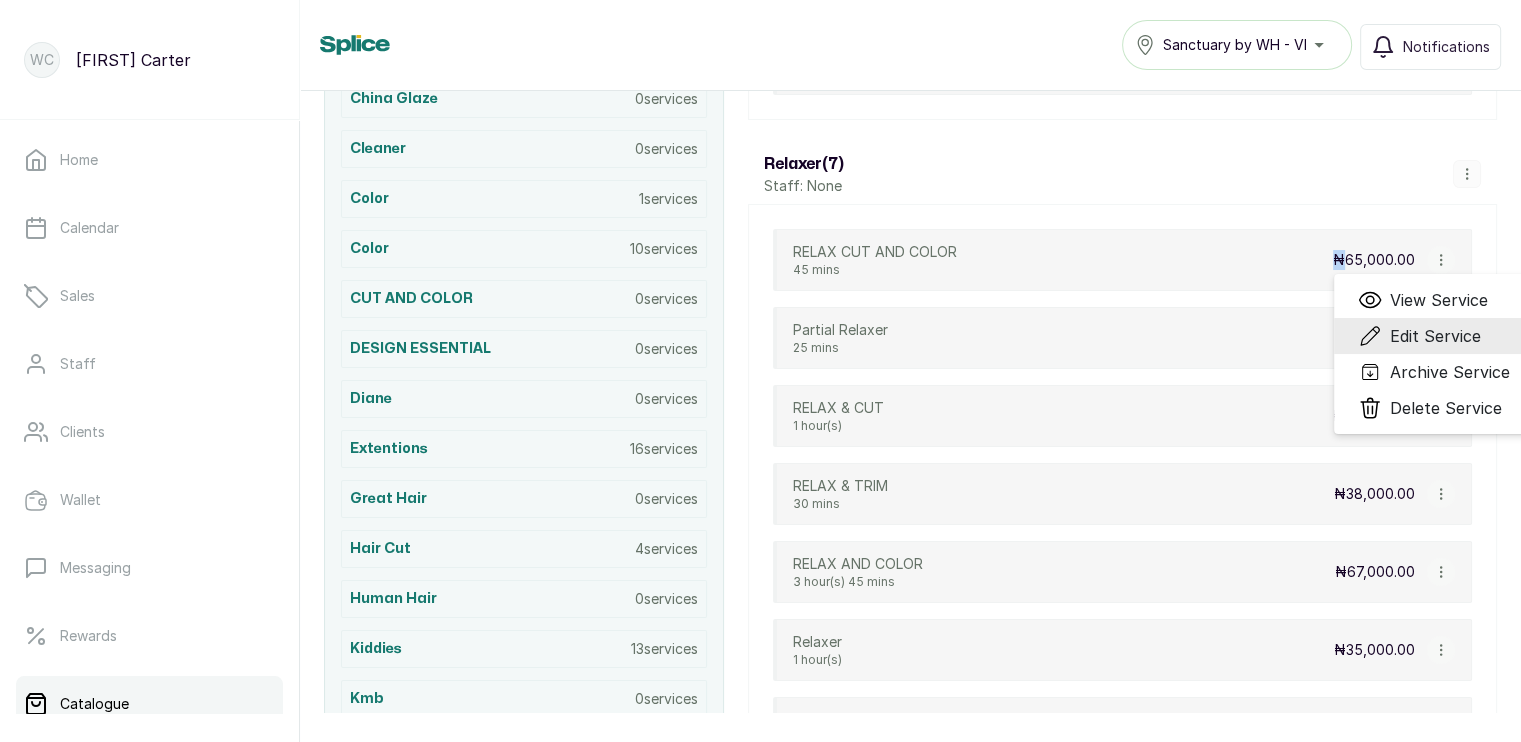 click on "Edit Service" at bounding box center (1435, 336) 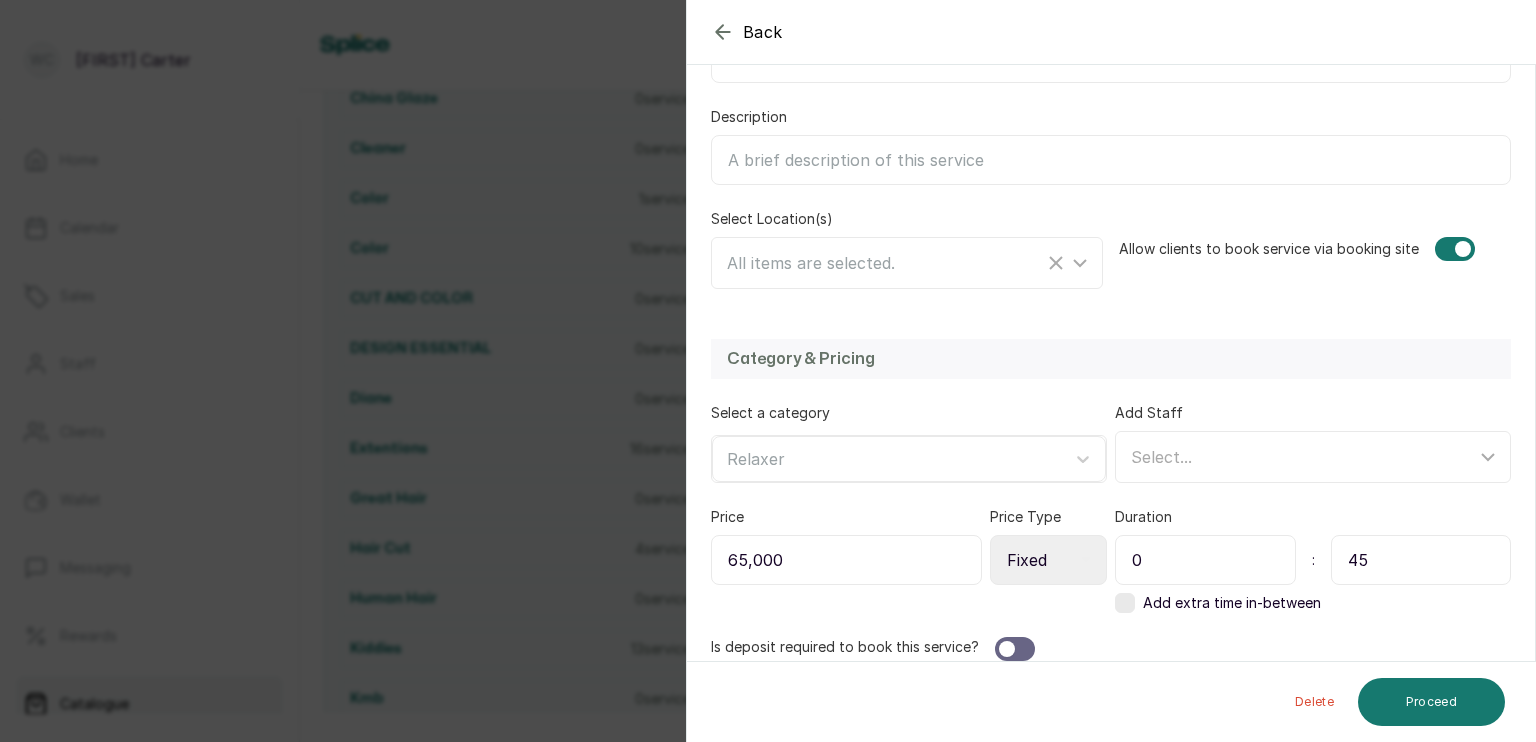 scroll, scrollTop: 323, scrollLeft: 0, axis: vertical 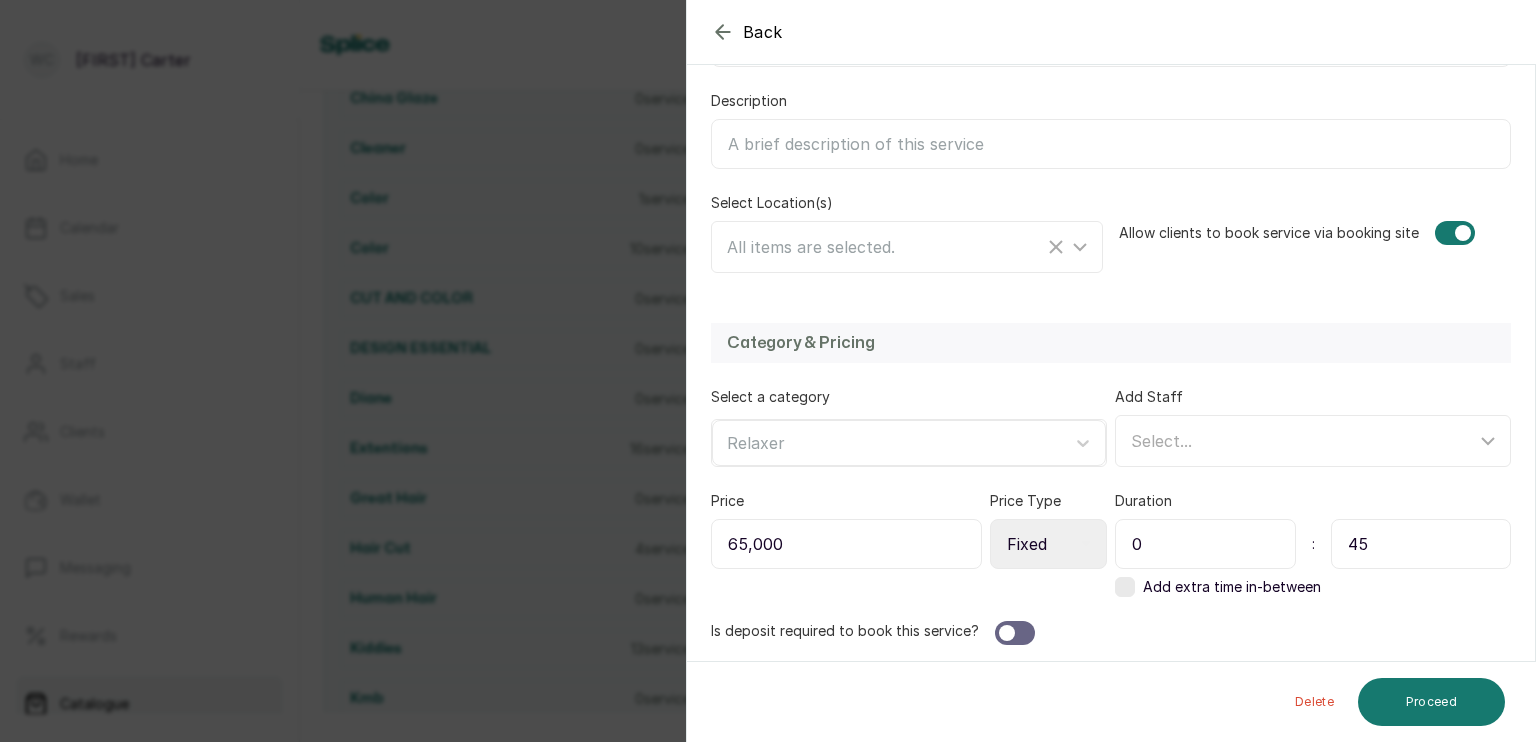 click on "65,000" at bounding box center (846, 544) 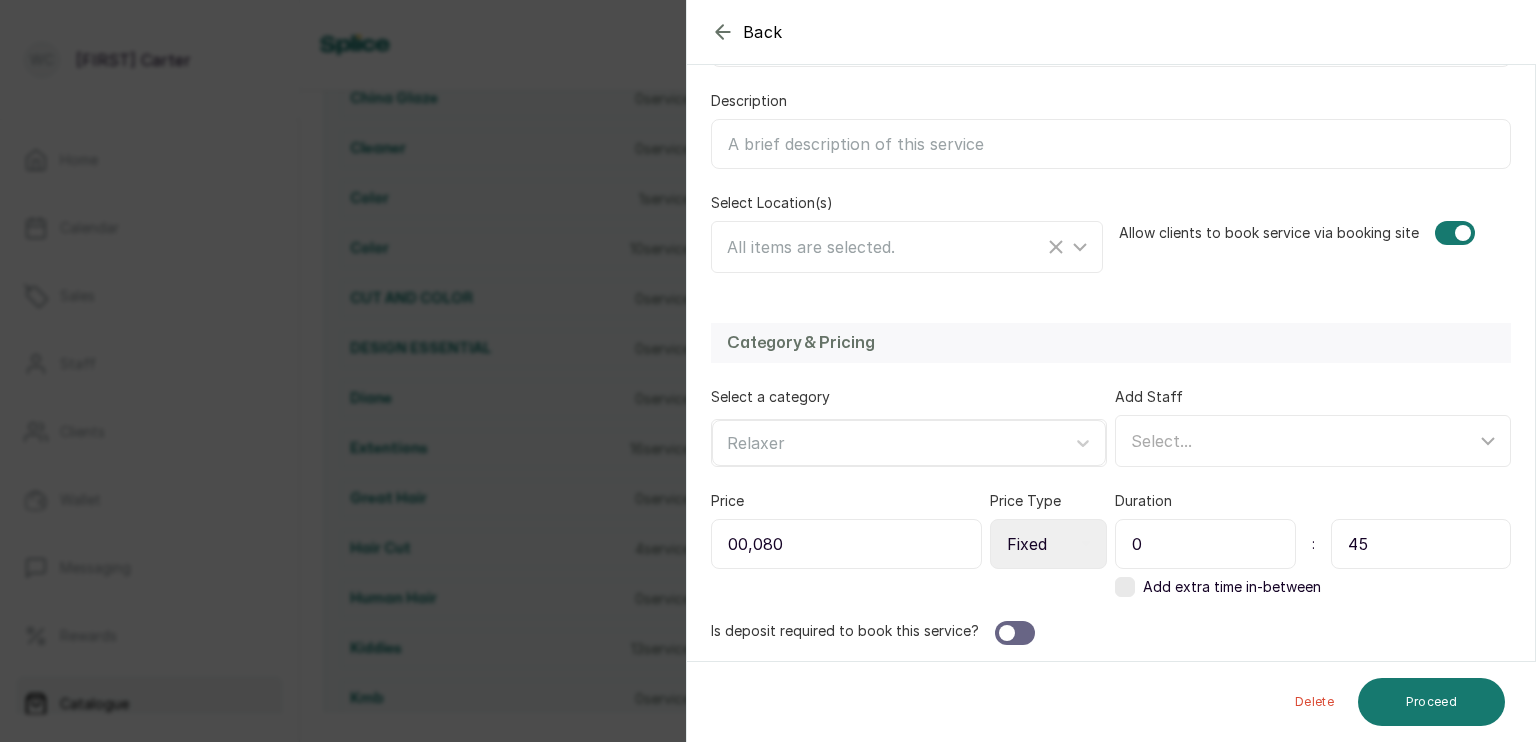 type on "00,080" 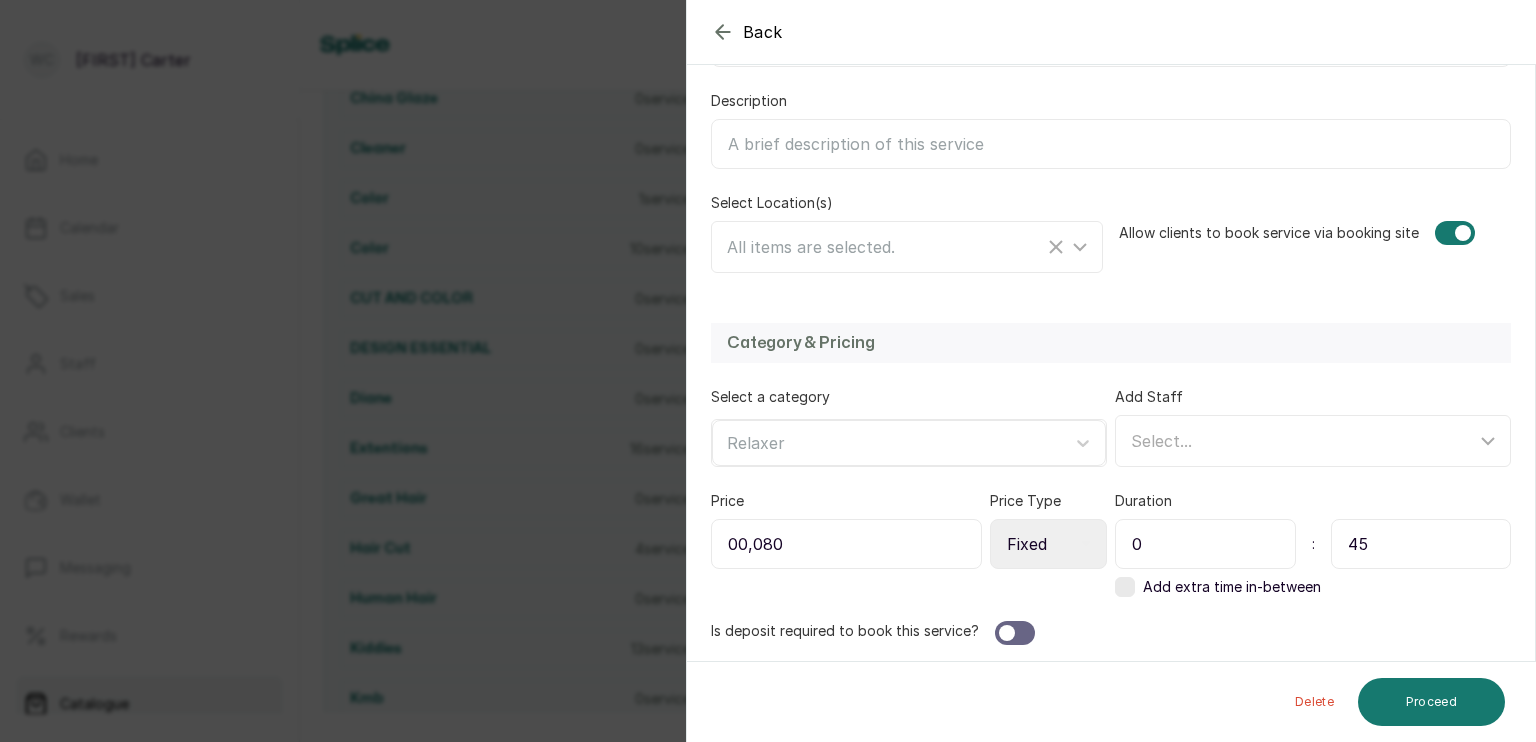scroll, scrollTop: 323, scrollLeft: 0, axis: vertical 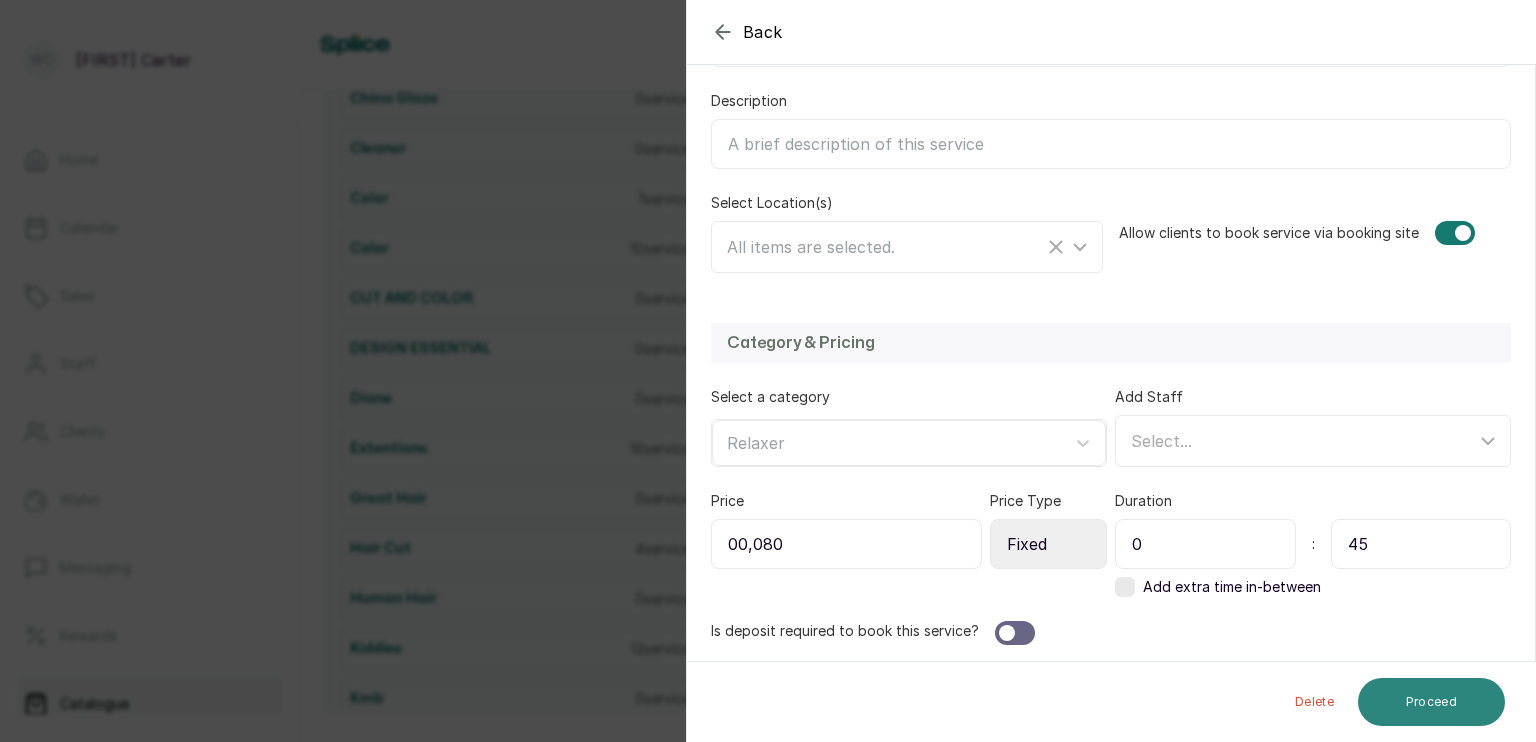 click on "Proceed" at bounding box center (1431, 702) 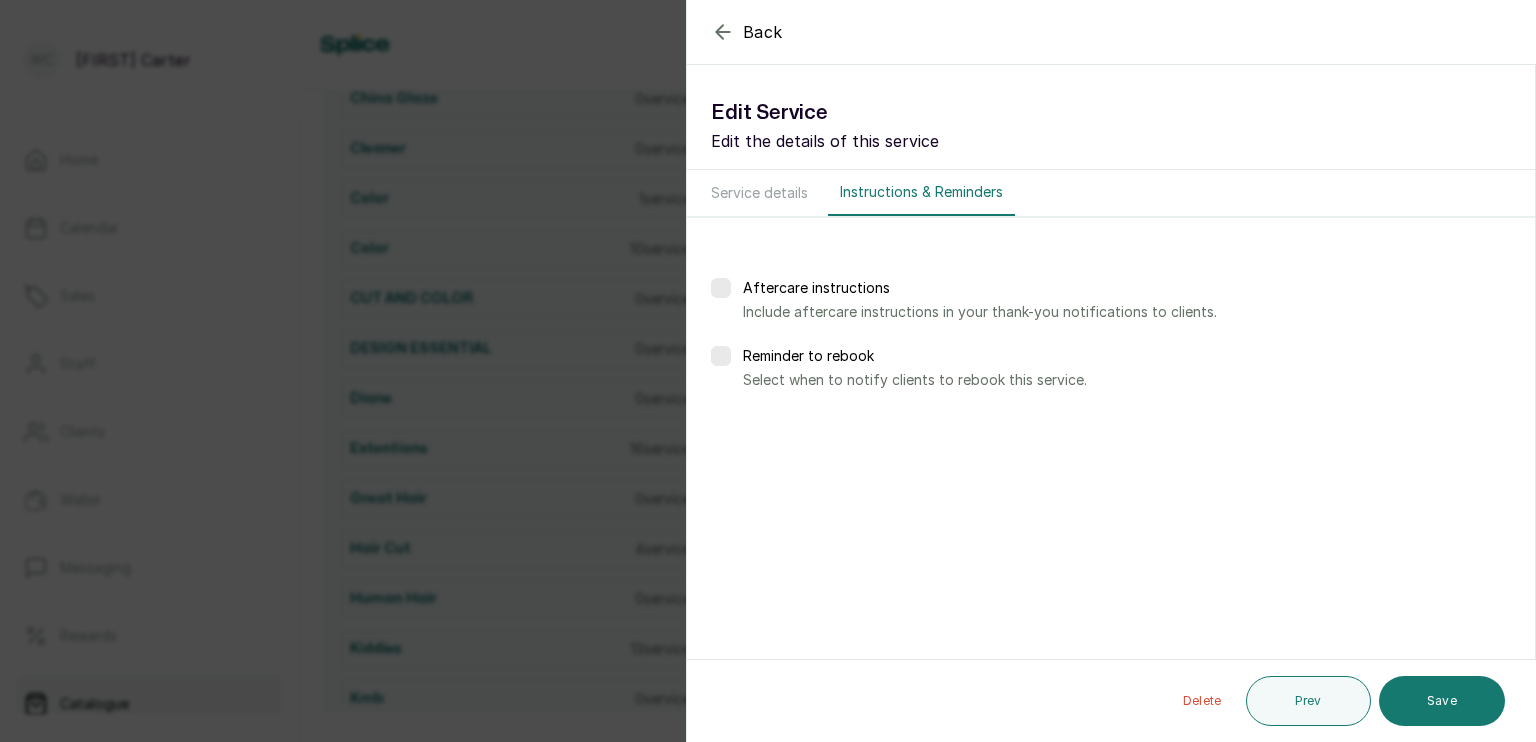 scroll, scrollTop: 0, scrollLeft: 0, axis: both 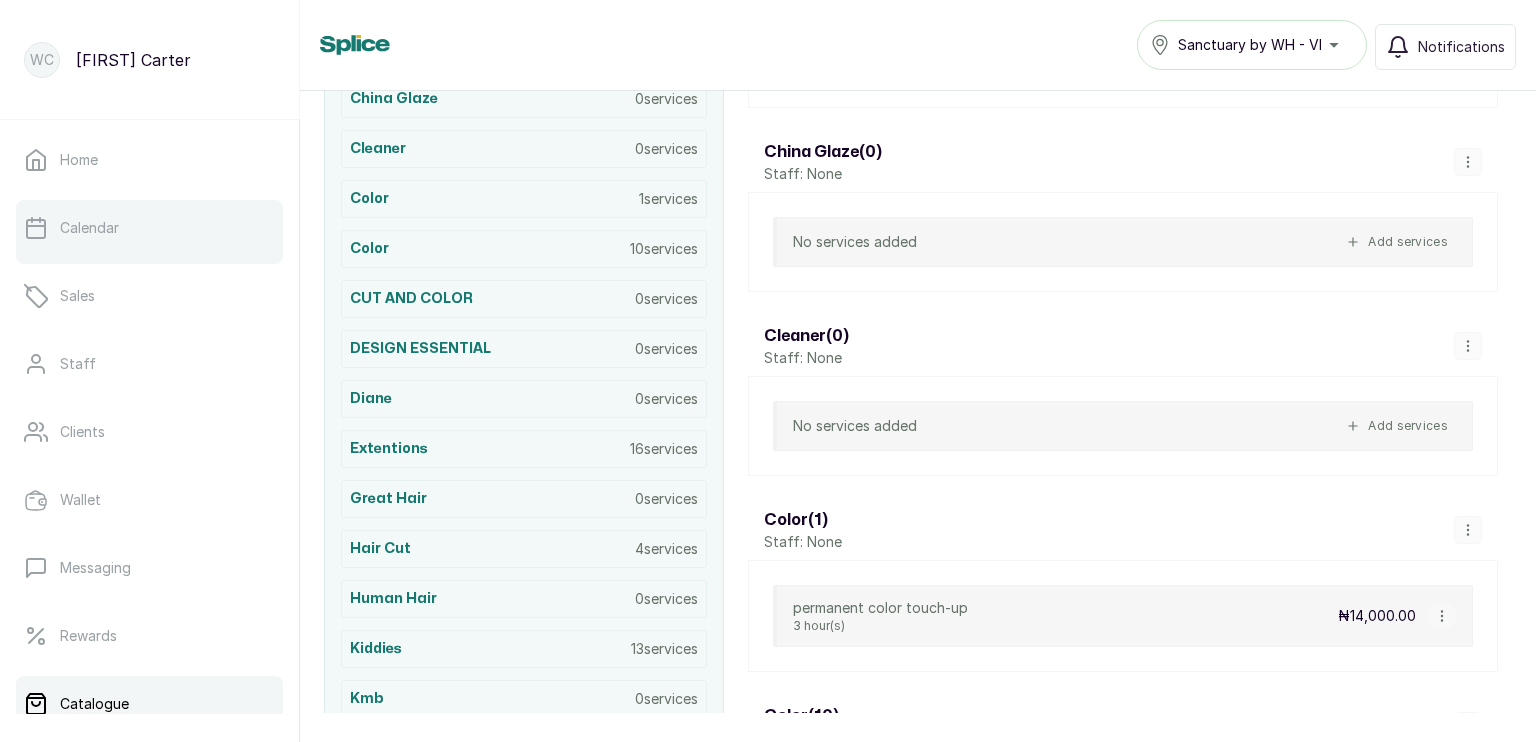 click on "Calendar" at bounding box center (89, 228) 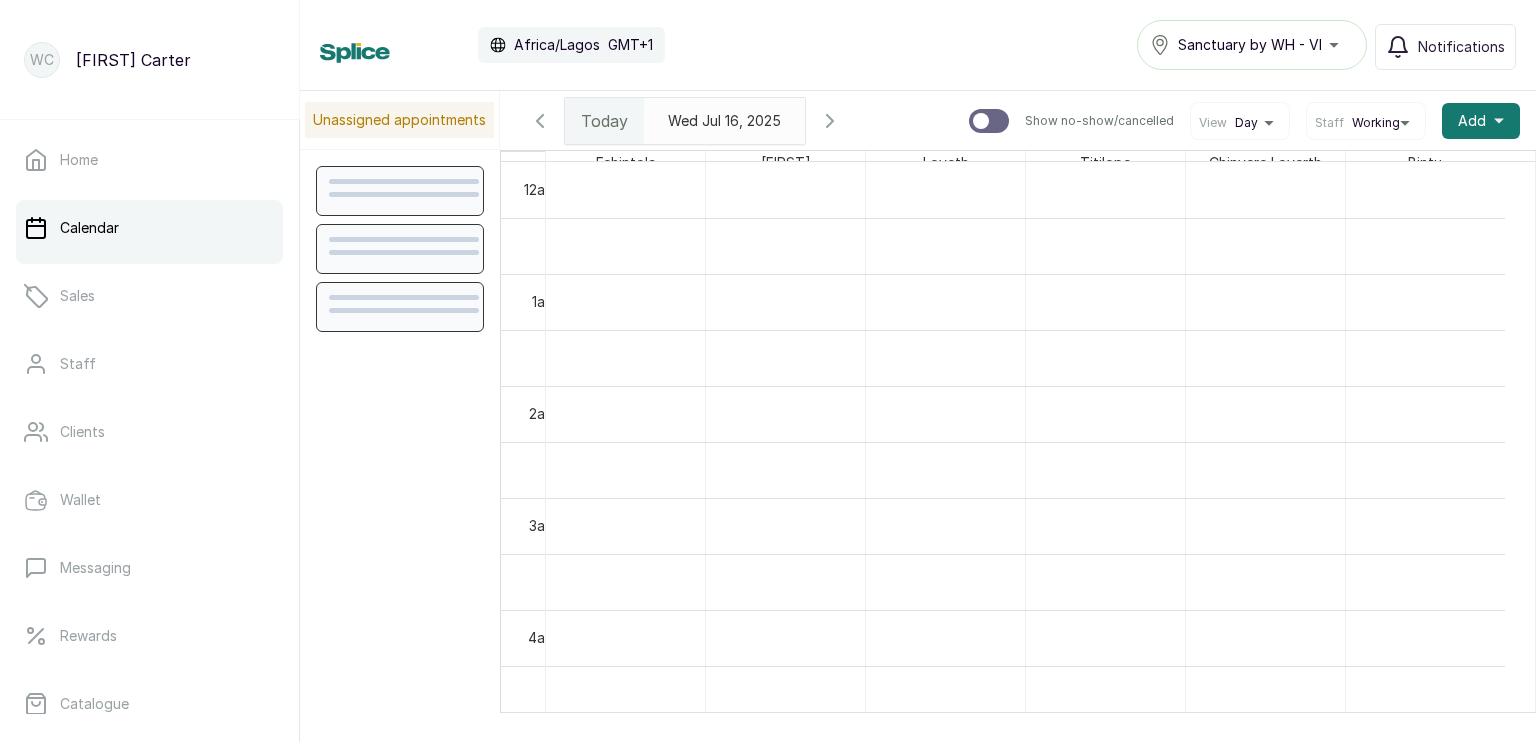 scroll, scrollTop: 674, scrollLeft: 0, axis: vertical 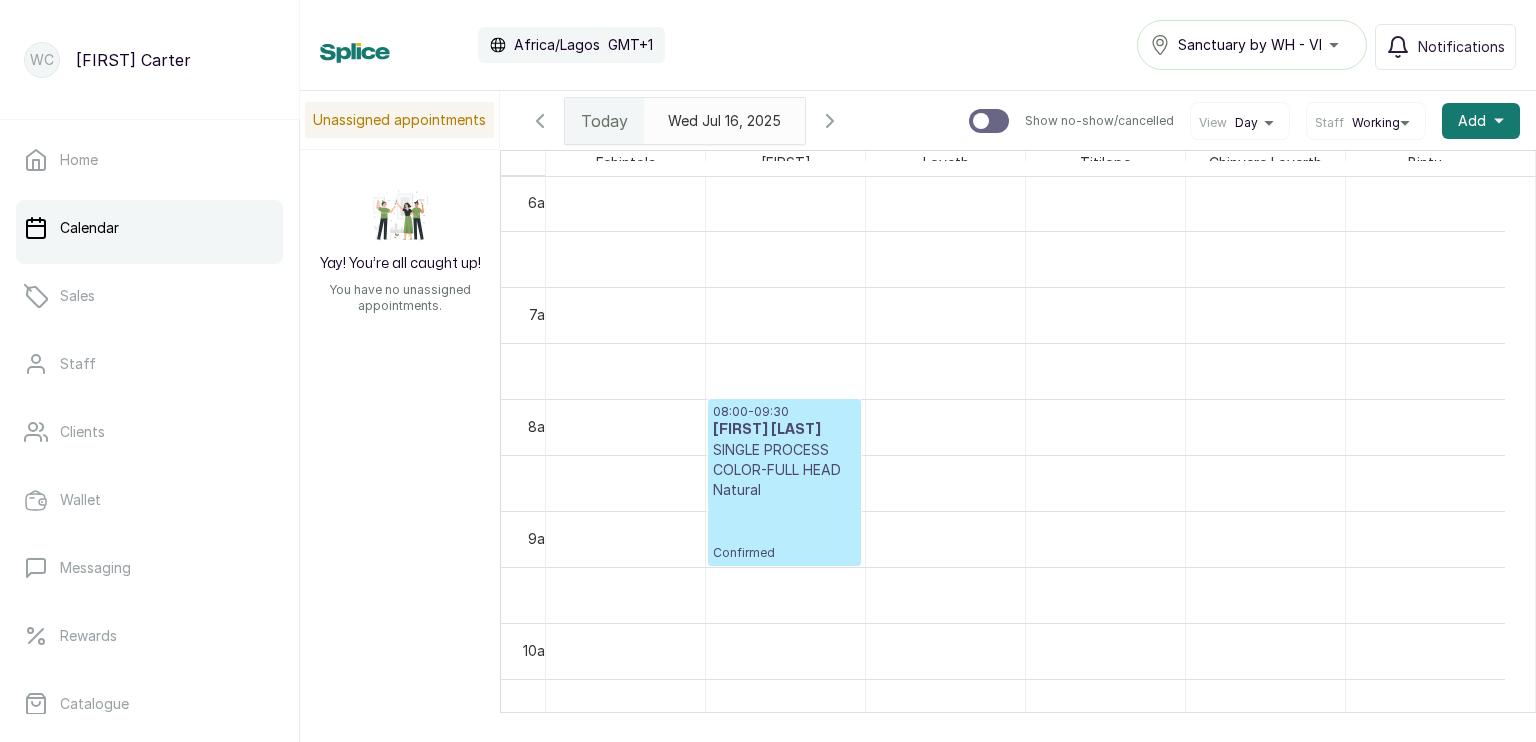 click 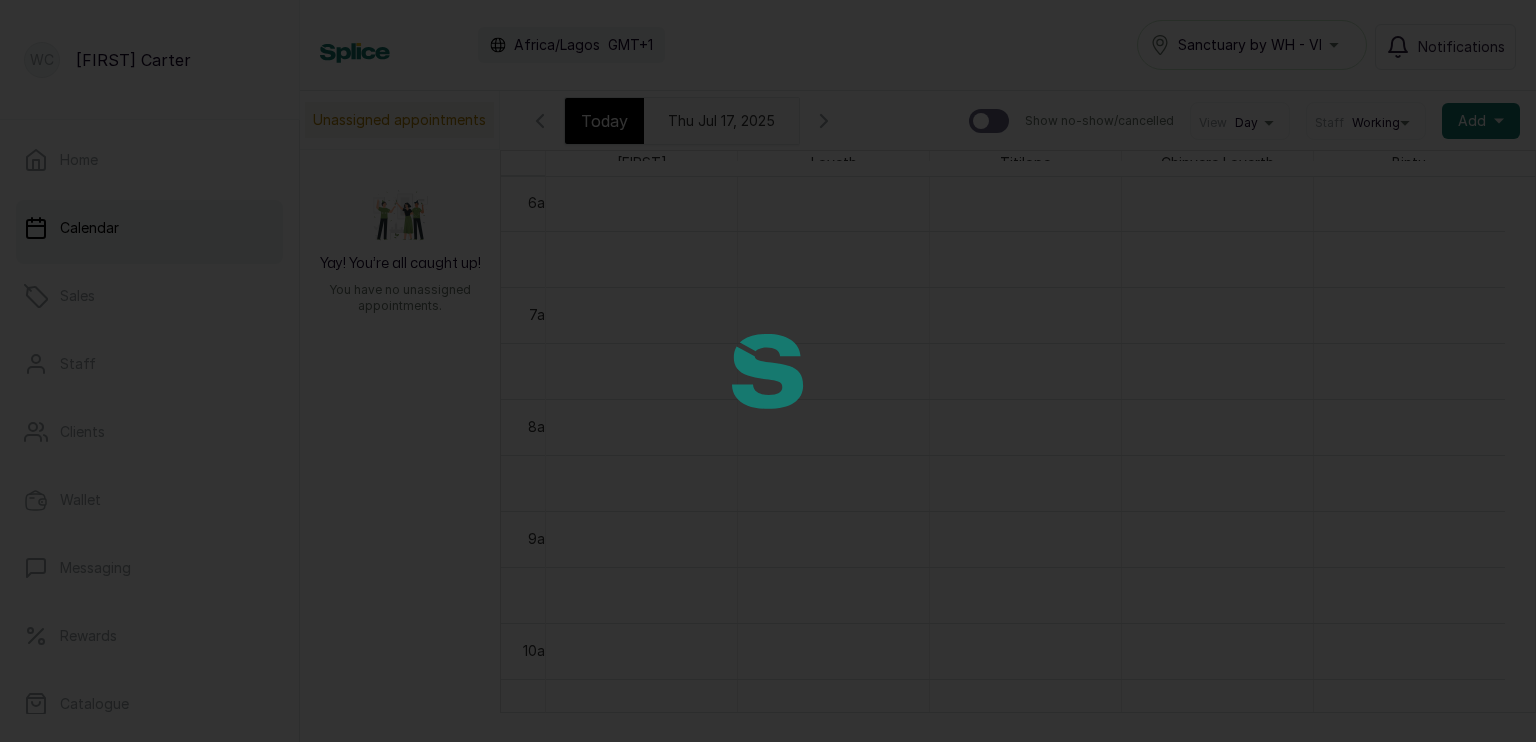scroll, scrollTop: 674, scrollLeft: 0, axis: vertical 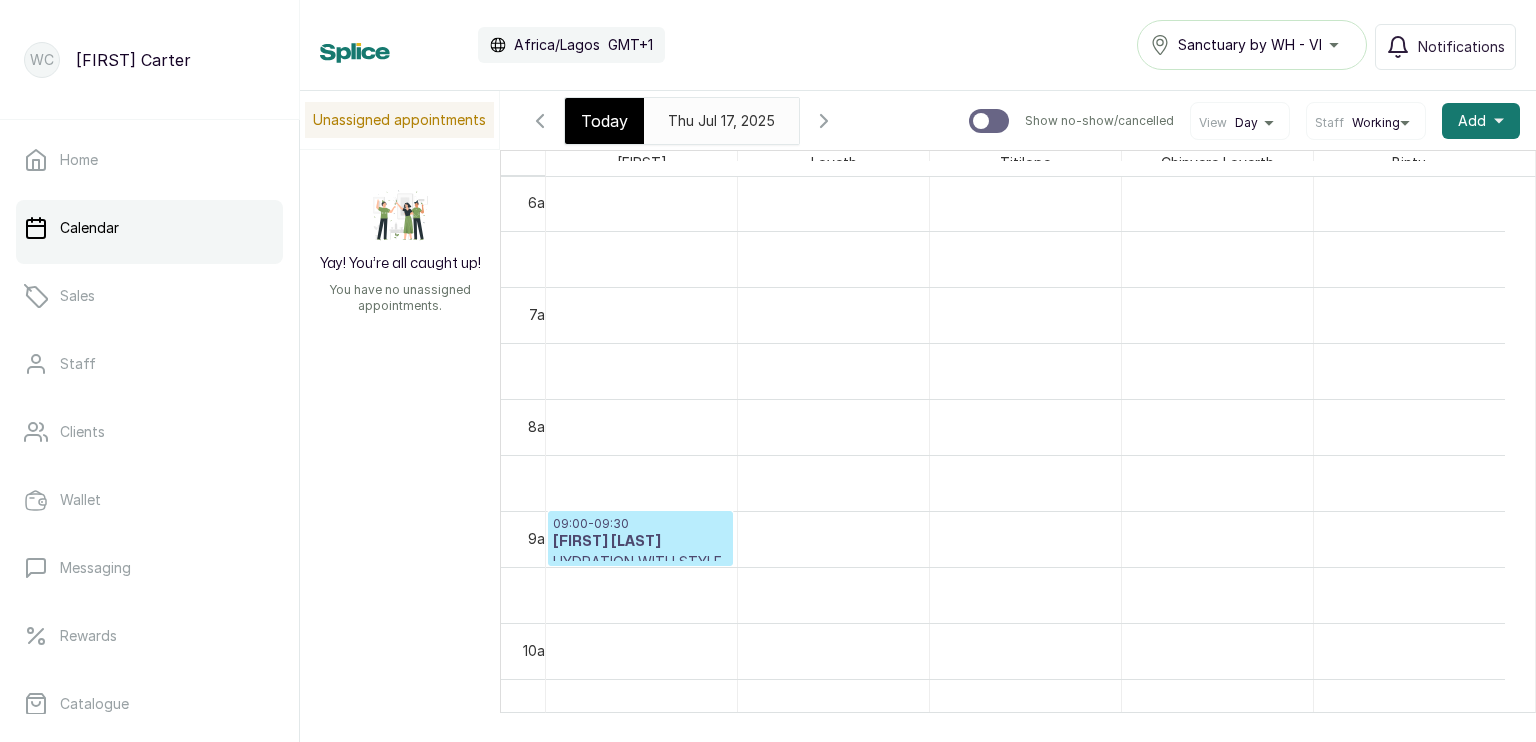 click on "09:00  -  09:30" at bounding box center [640, 524] 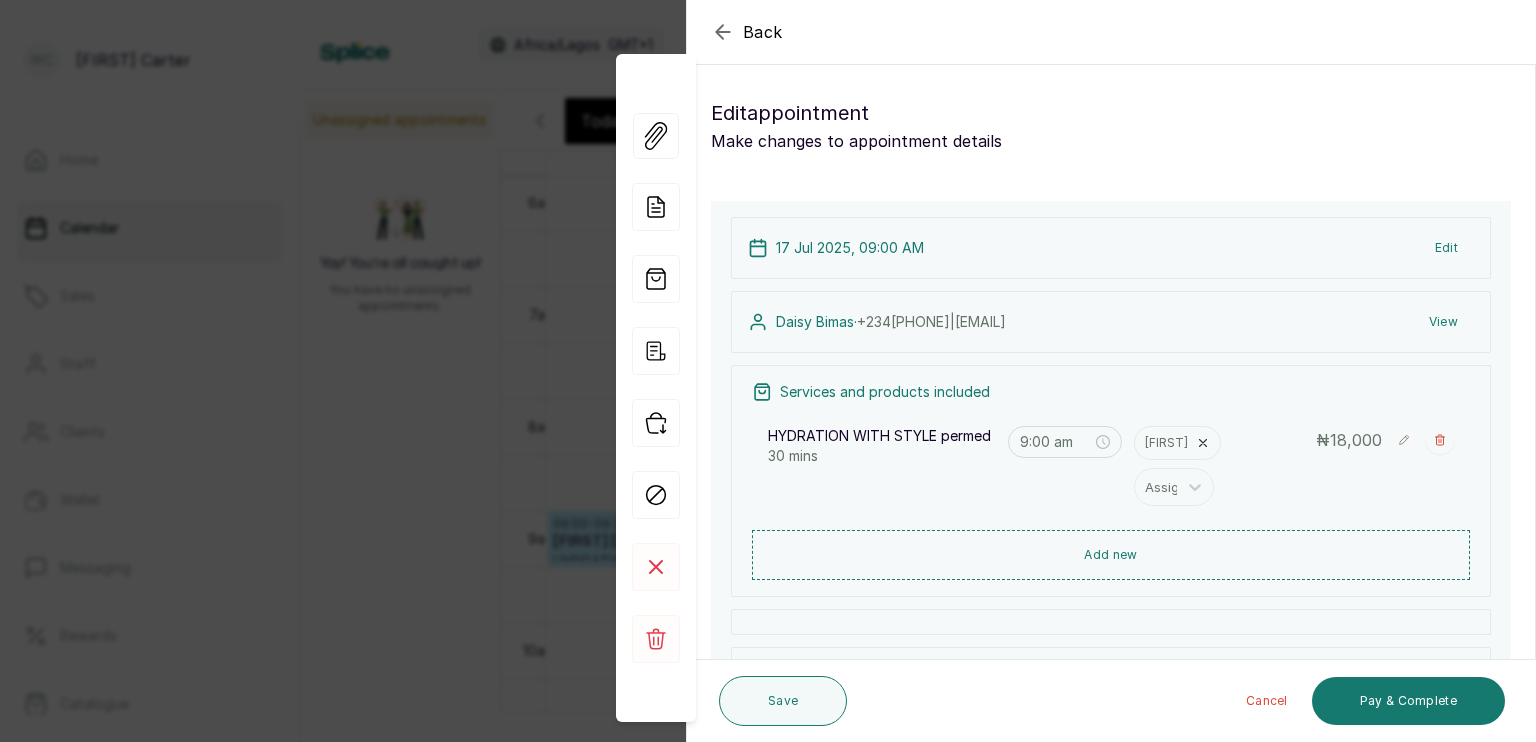click on "View" at bounding box center [1443, 322] 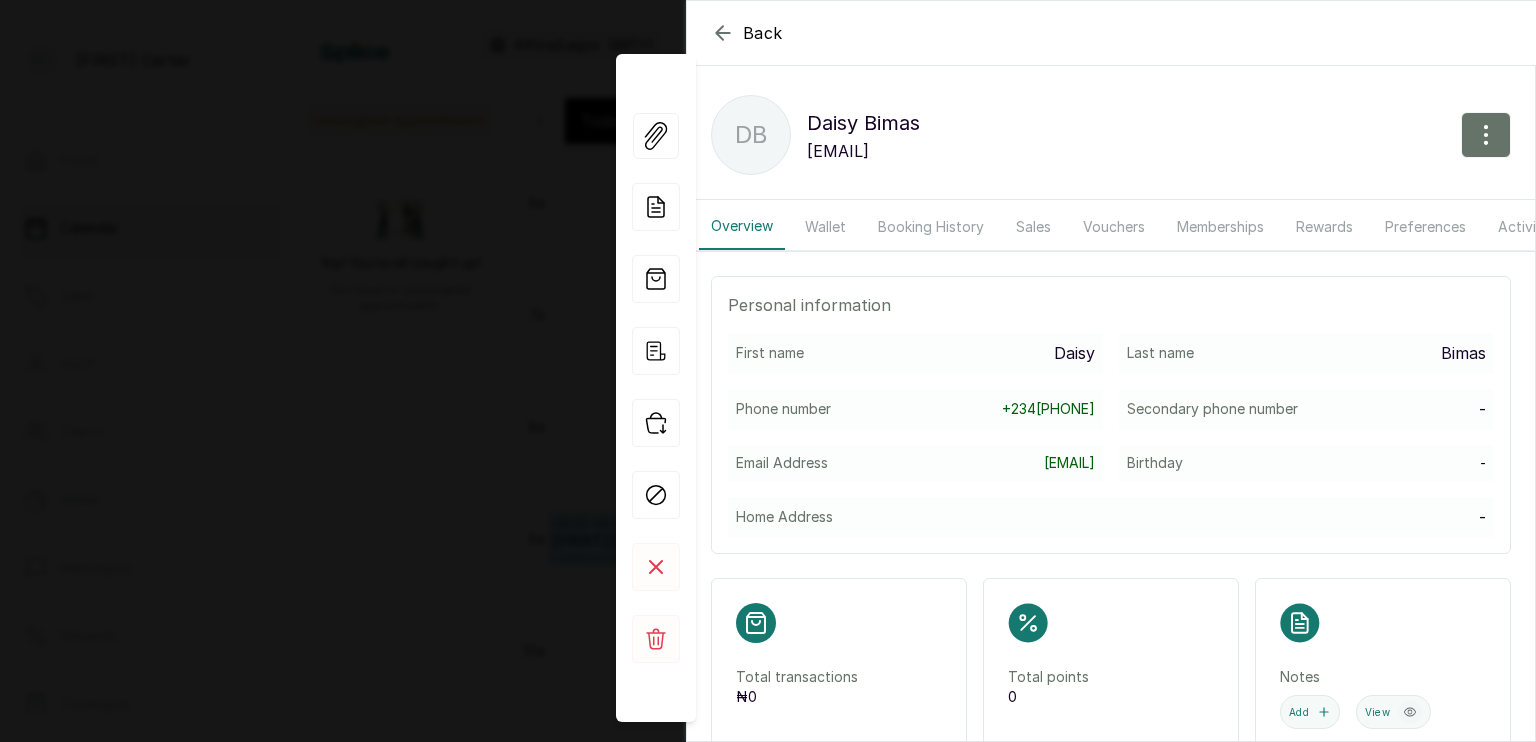 click on "Wallet" at bounding box center (825, 227) 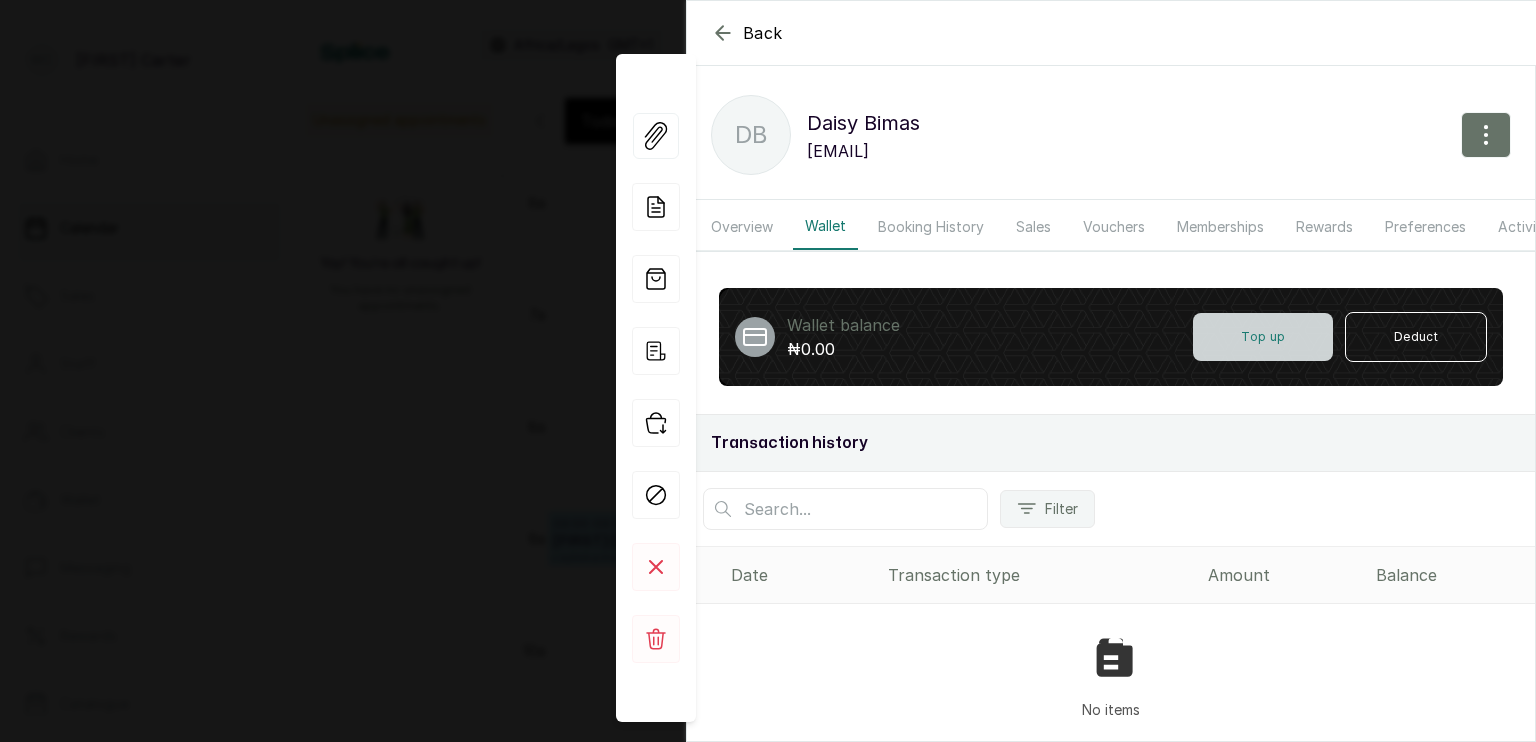 click on "Top up" at bounding box center (1263, 337) 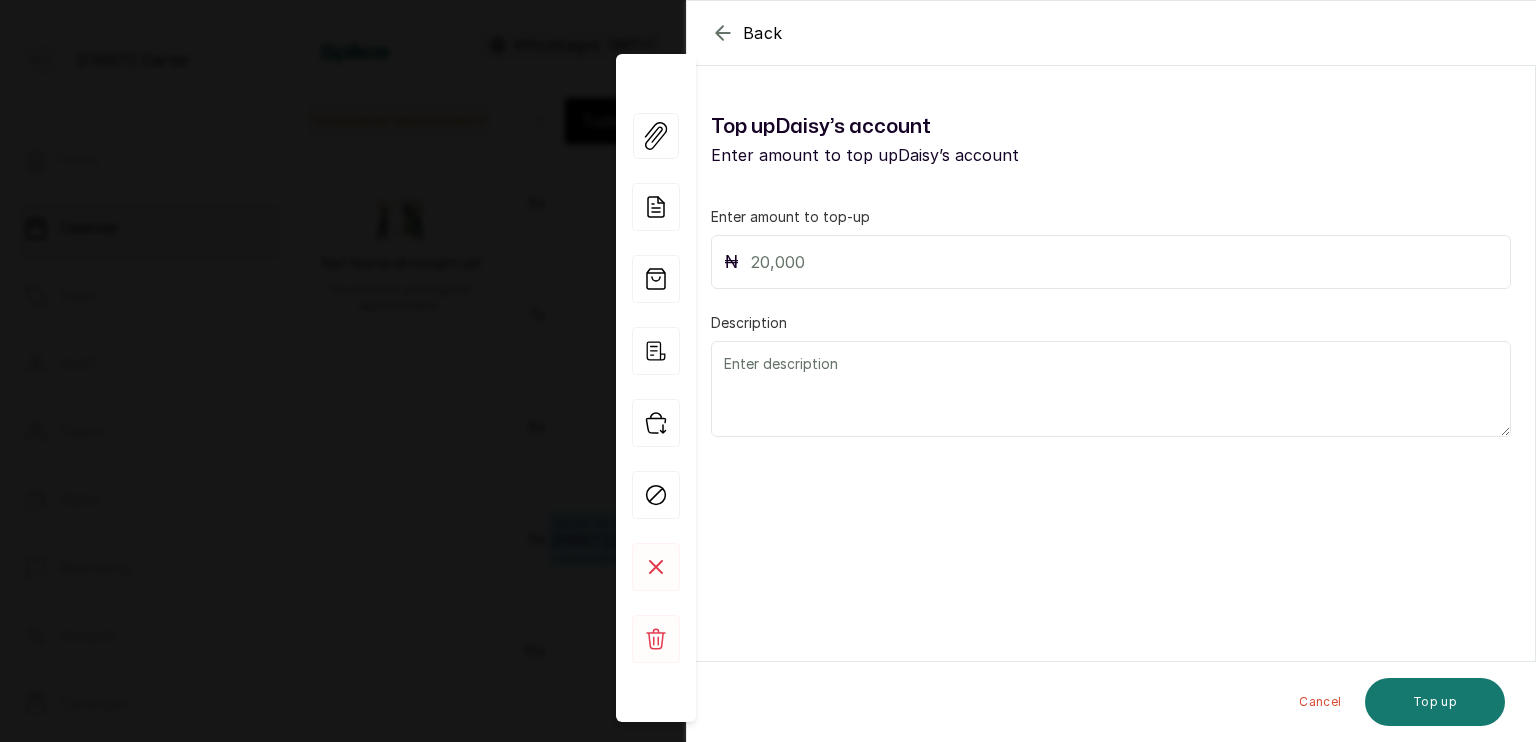 click at bounding box center (1124, 262) 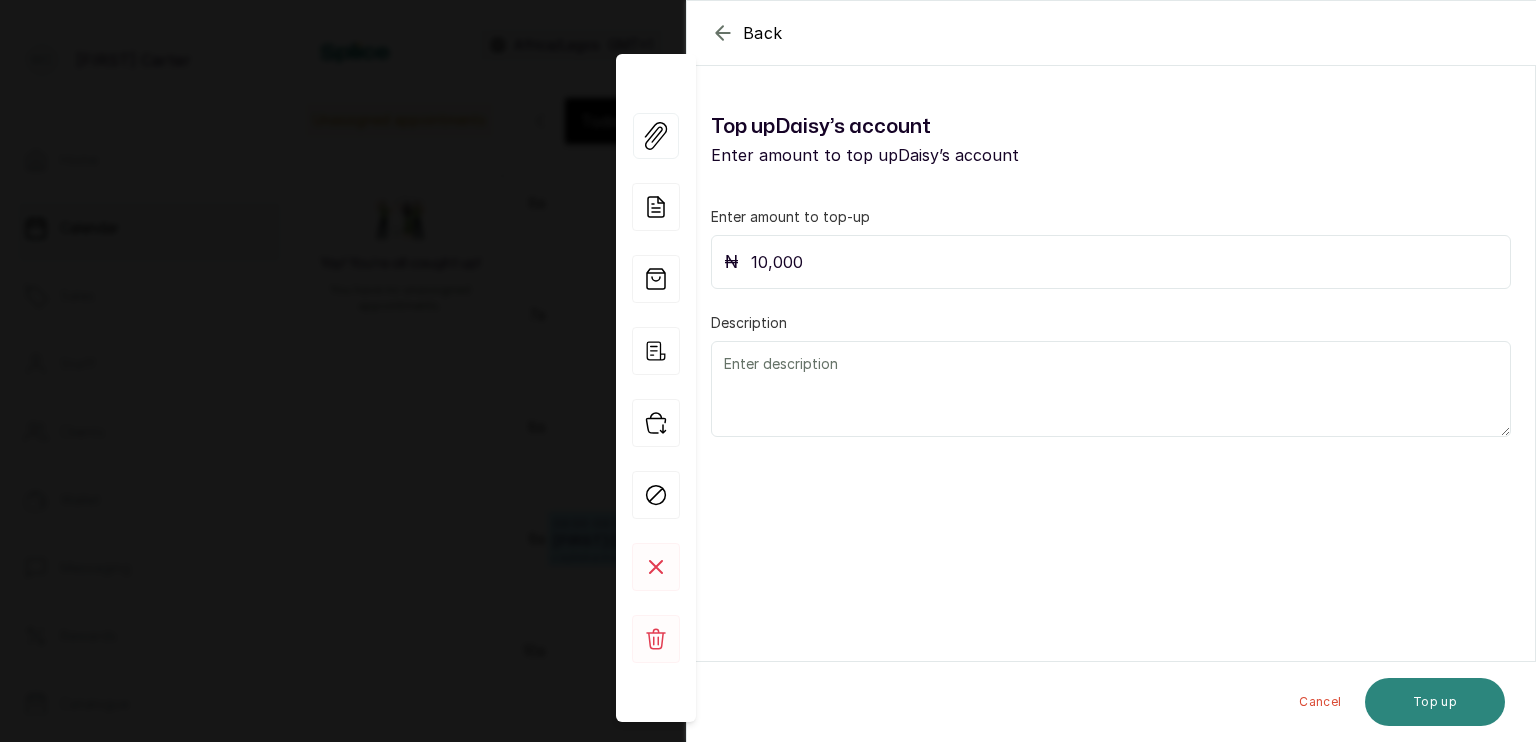 type on "10,000" 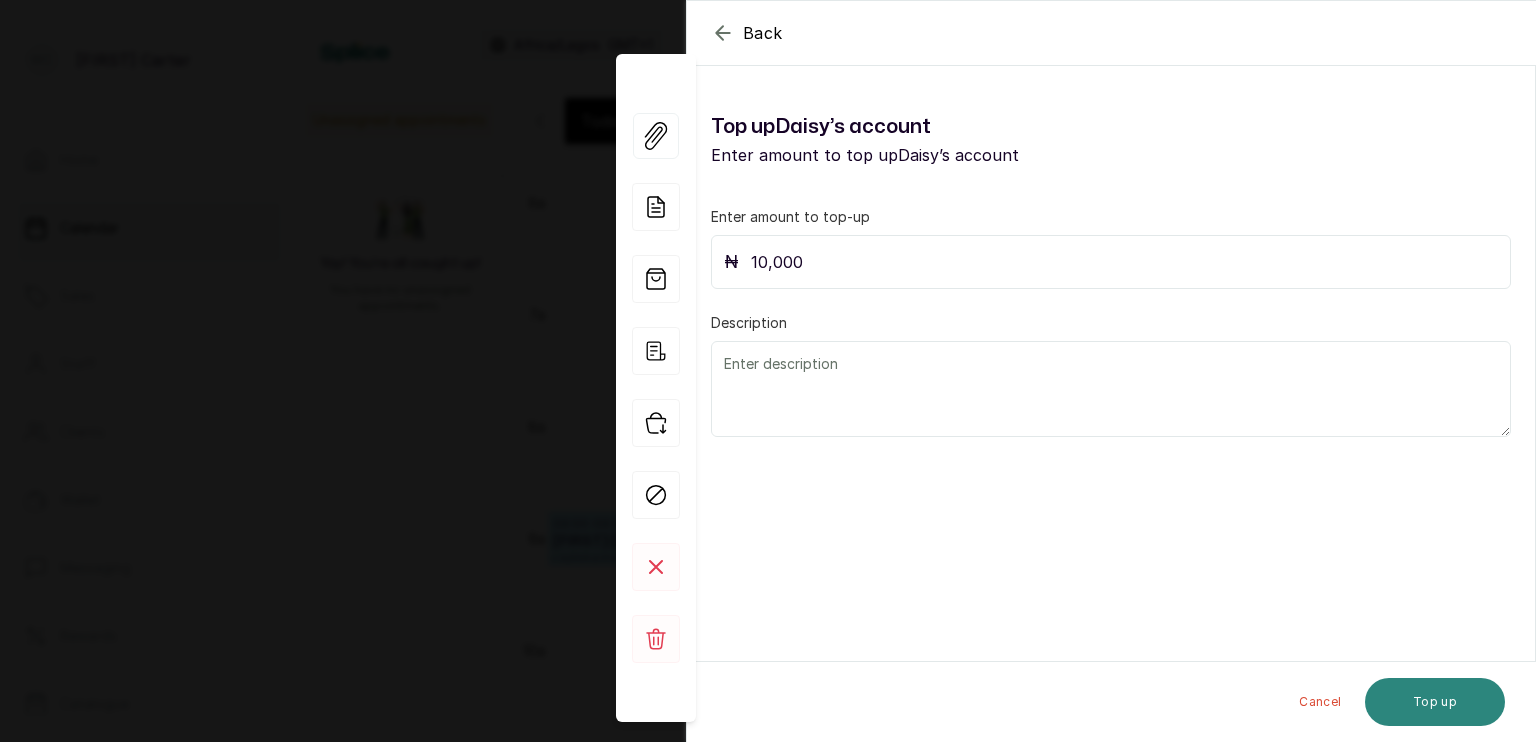 click on "Top up" at bounding box center (1435, 702) 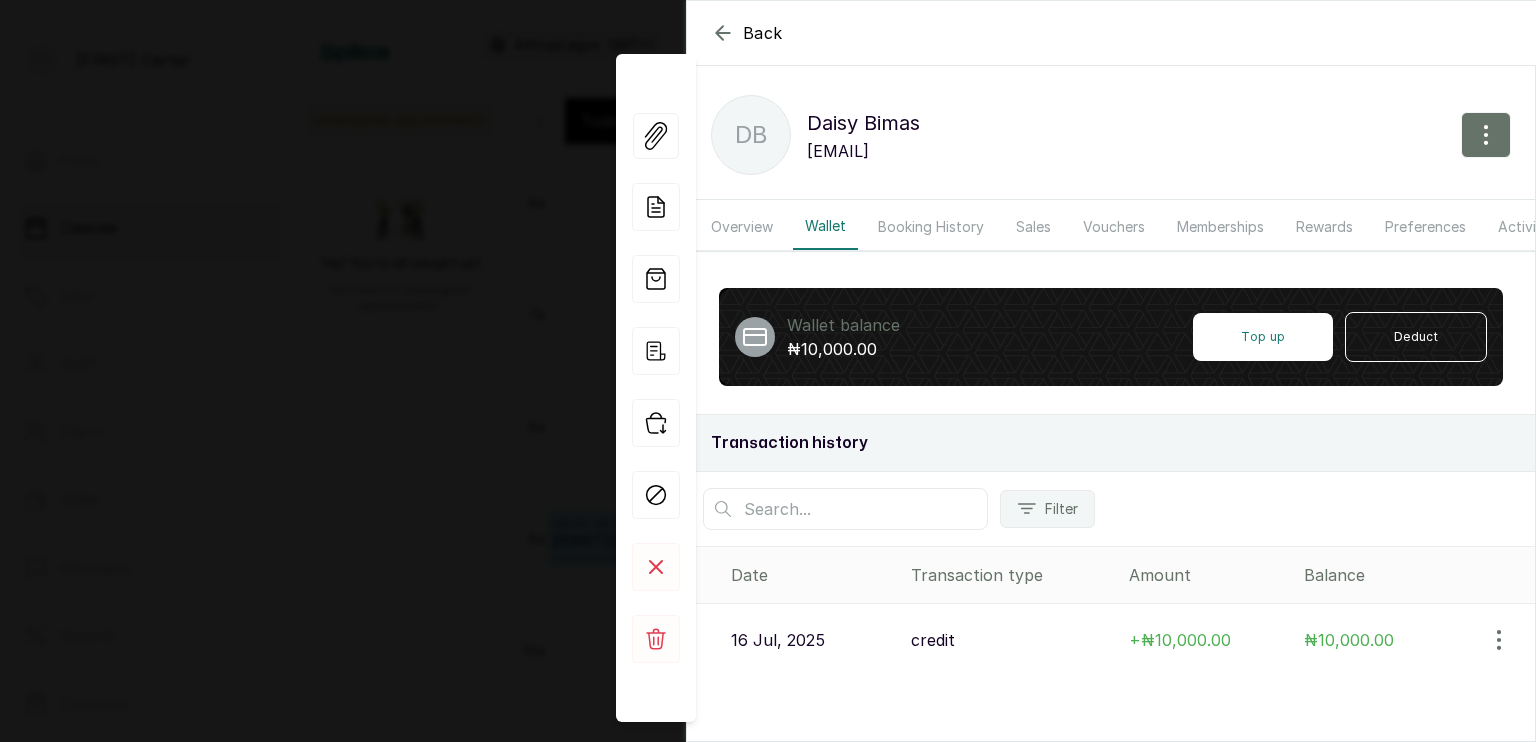 click 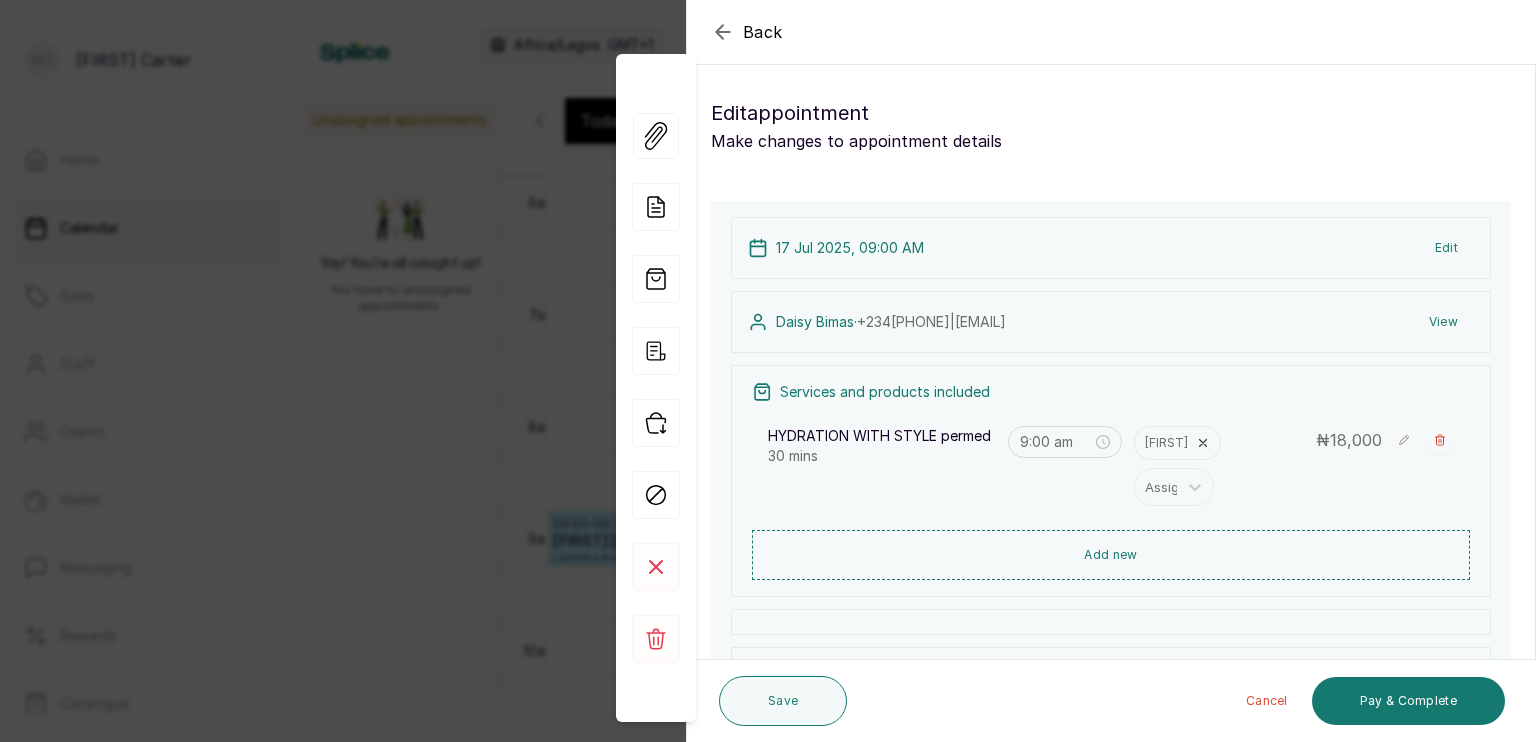 click 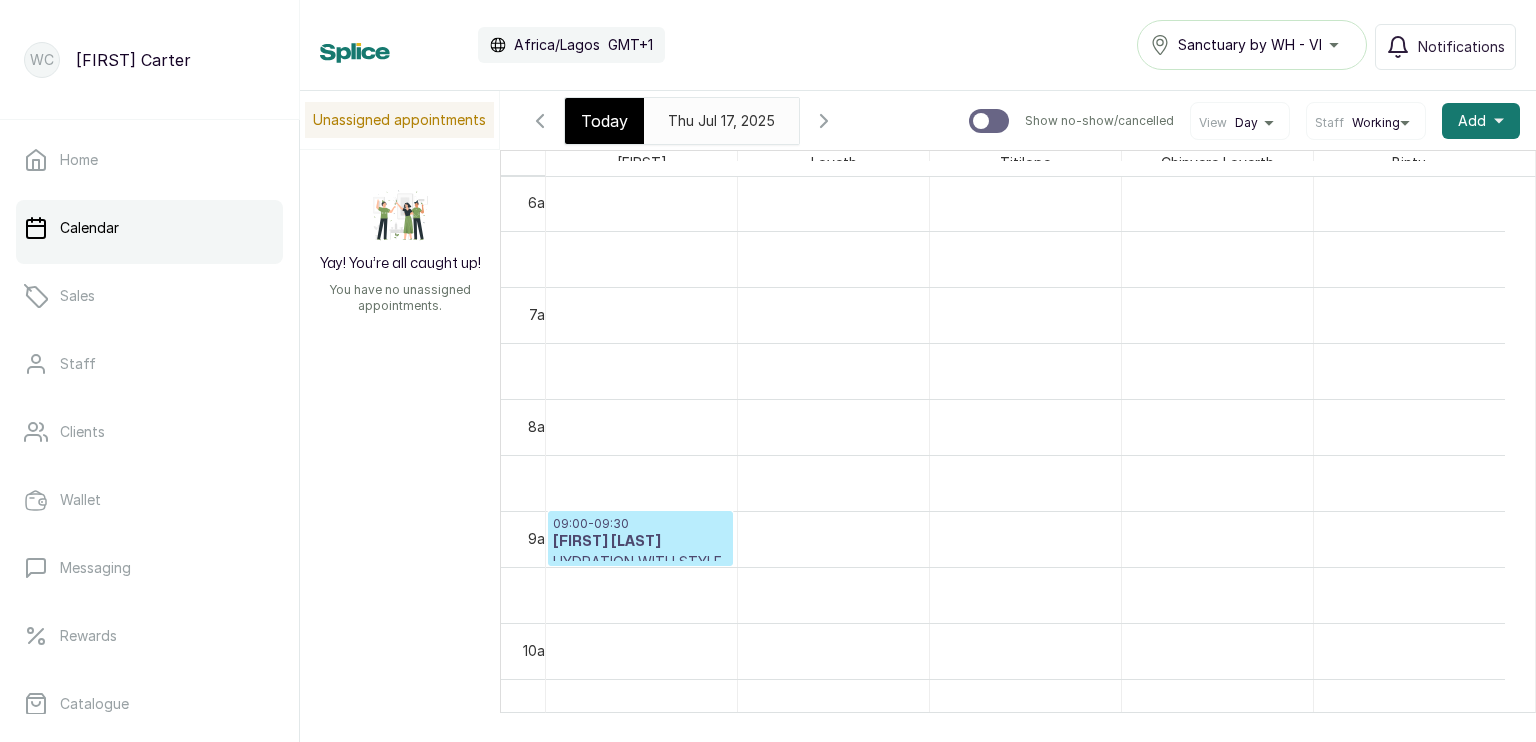 click on "Today" at bounding box center [604, 121] 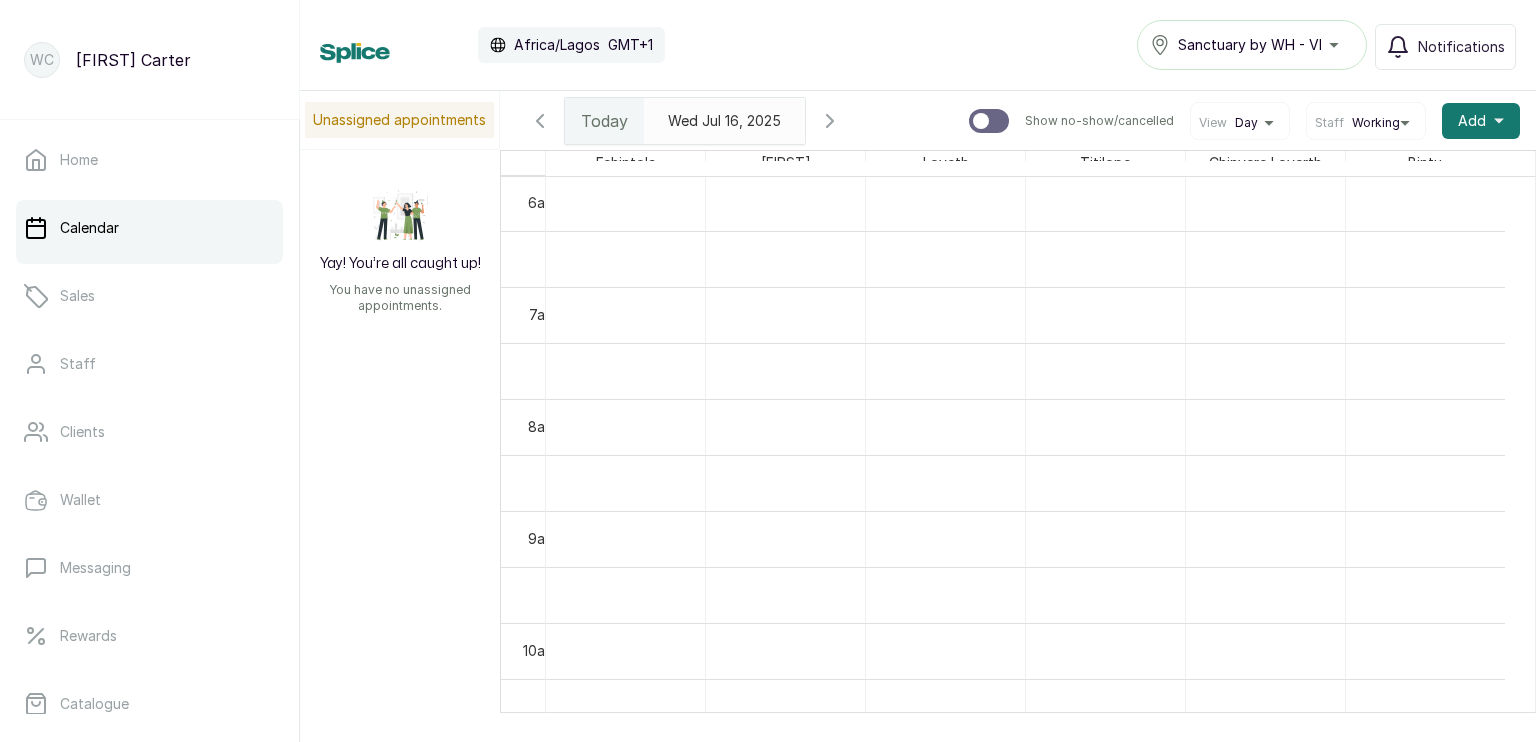 scroll, scrollTop: 674, scrollLeft: 0, axis: vertical 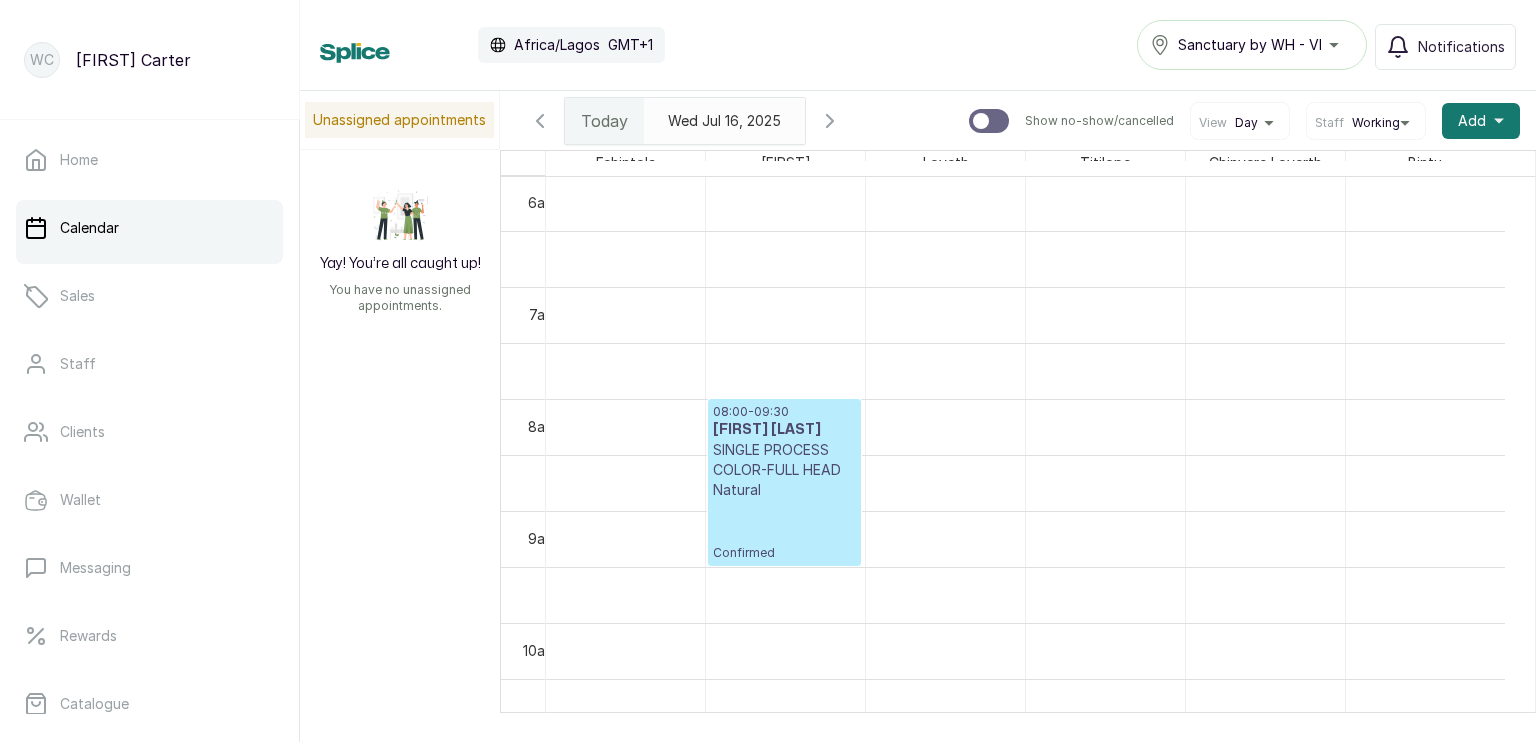 click on "Today" at bounding box center [604, 121] 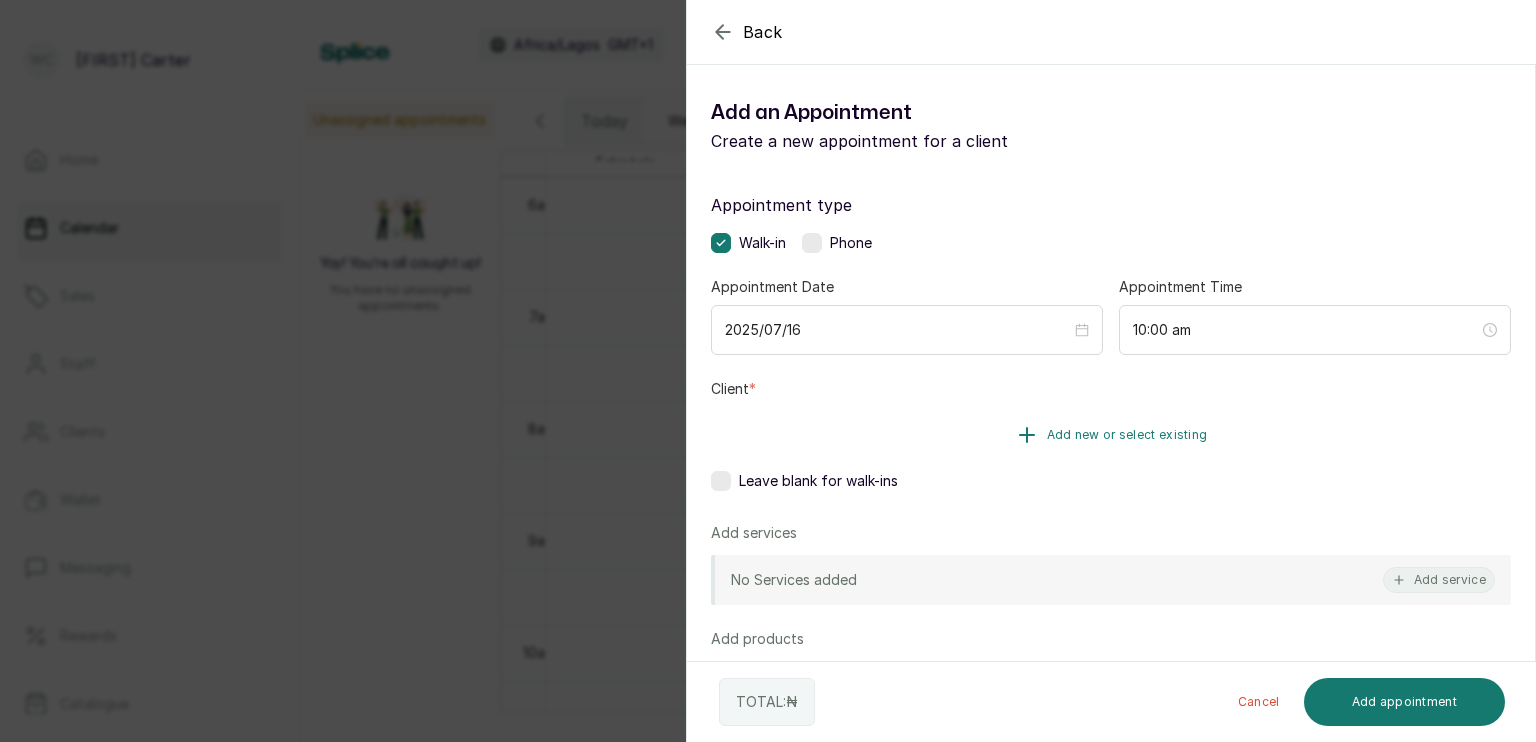 click on "Add new or select existing" at bounding box center [1127, 435] 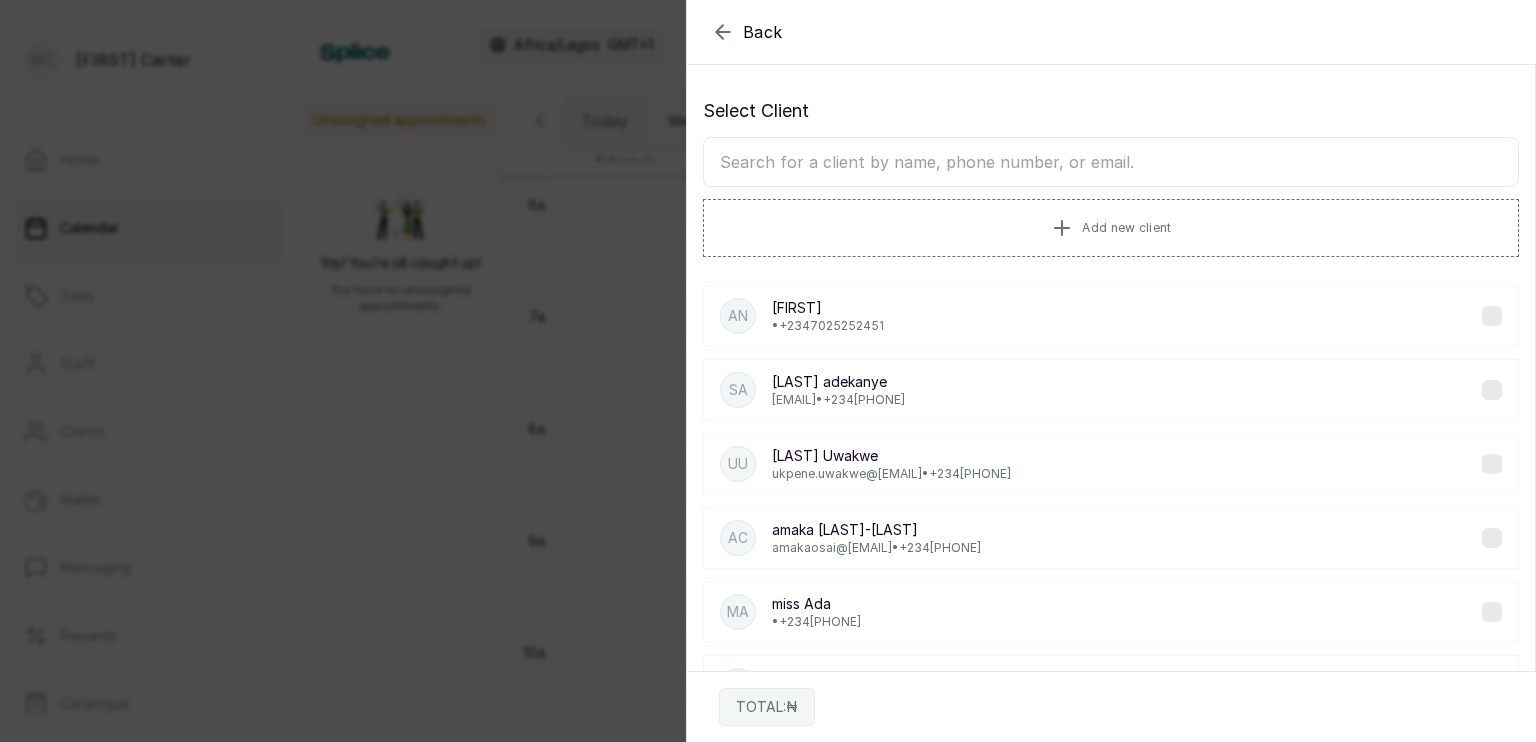 click at bounding box center [1111, 162] 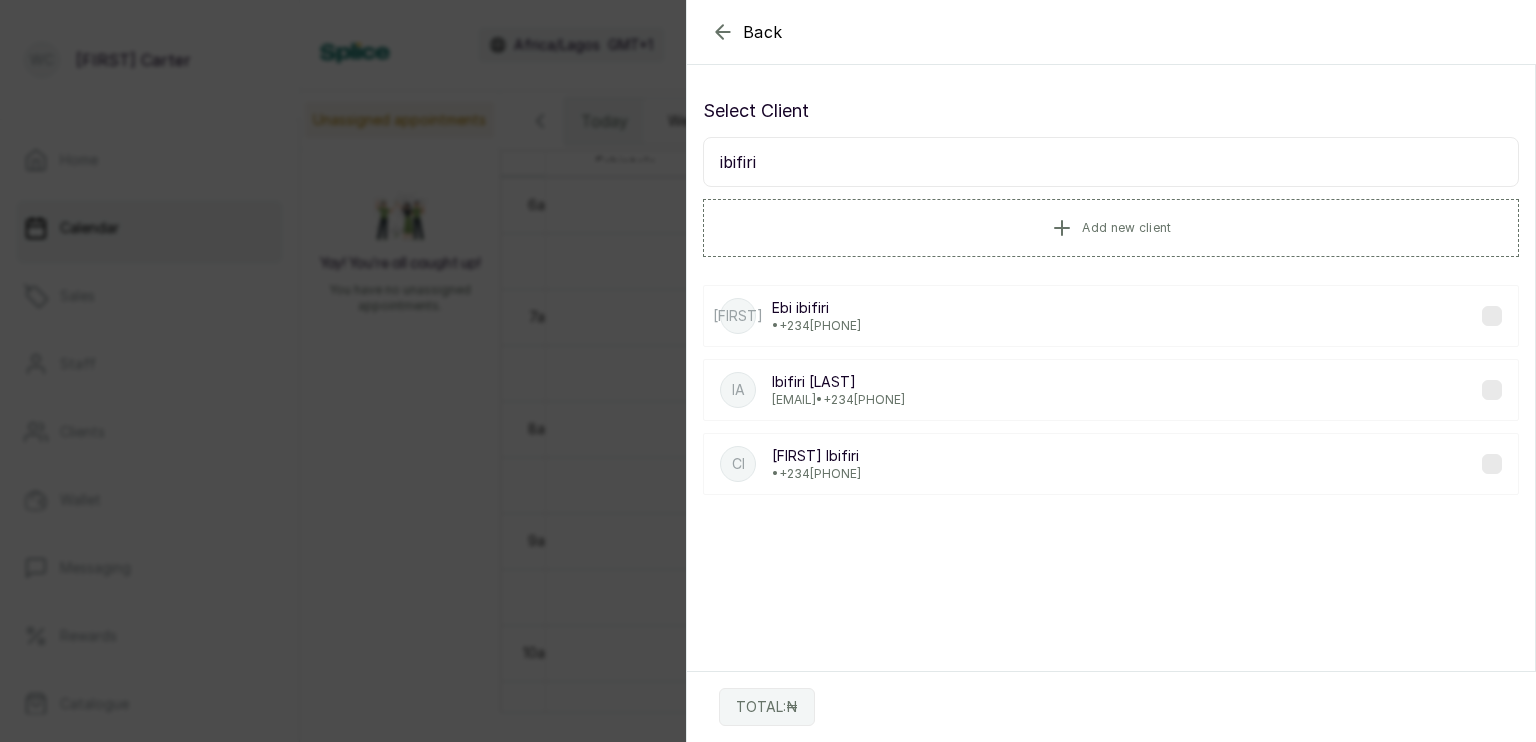 type on "ibifiri" 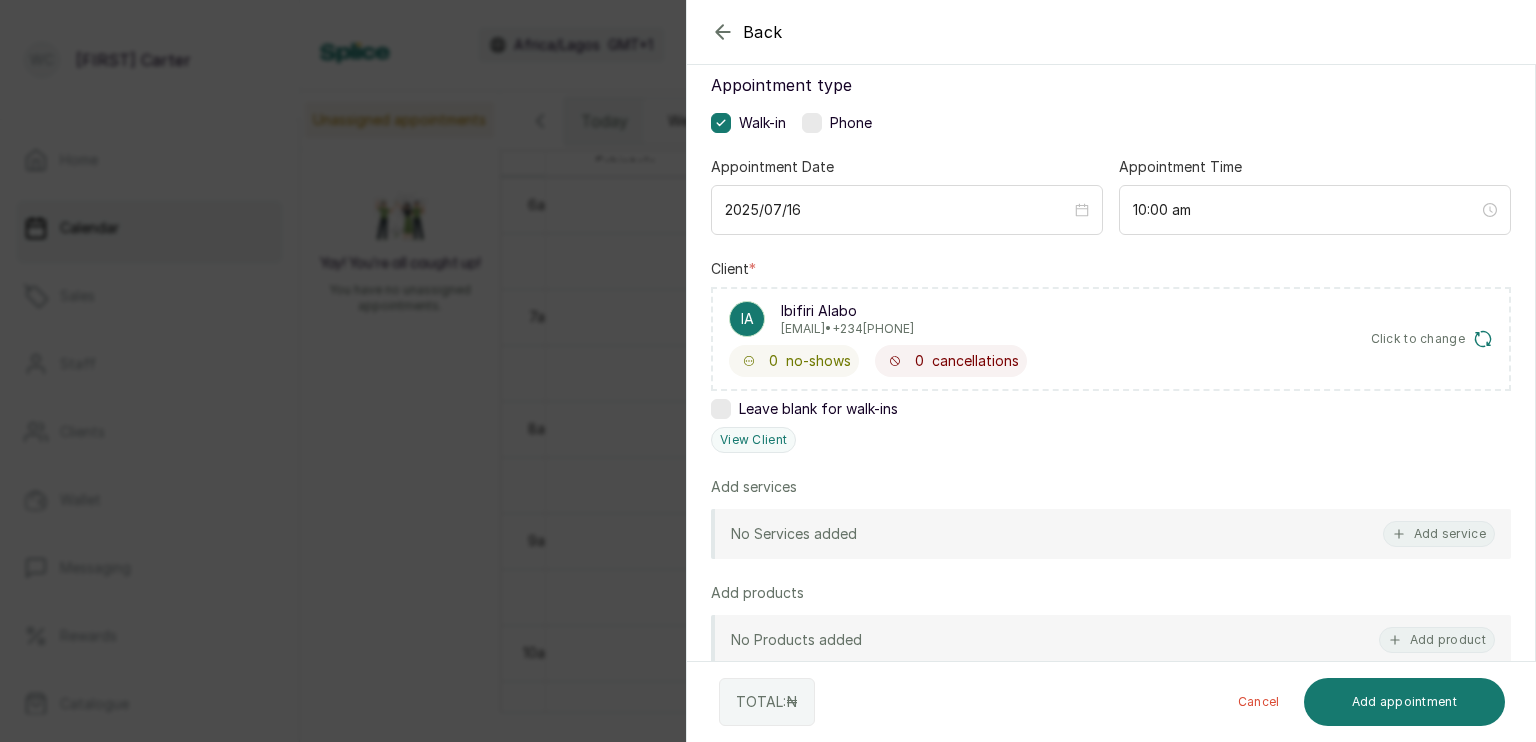 scroll, scrollTop: 124, scrollLeft: 0, axis: vertical 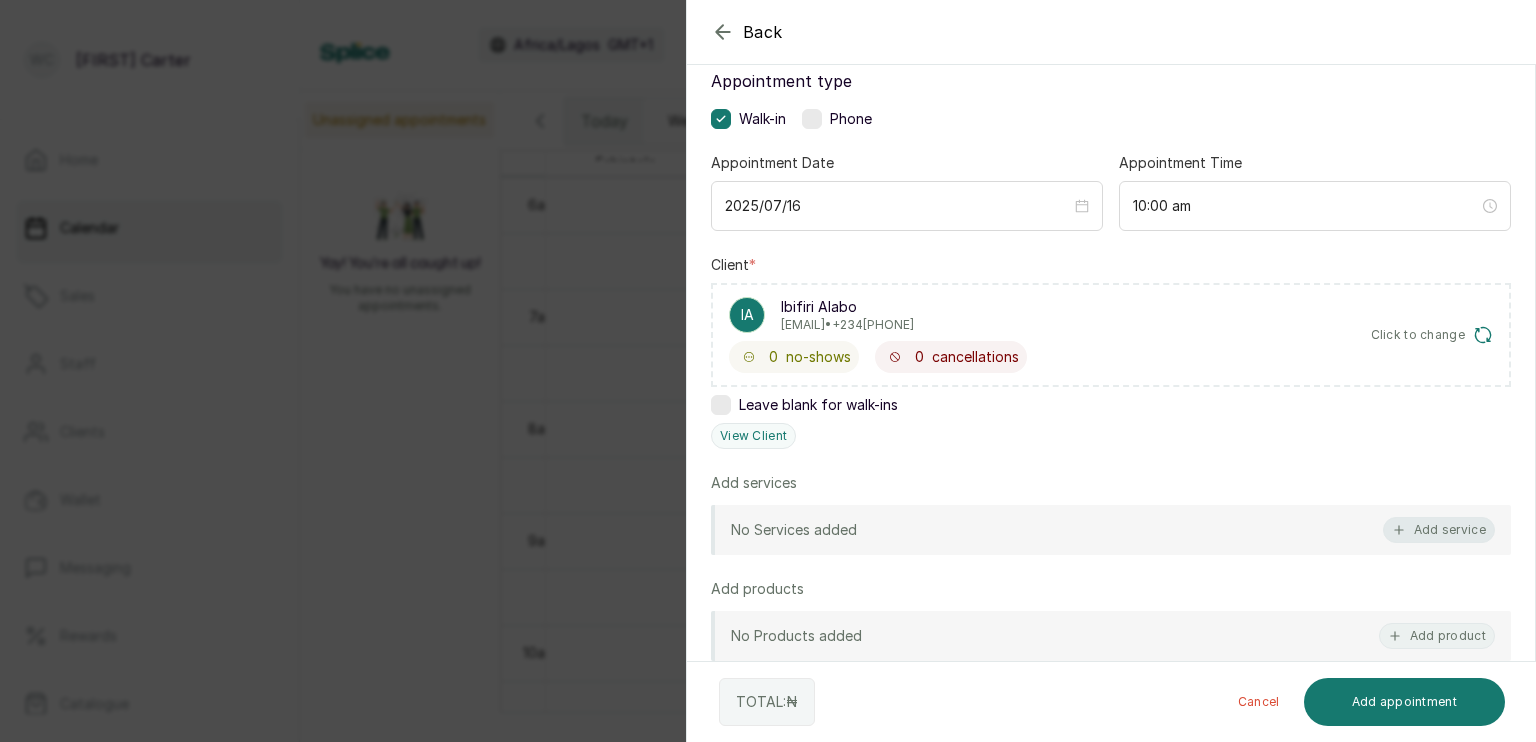 click on "Add service" at bounding box center [1439, 530] 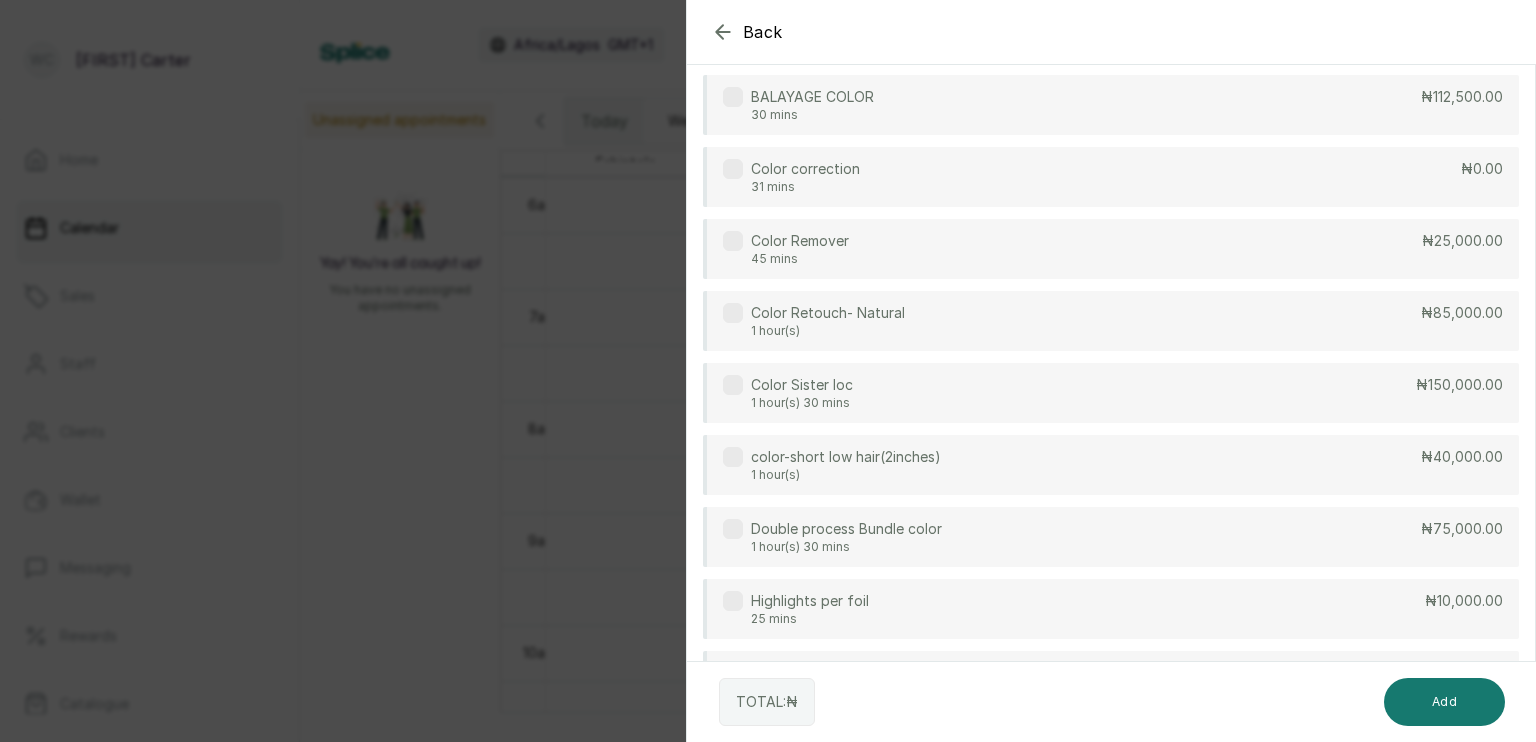 scroll, scrollTop: 80, scrollLeft: 0, axis: vertical 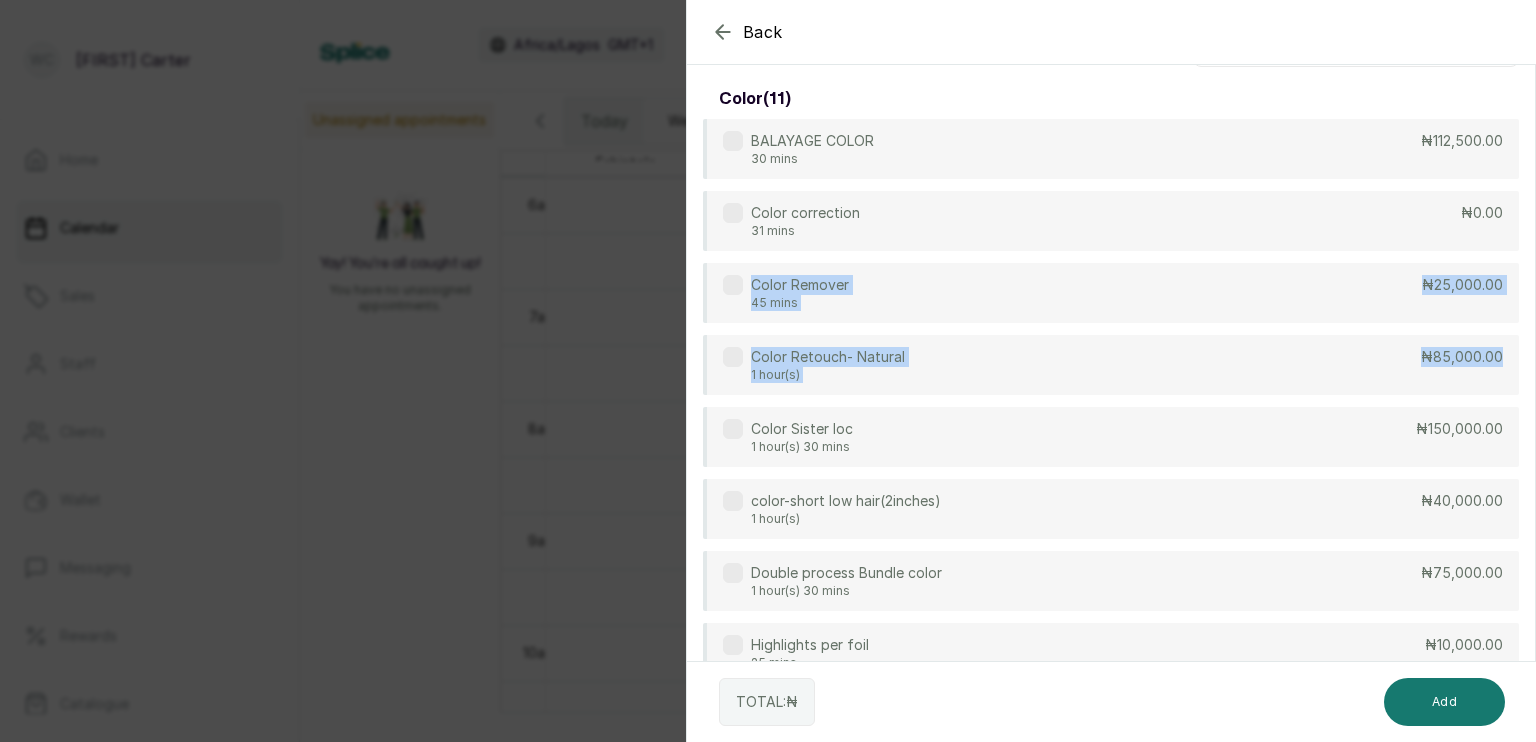 drag, startPoint x: 1535, startPoint y: 362, endPoint x: 1520, endPoint y: 239, distance: 123.911255 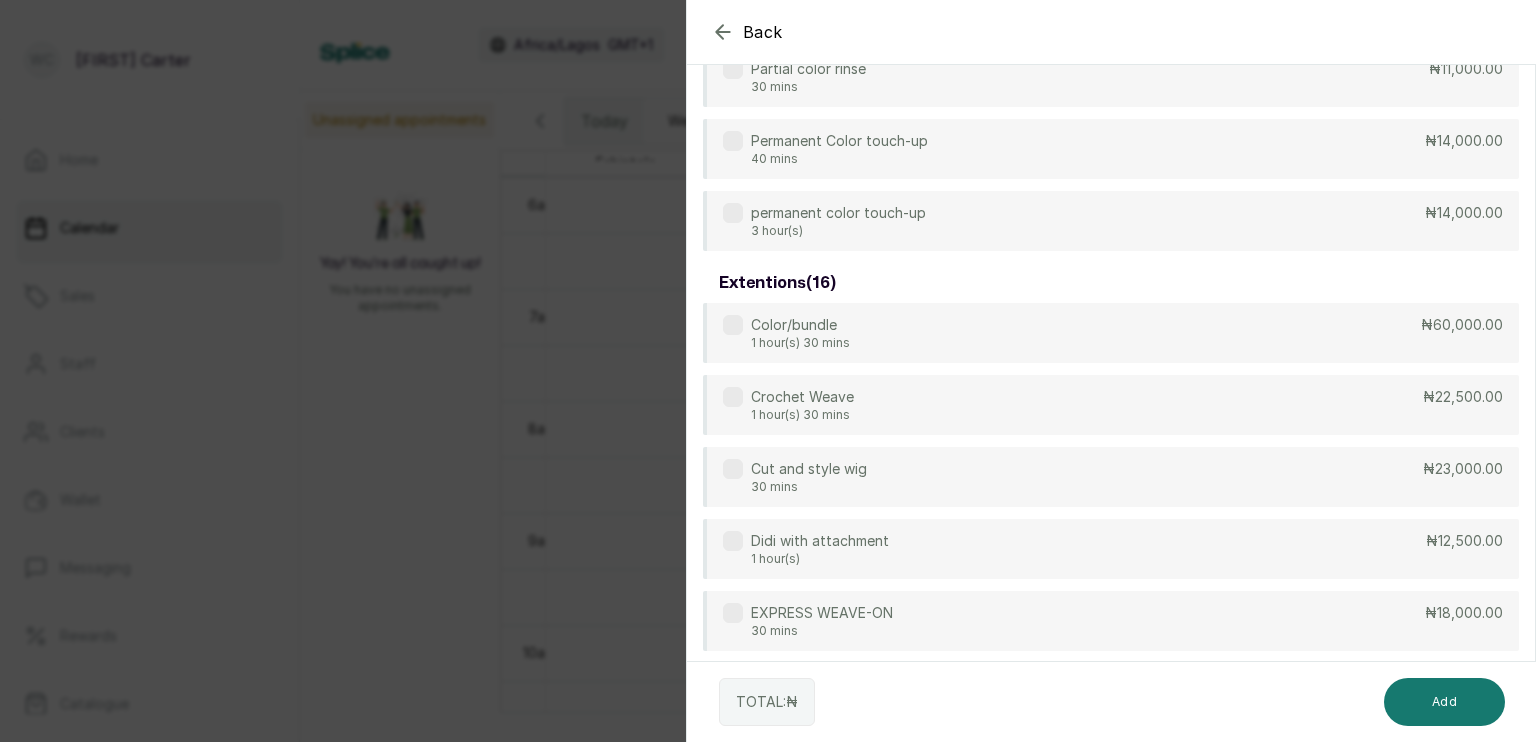 scroll, scrollTop: 2241, scrollLeft: 0, axis: vertical 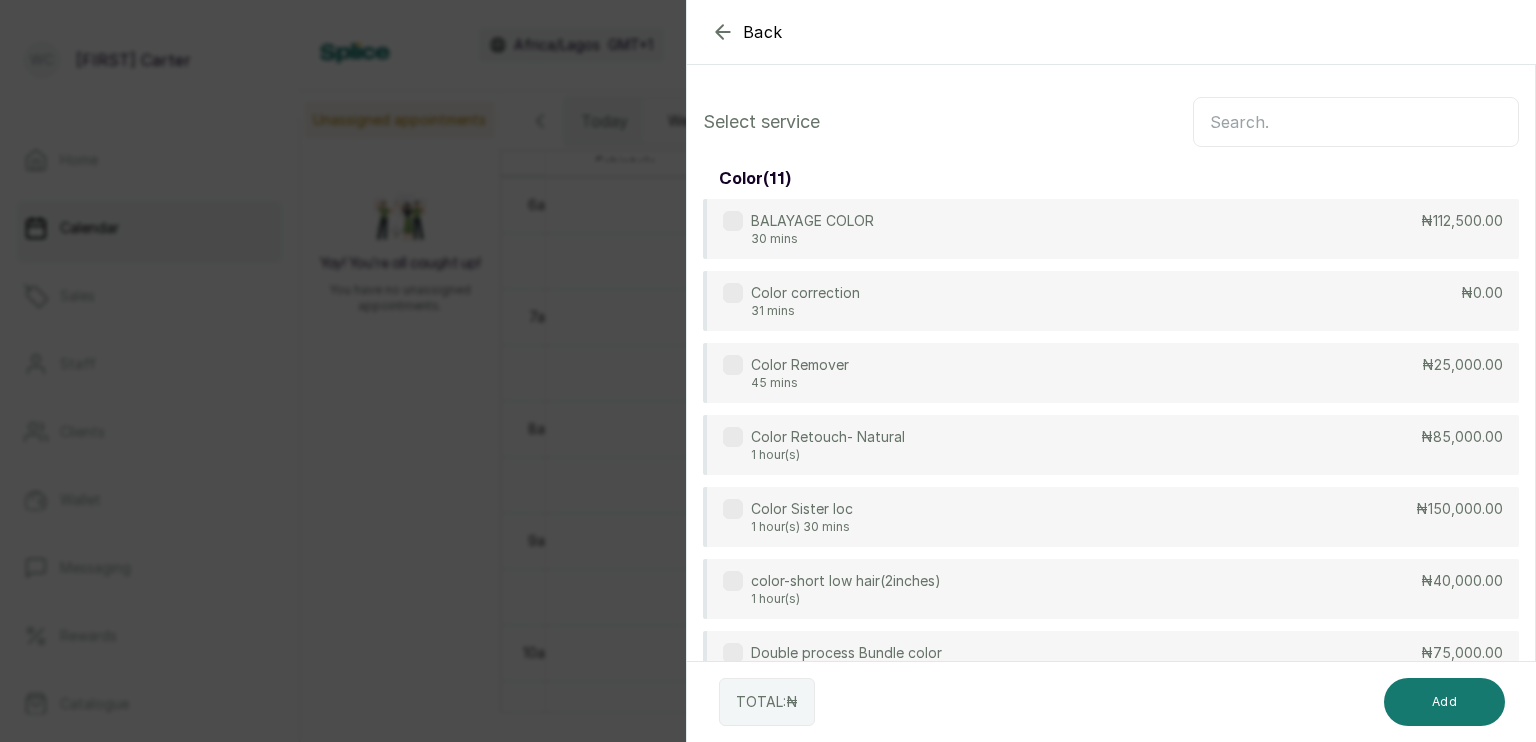 drag, startPoint x: 1535, startPoint y: 134, endPoint x: 1532, endPoint y: 109, distance: 25.179358 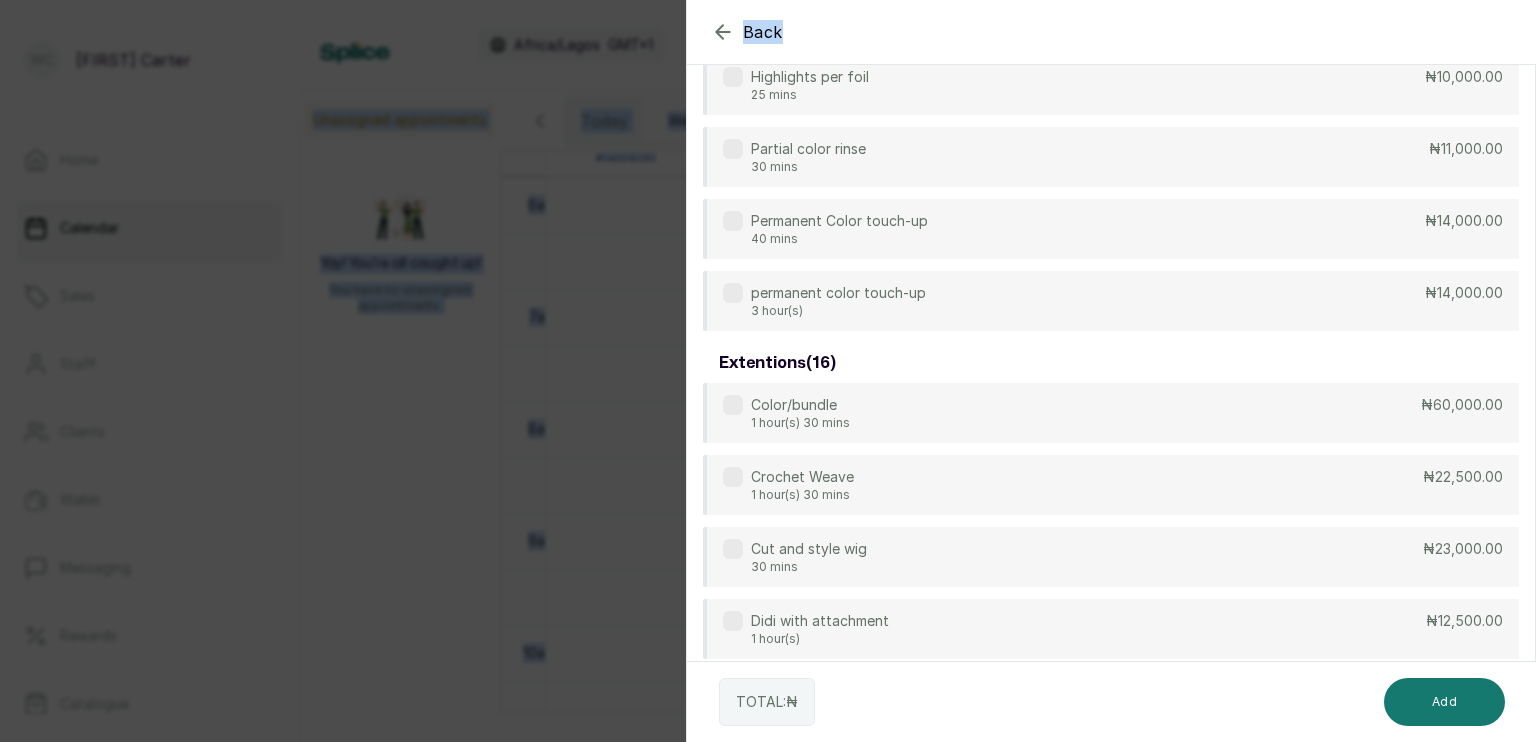 click on "Calendar Africa/Lagos GMT+1 Sanctuary by WH - VI Notifications Unassigned appointments Yay! You’re all caught up! You have no unassigned appointments. Today Wed Jul 16, 2025 Show no-show/cancelled View Day Staff Working Add + [FIRST] [LAST] [FIRST] [LAST] [FIRST] [LAST] [FIRST] 		 [FIRST] 12am 1am 2am 3am 4am 5am 6am 7am 8am 9am 10am 11am 12pm 1pm 2pm 3pm 4pm 5pm 6pm 7pm 8pm 9pm 10pm 11pm 11:00  -  [FIRST] [LAST] Color Sister loc Confirmed 08:00  -  09:30 [FIRST] [LAST] SINGLE PROCESS COLOR-FULL HEAD Natural Confirmed   Back Add Appointment Select service color  ( 11 ) BALAYAGE COLOR 30 mins ₦112,500.00 Color correction 31 mins ₦0.00 Color Remover 45 mins ₦25,000.00 Color Retouch- Natural 1 hour(s) ₦85,000.00 Color Sister loc 1 hour(s) 30 mins ₦150,000.00 color-short low hair(2inches) 1 hour(s) ₦40,000.00 Double process Bundle color 1 hour(s) 30 mins  (" at bounding box center [768, 371] 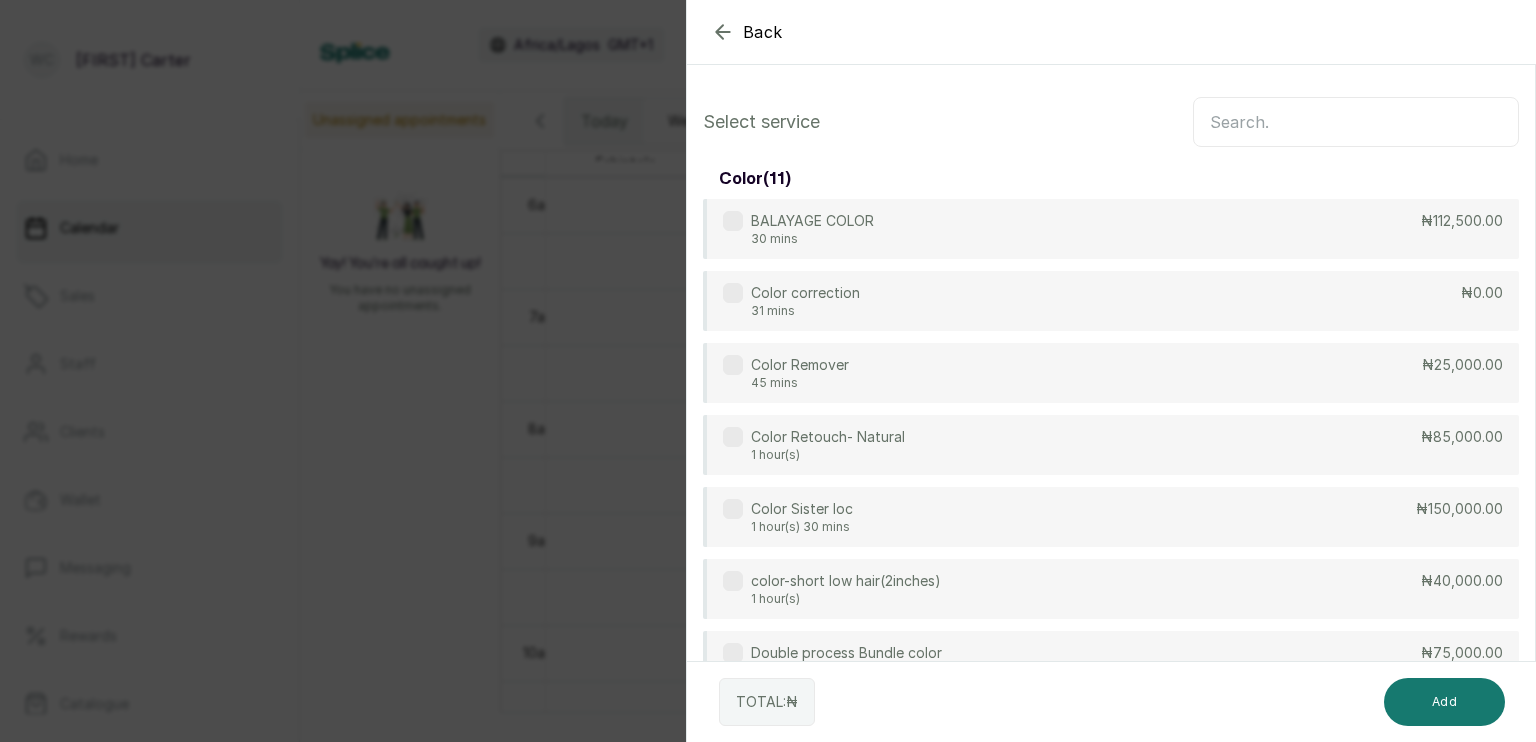 click at bounding box center (1356, 122) 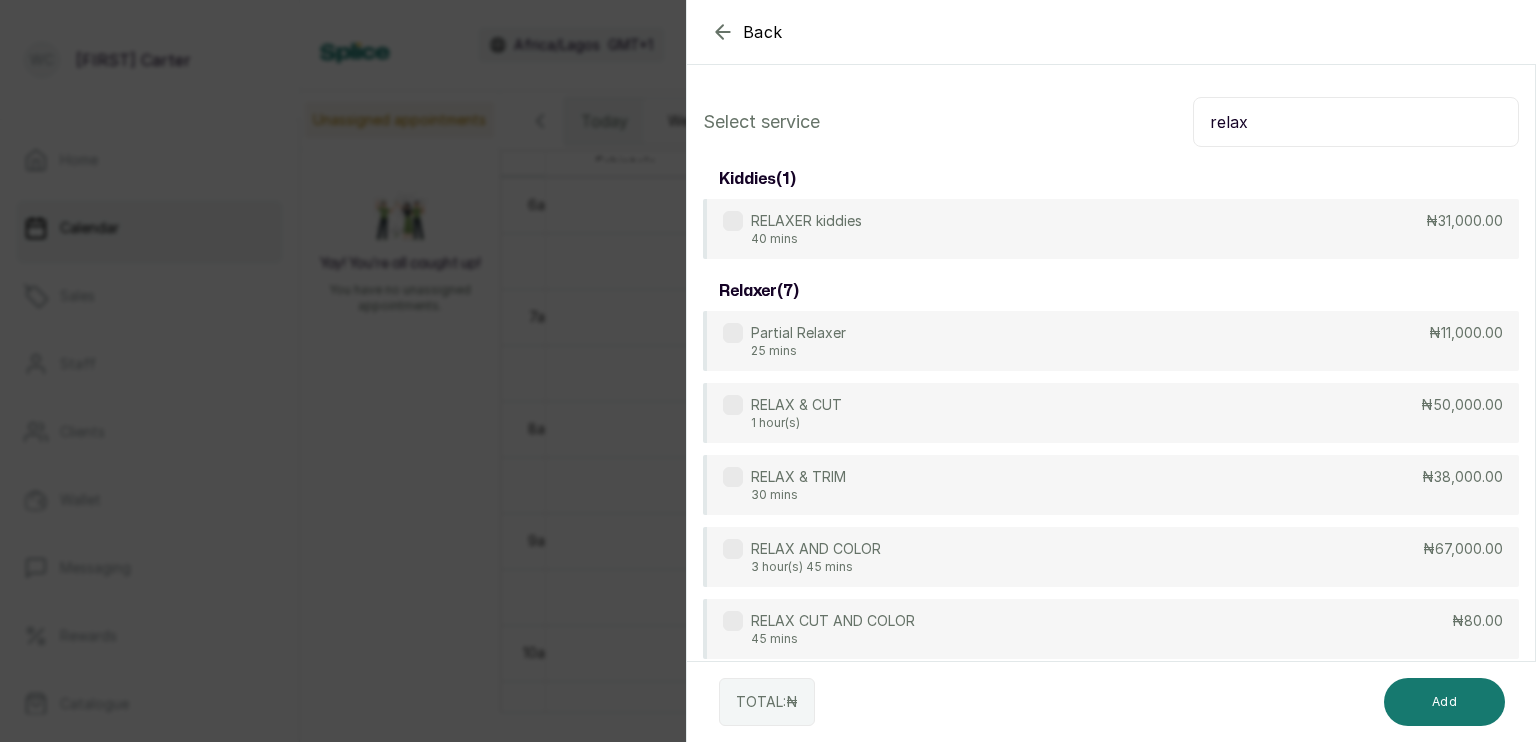 type on "relax" 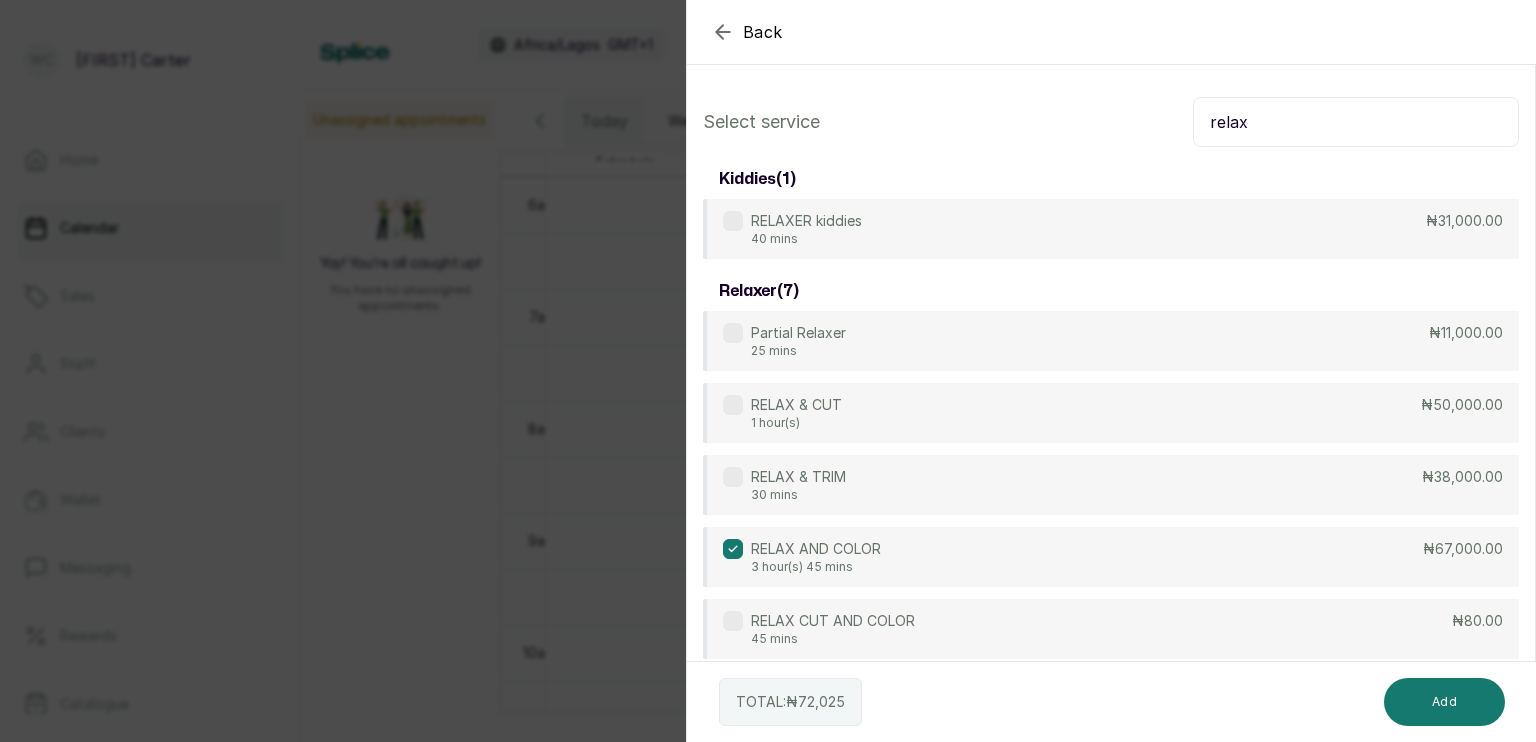 click at bounding box center (733, 405) 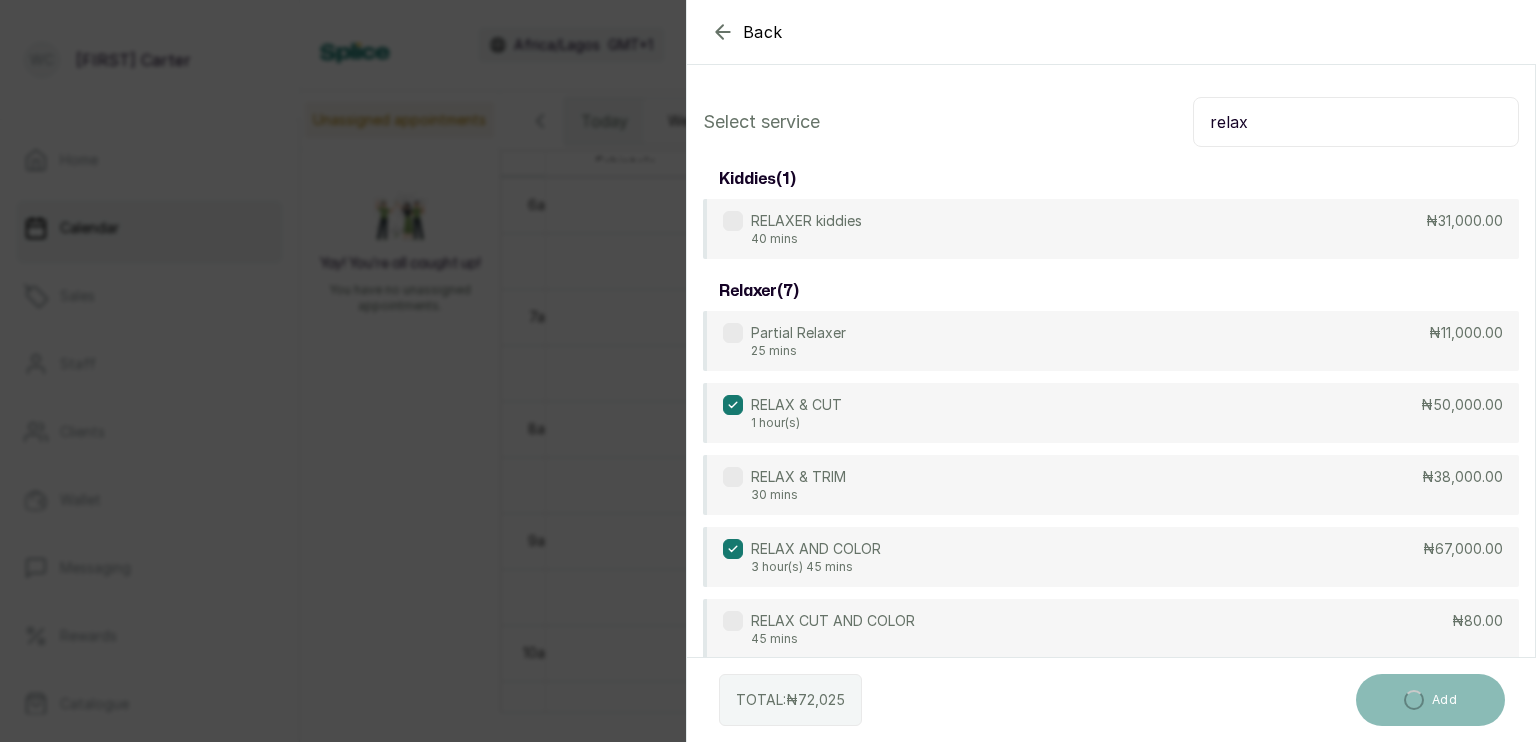 click at bounding box center [733, 549] 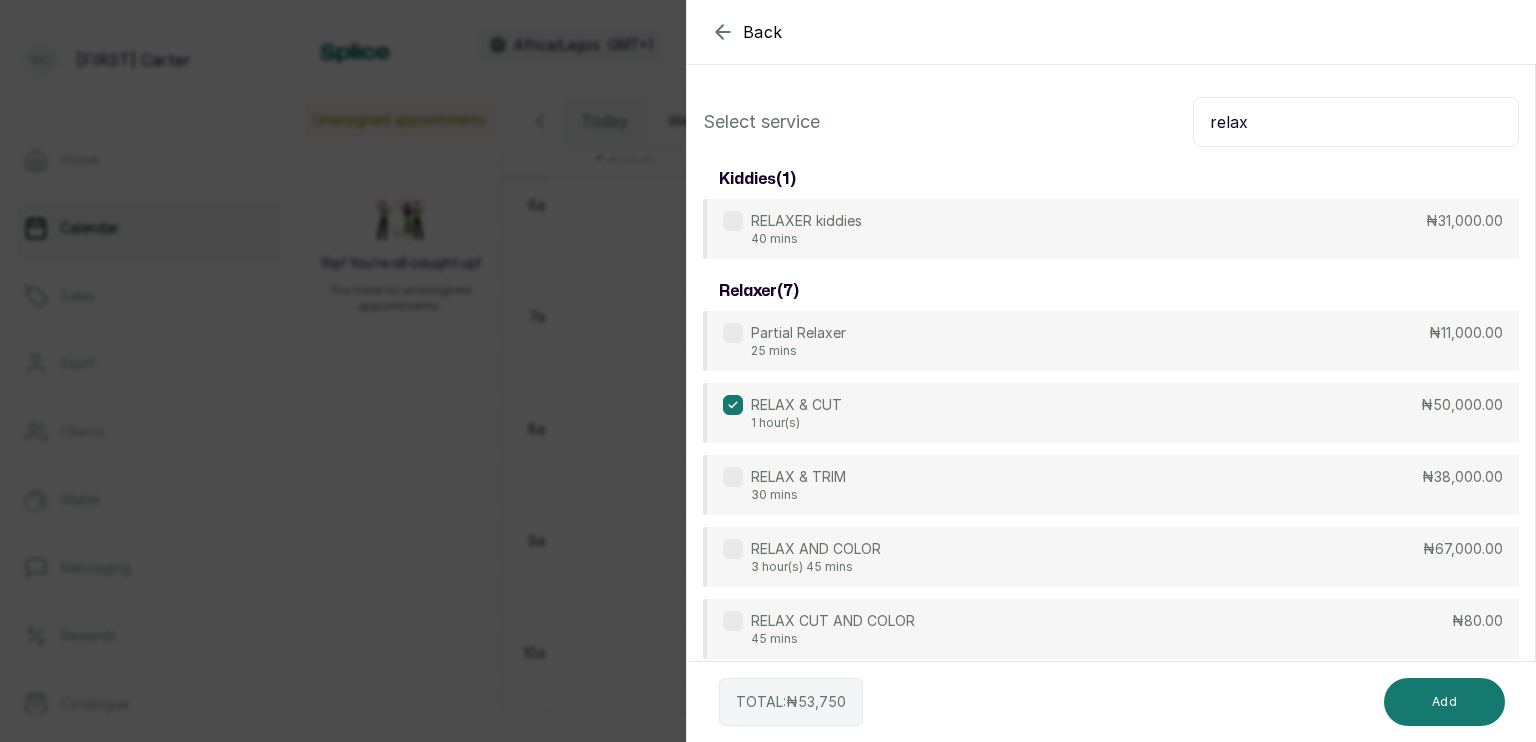 click on "Add" at bounding box center (1444, 702) 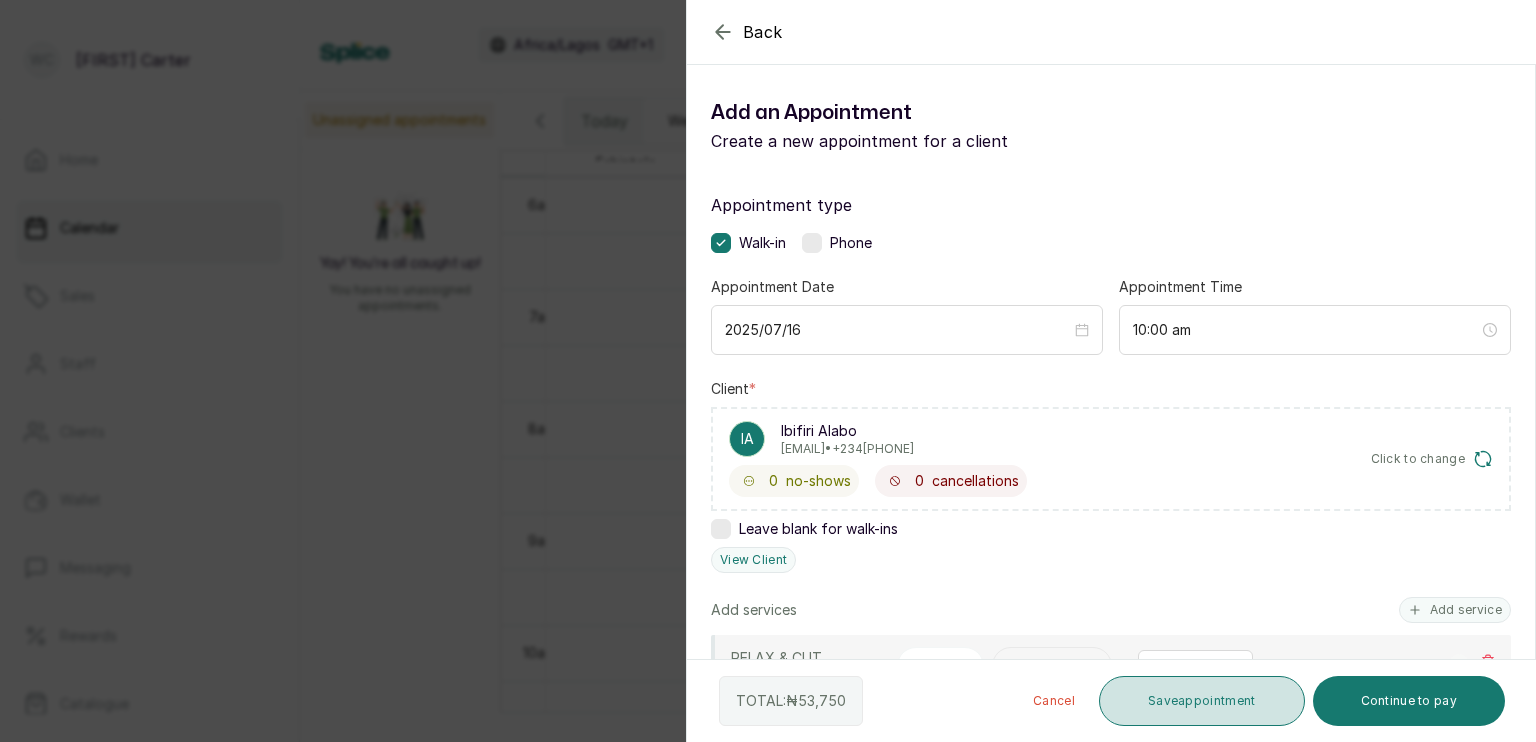 click on "Save  appointment" at bounding box center (1202, 701) 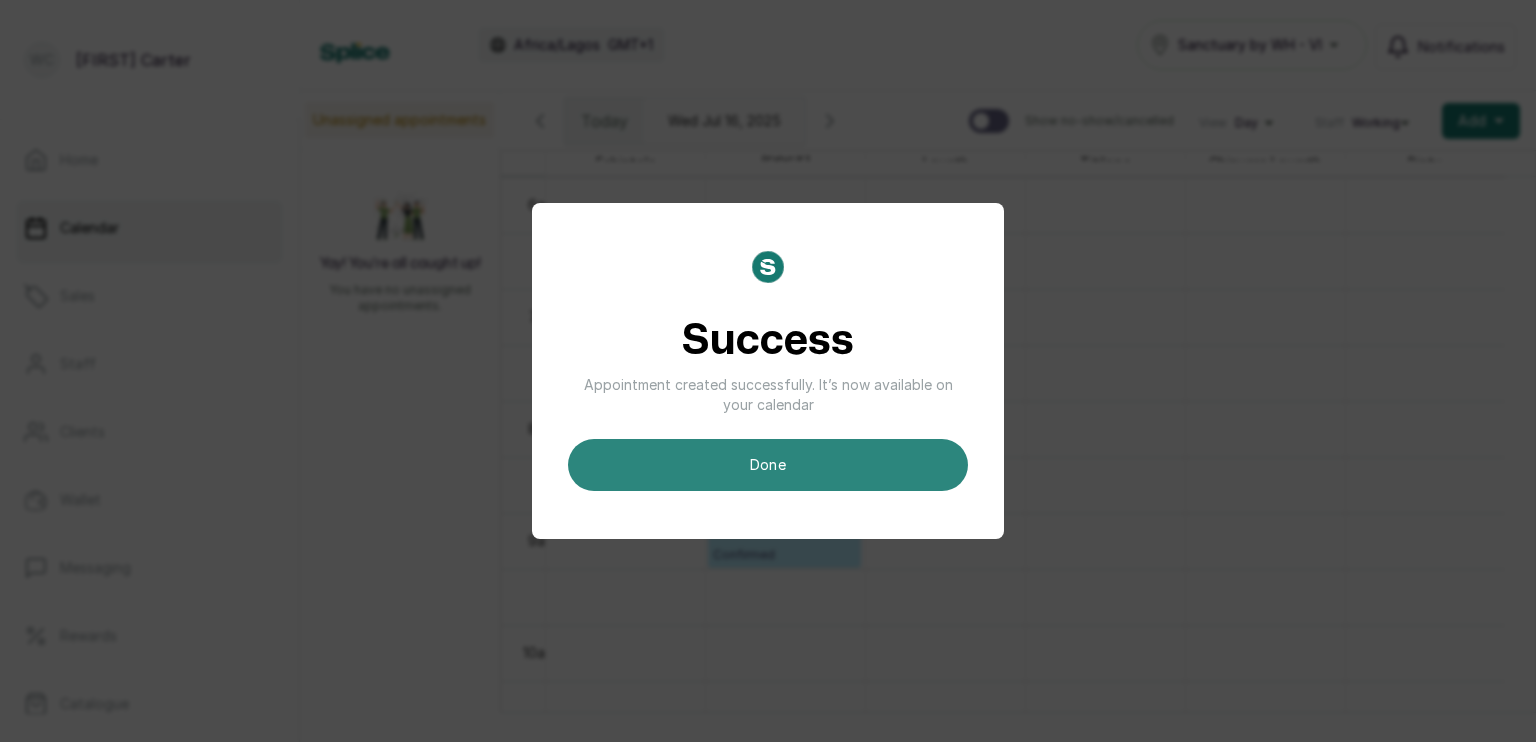 click on "done" at bounding box center [768, 465] 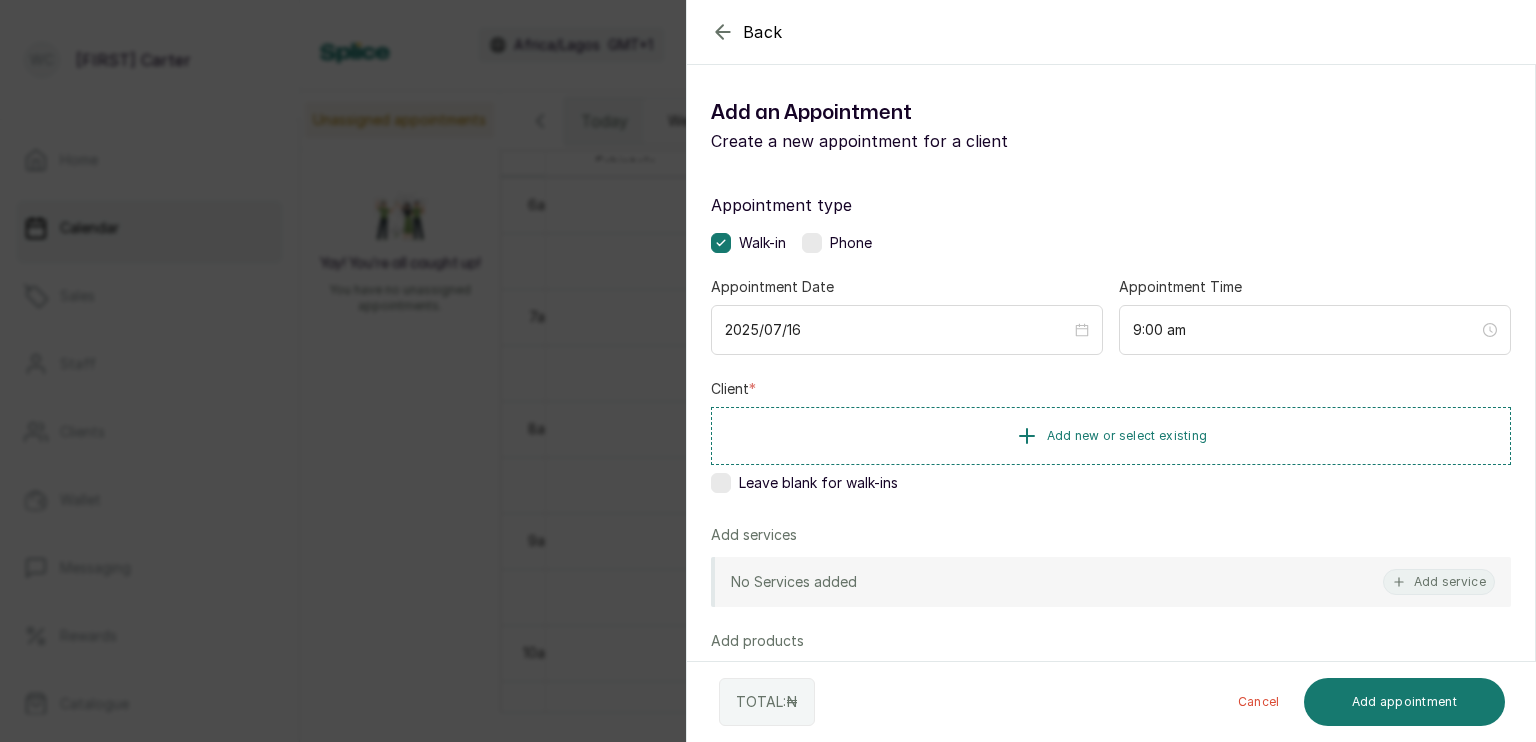 click 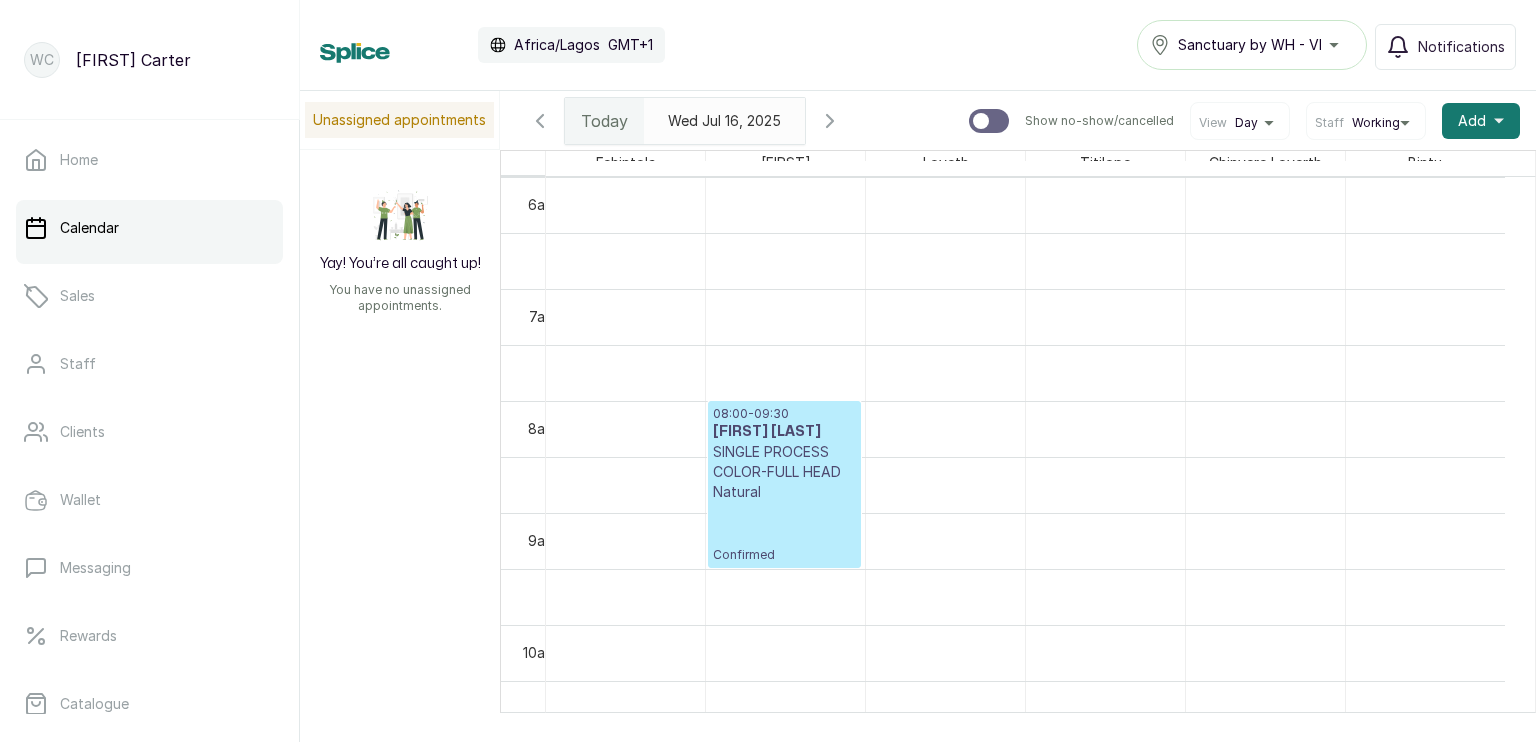 scroll, scrollTop: 1024, scrollLeft: 0, axis: vertical 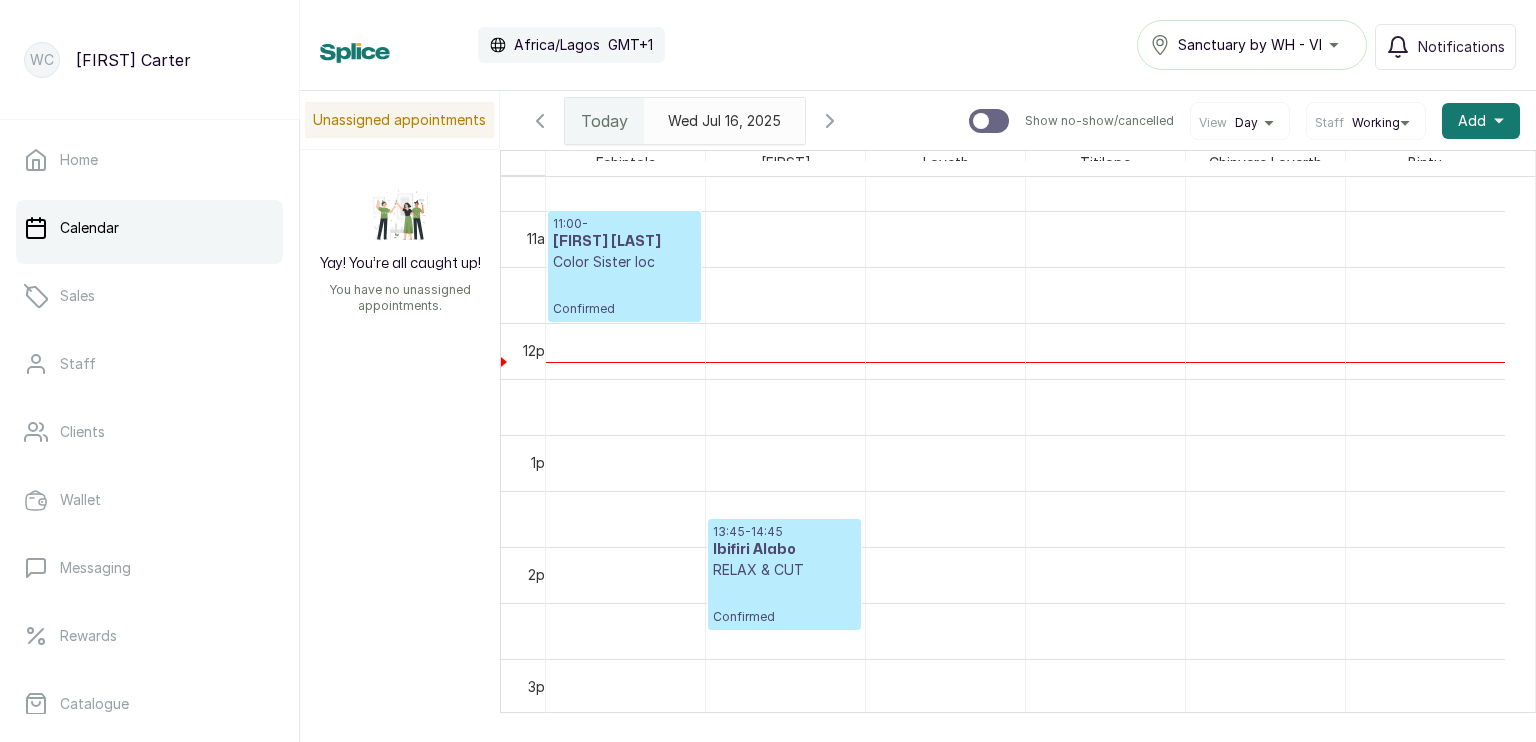 click on "Ibifiri Alabo" at bounding box center [784, 550] 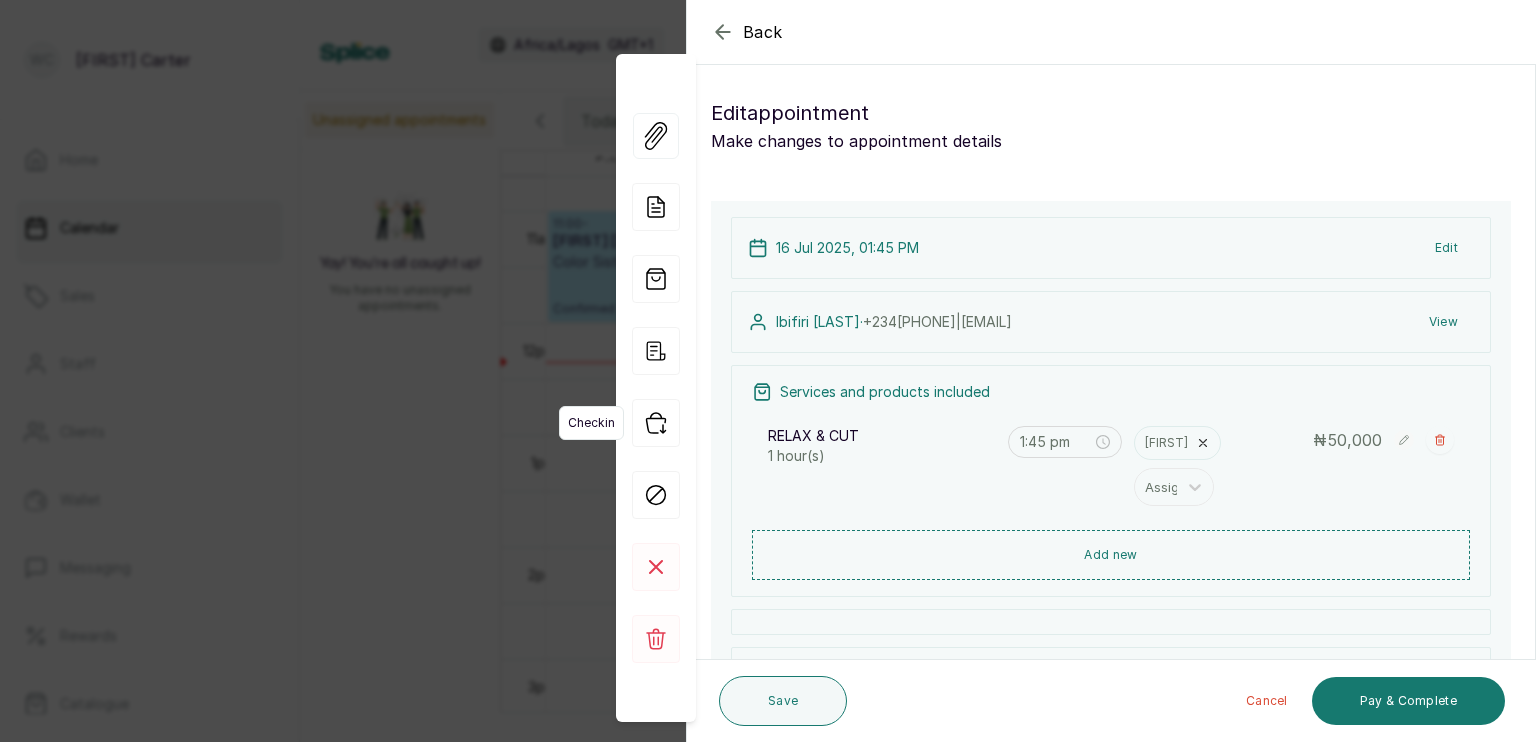 click 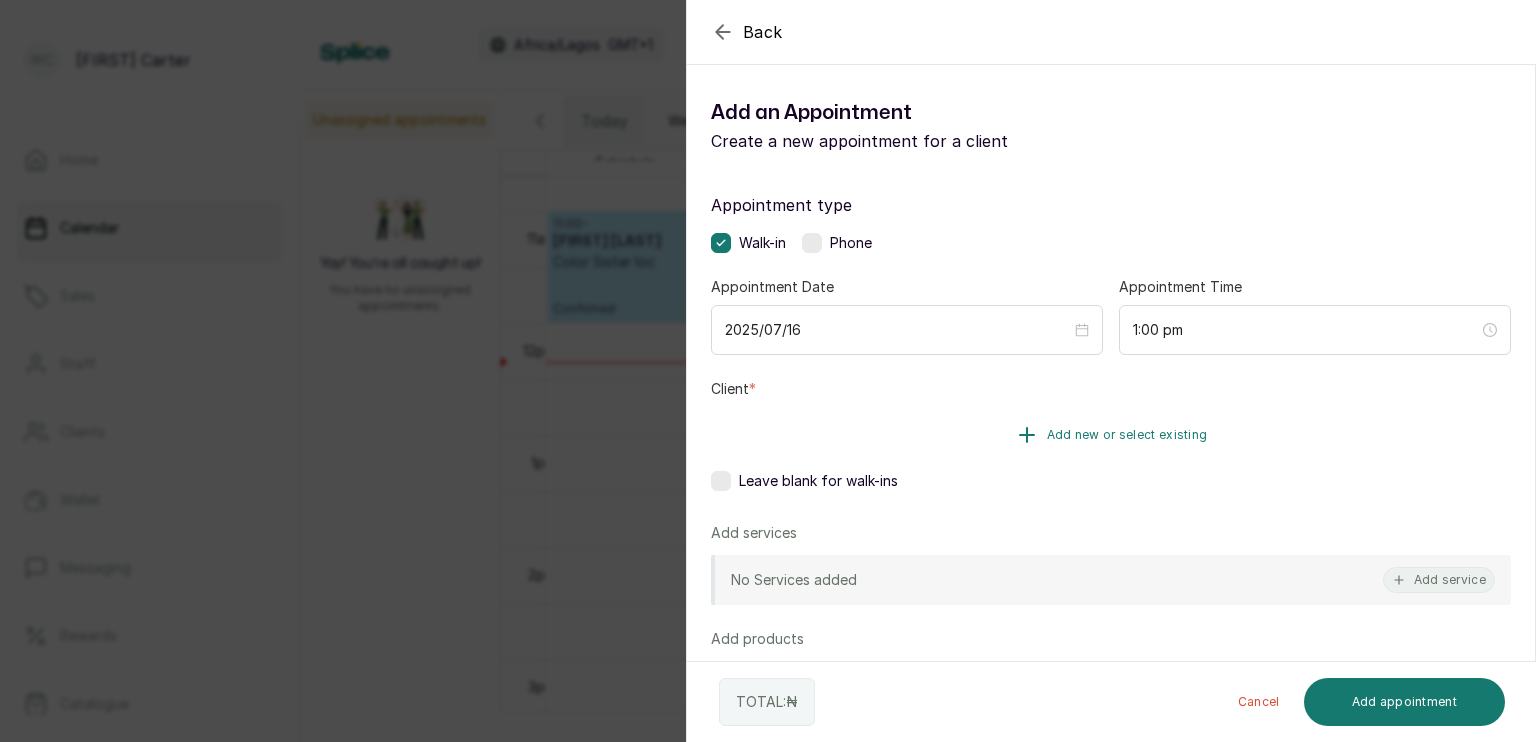 click on "Add new or select existing" at bounding box center [1127, 435] 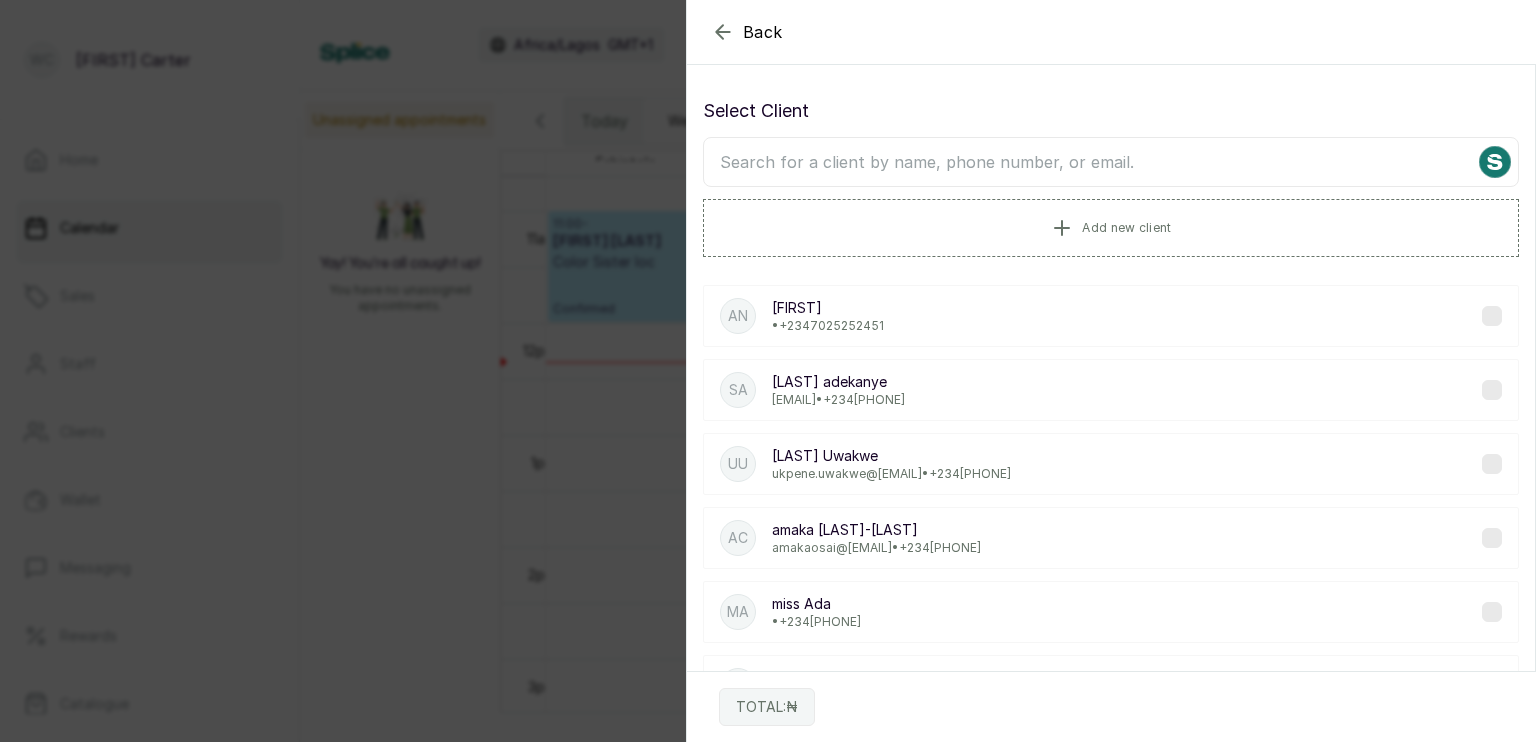 click at bounding box center (1111, 162) 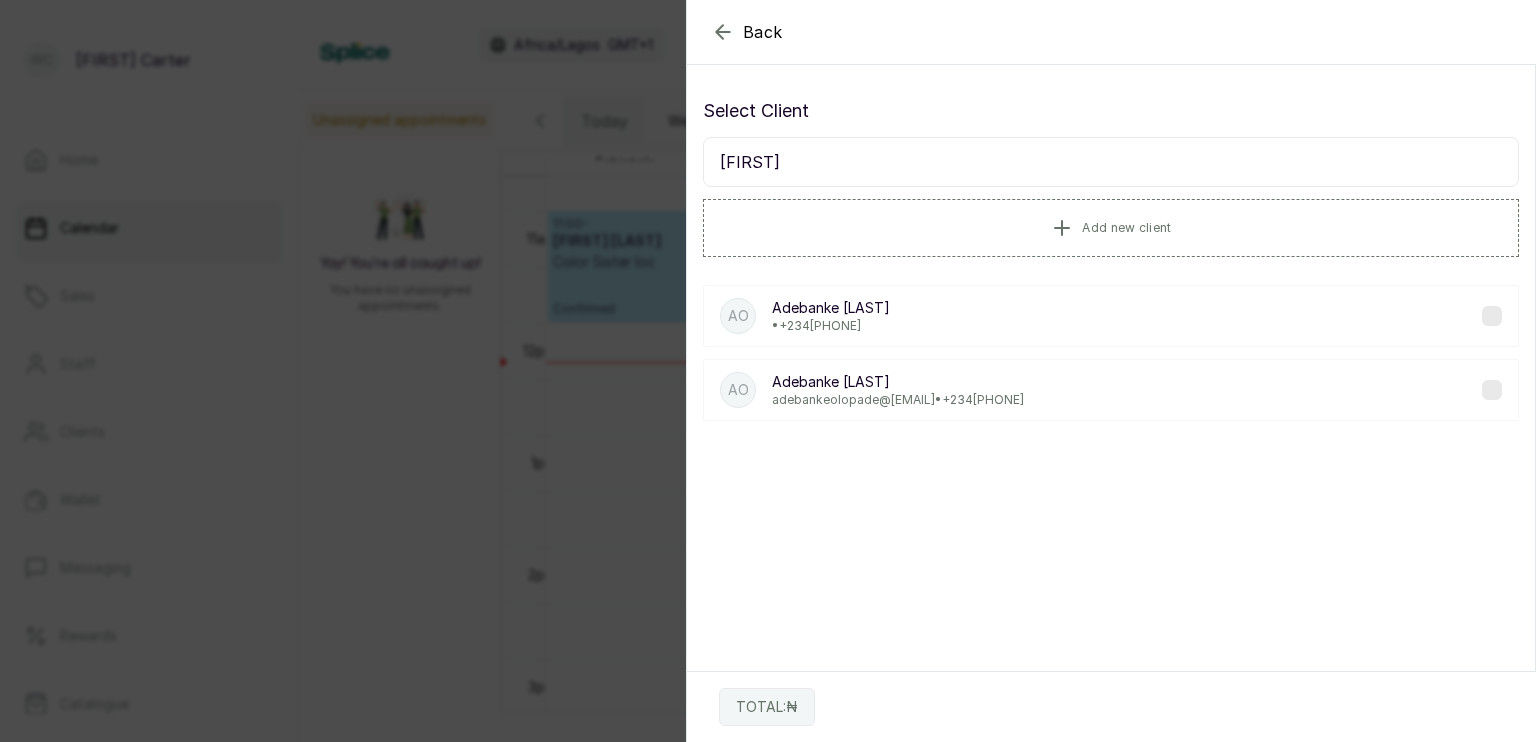 type on "[FIRST]" 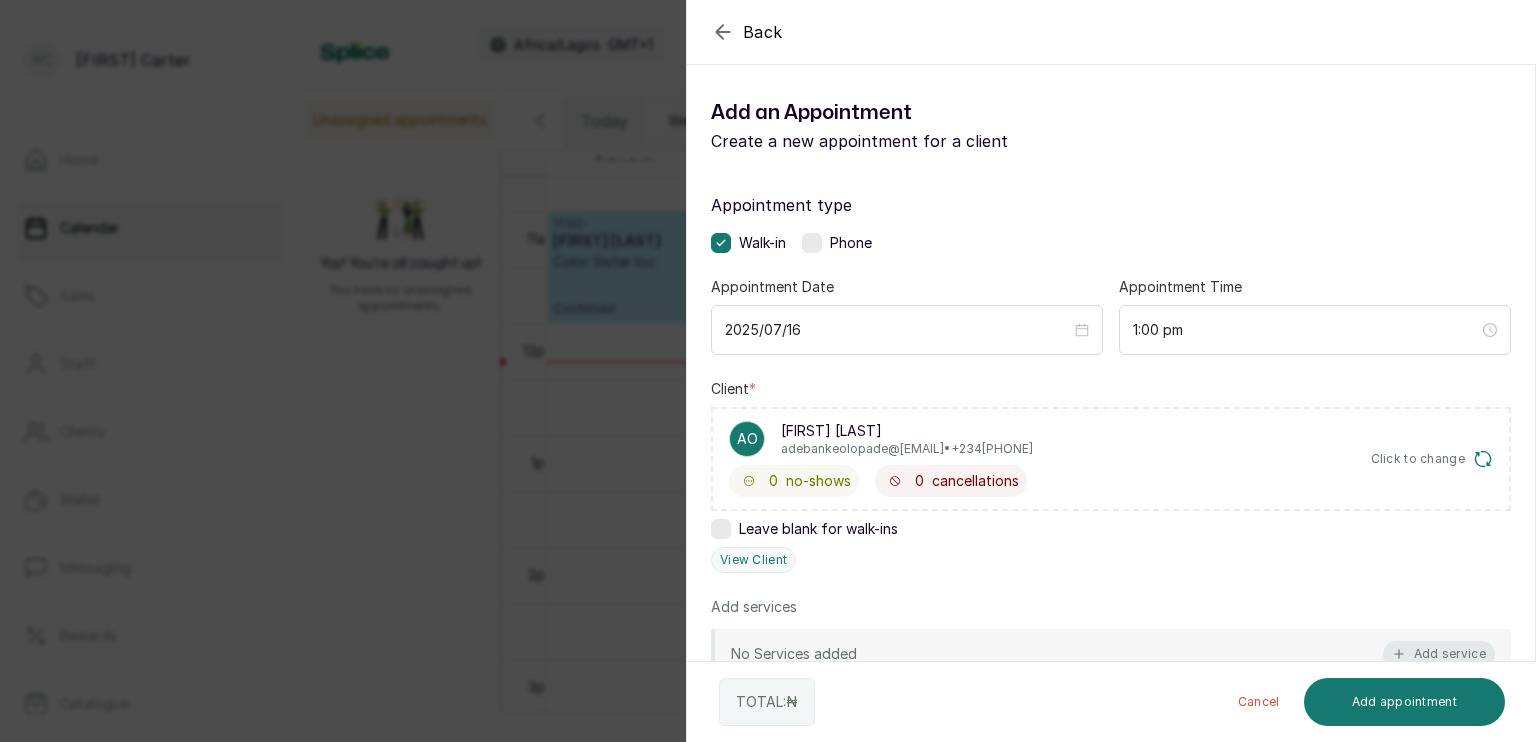 click on "Add service" at bounding box center (1439, 654) 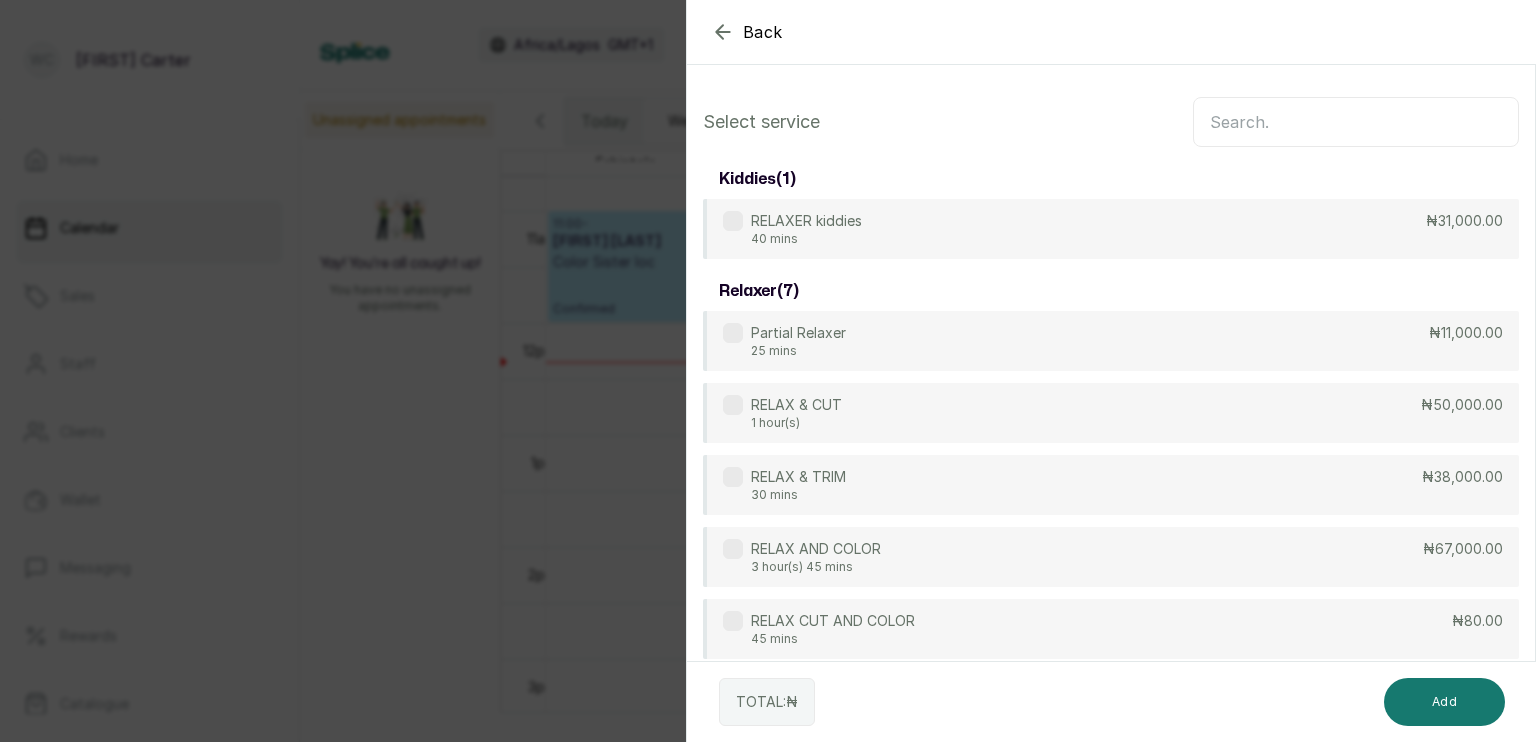 scroll, scrollTop: 80, scrollLeft: 0, axis: vertical 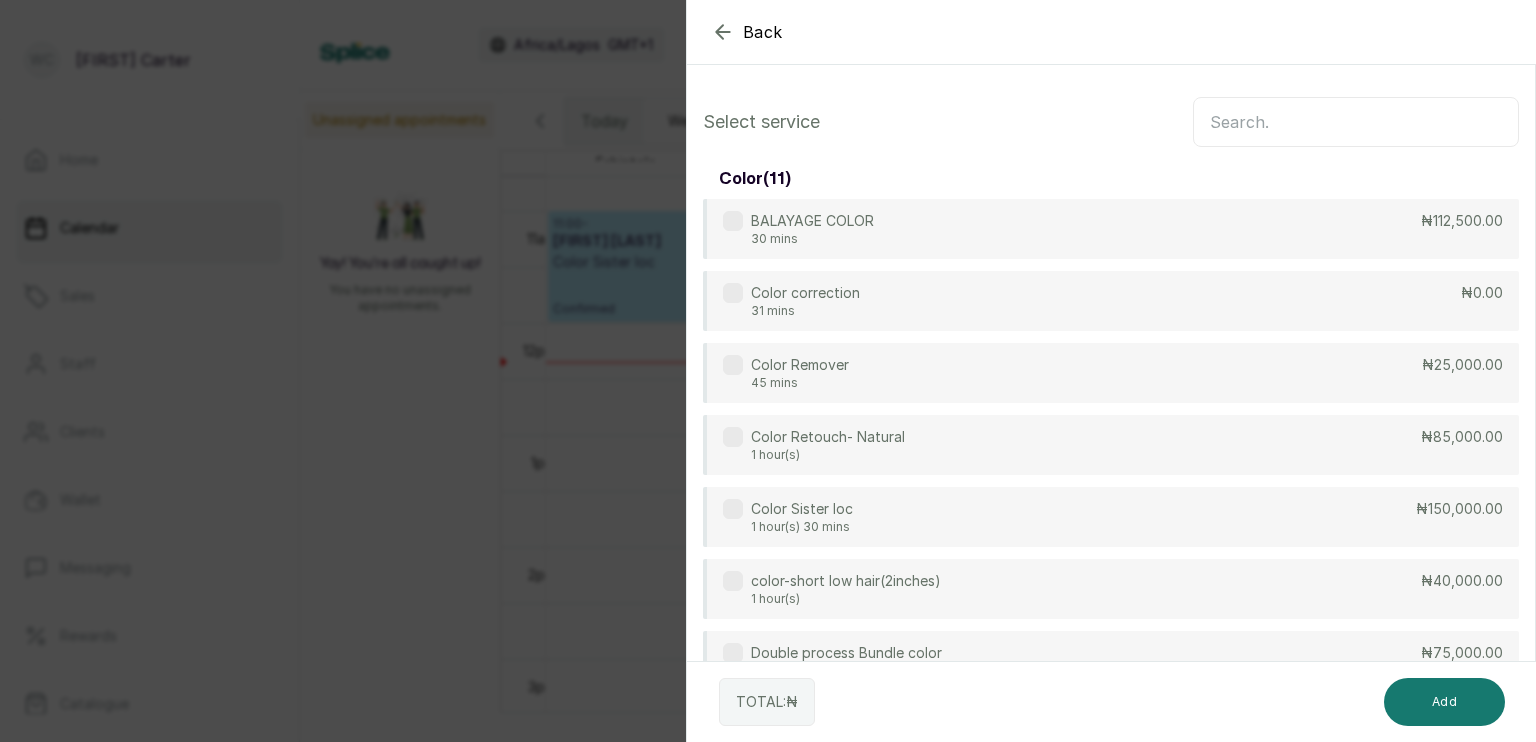 click at bounding box center [1356, 122] 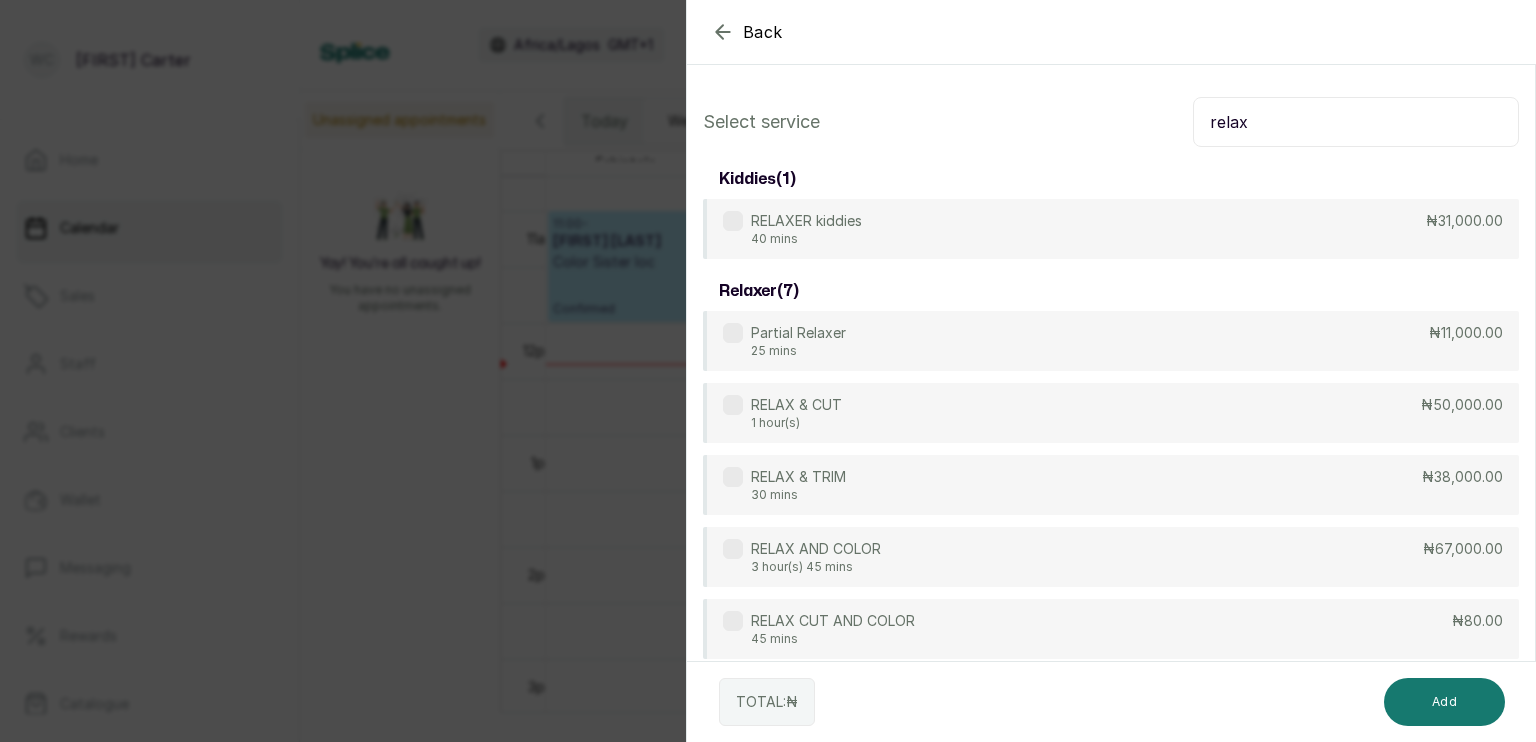 type on "relax" 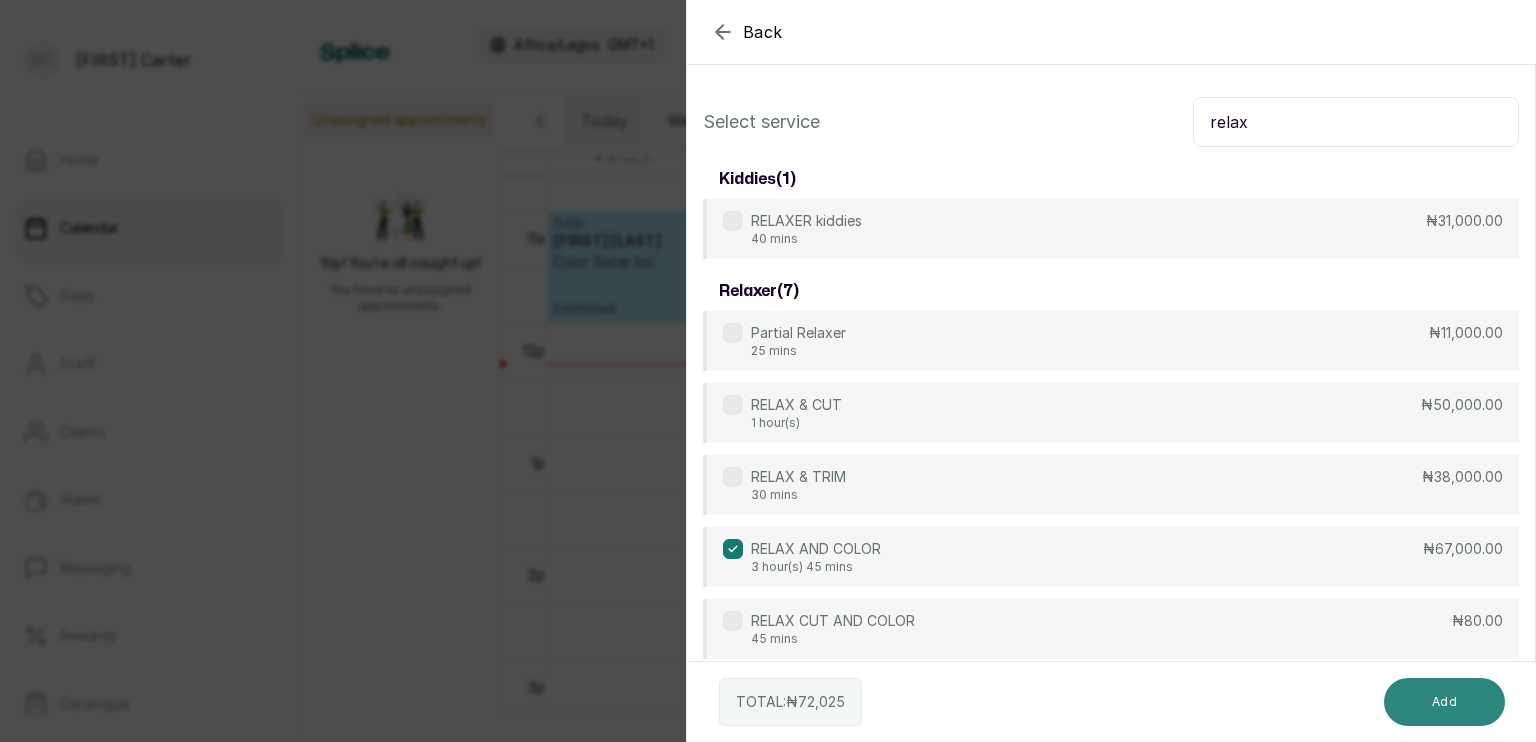 click on "Add" at bounding box center [1444, 702] 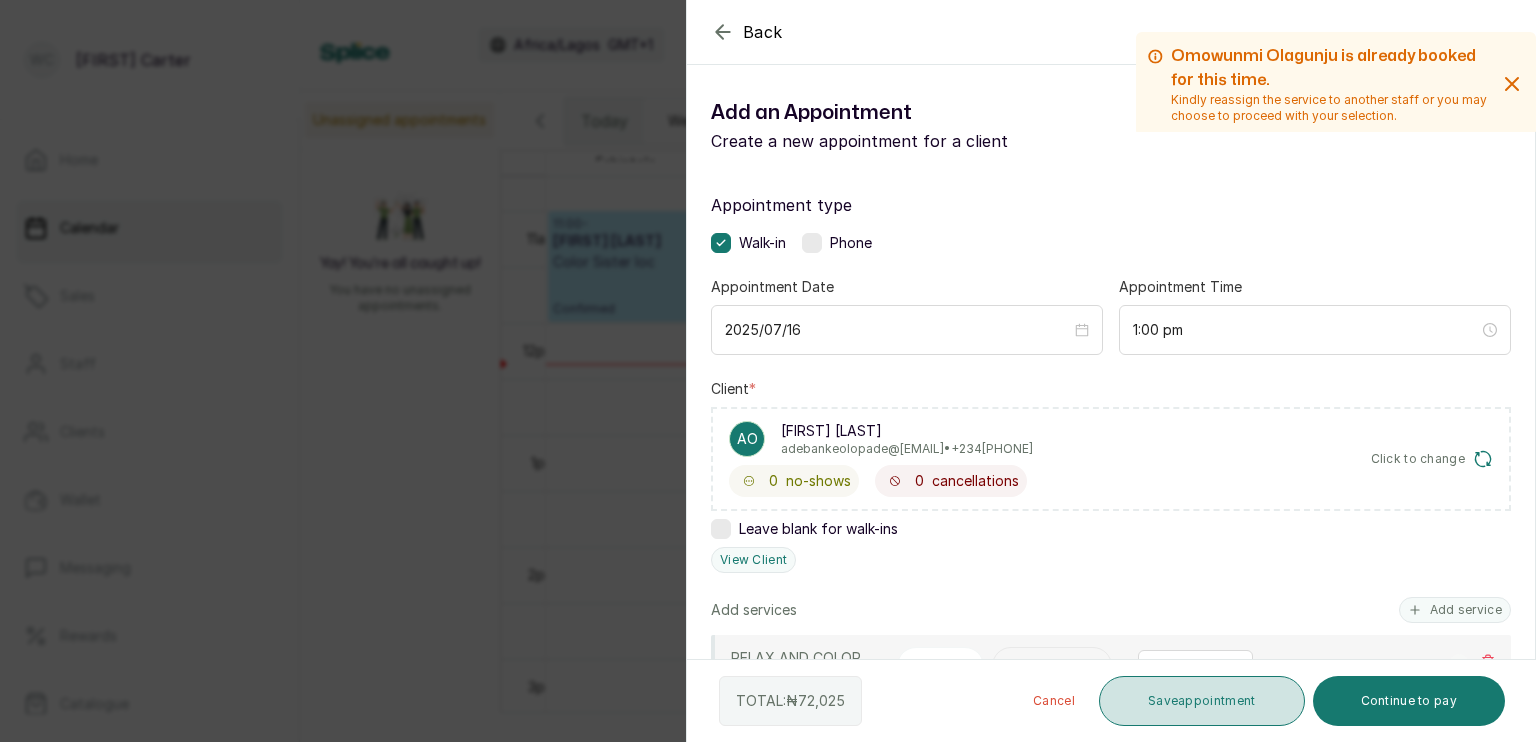 click on "Save  appointment" at bounding box center [1202, 701] 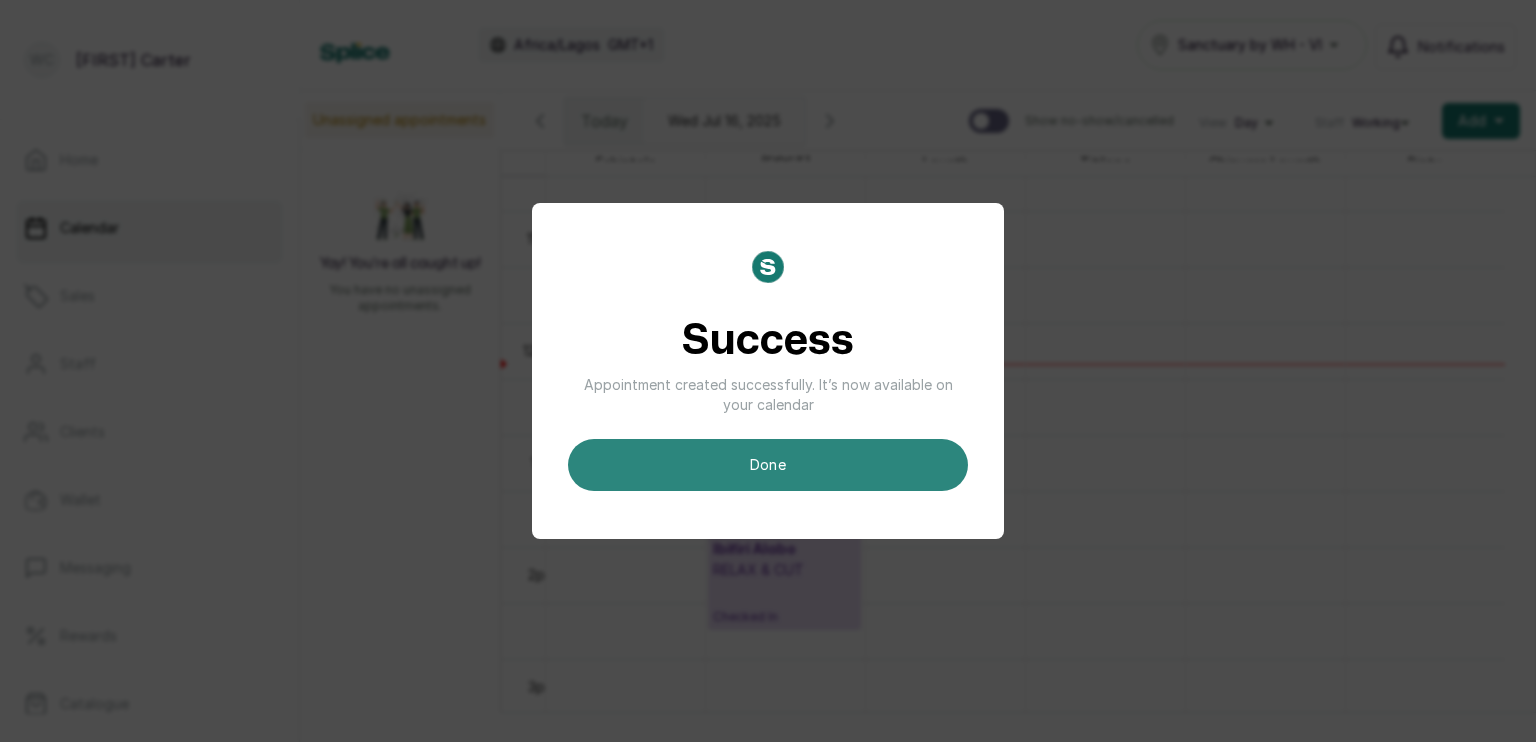 click on "done" at bounding box center [768, 465] 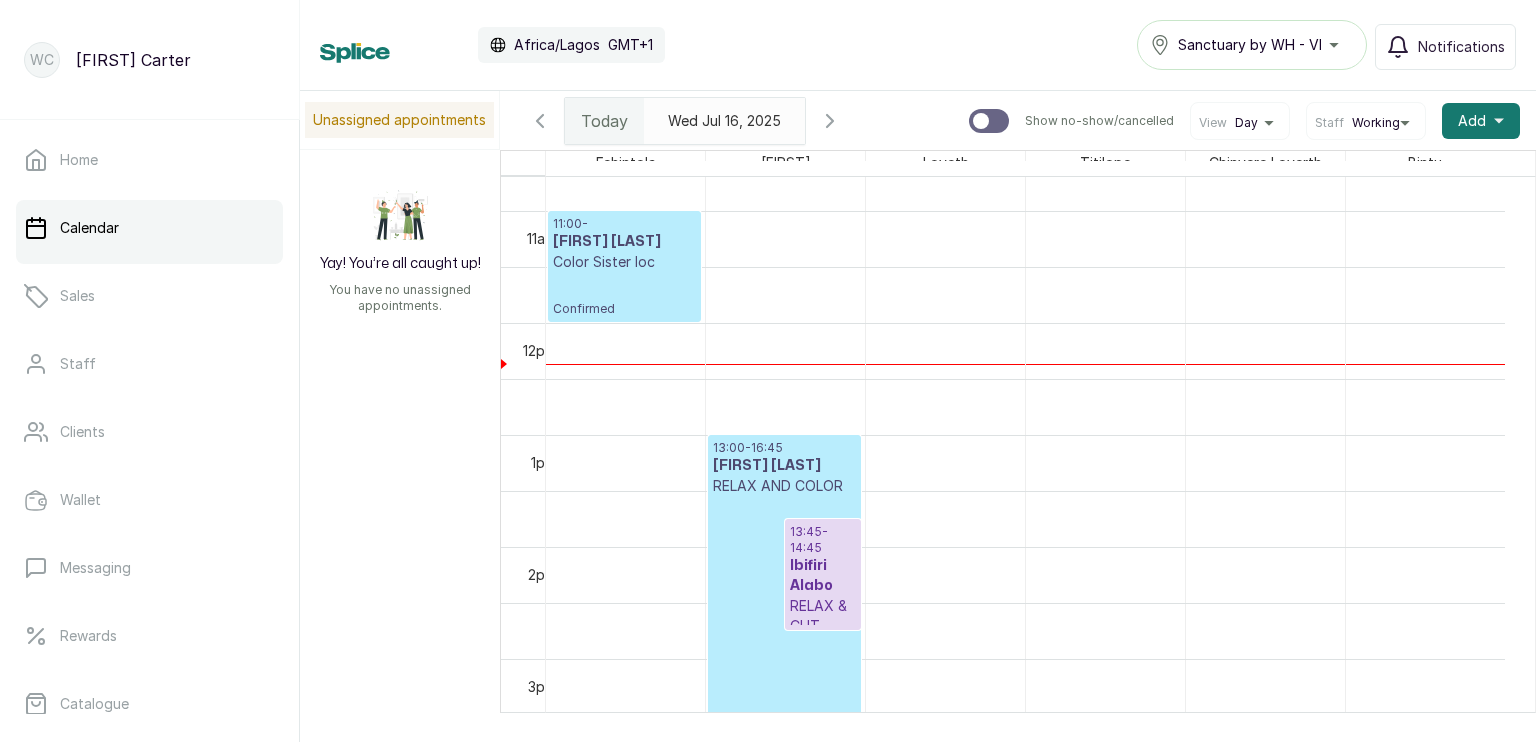click on "13:00  -  16:45 Adebanke Obafemi RELAX AND COLOR Confirmed" at bounding box center [784, 644] 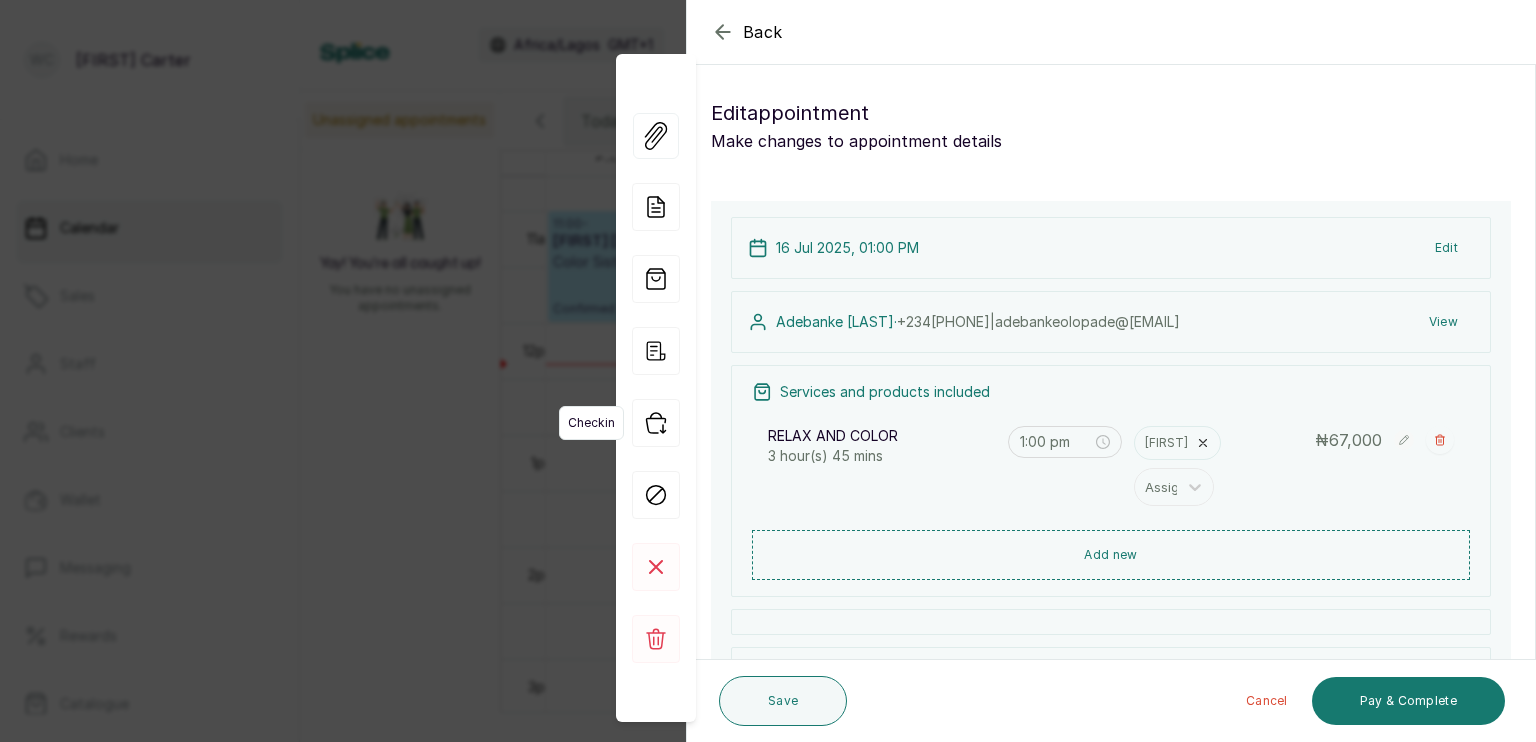 click 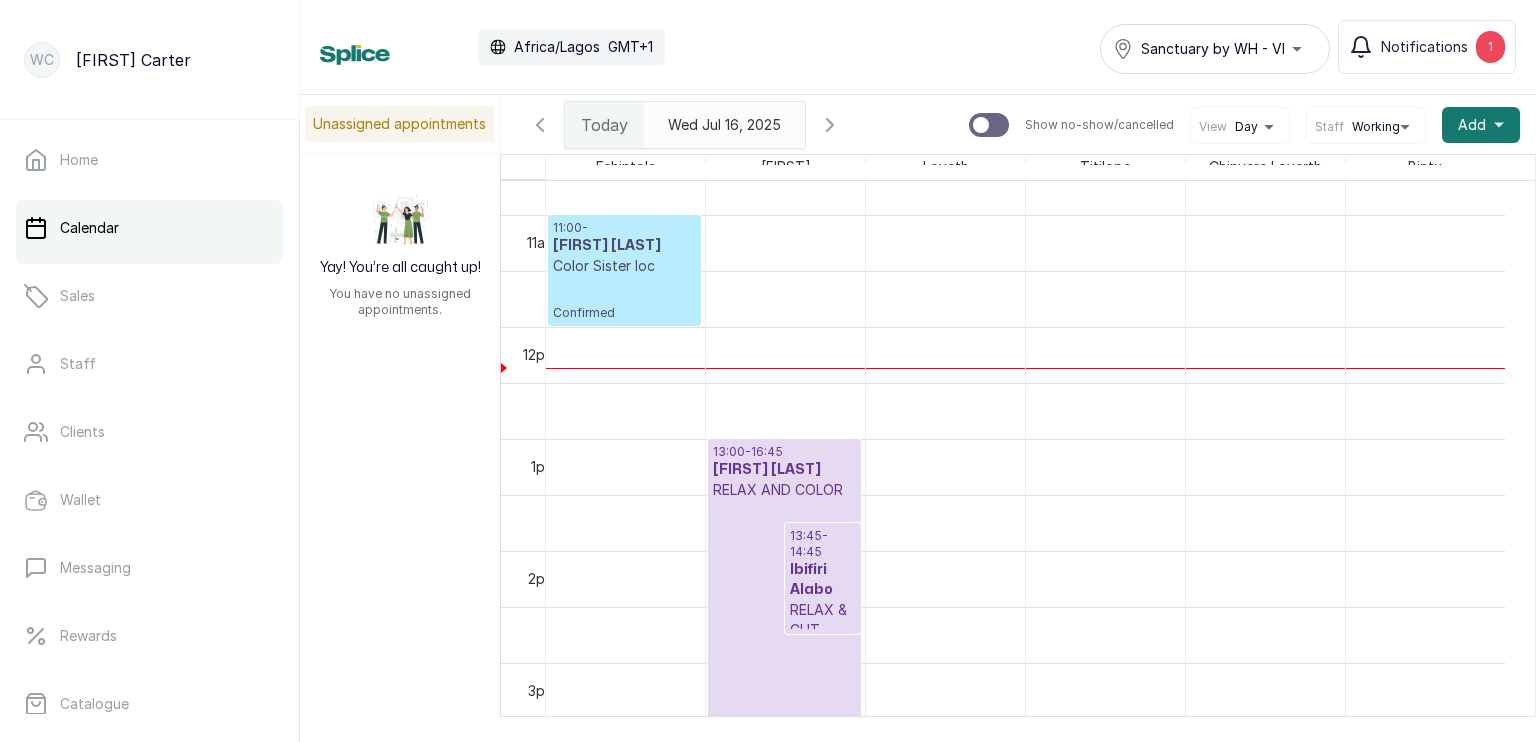 click on "13:00  -  16:45 [FIRST] [LAST] RELAX AND COLOR Checked In" at bounding box center [784, 648] 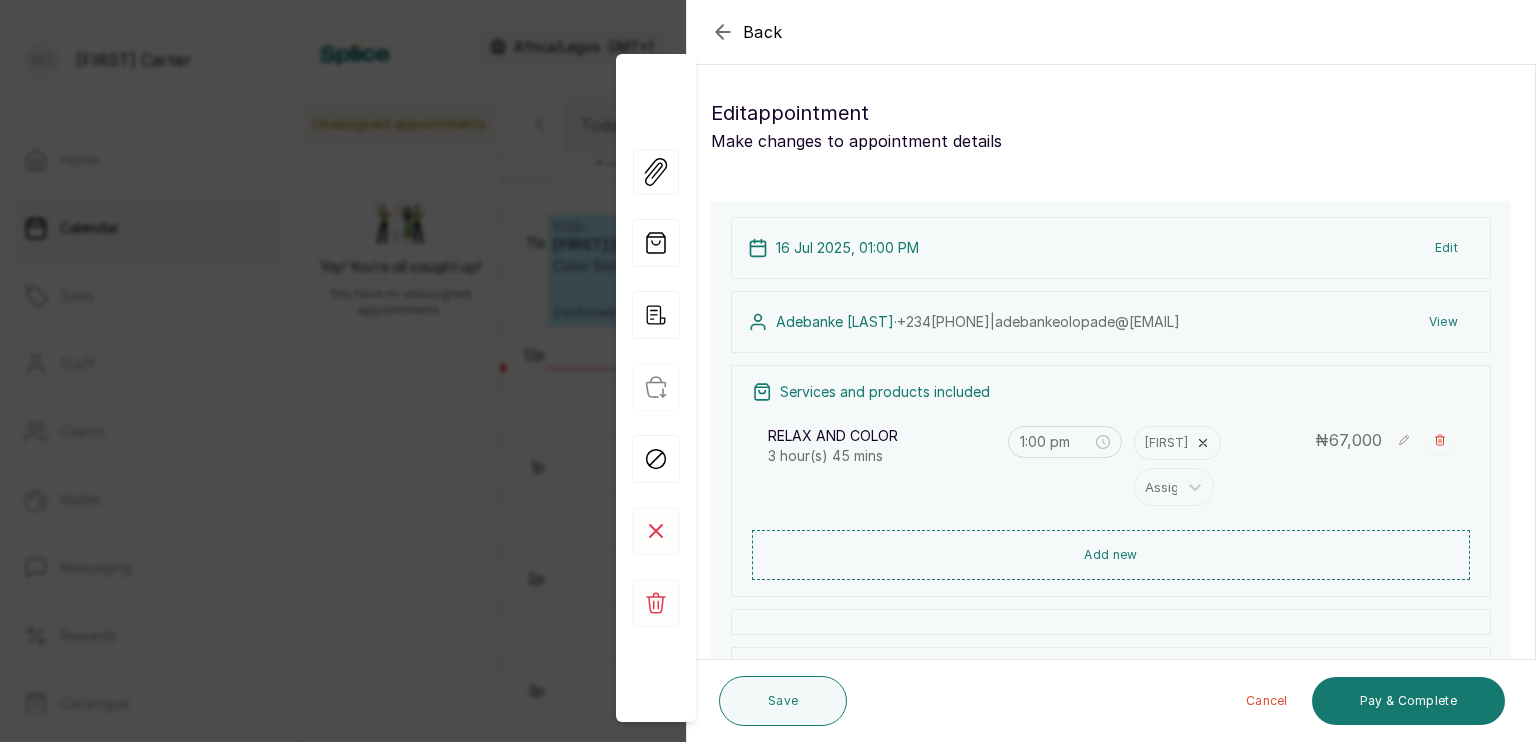 click on "Edit" at bounding box center [1446, 248] 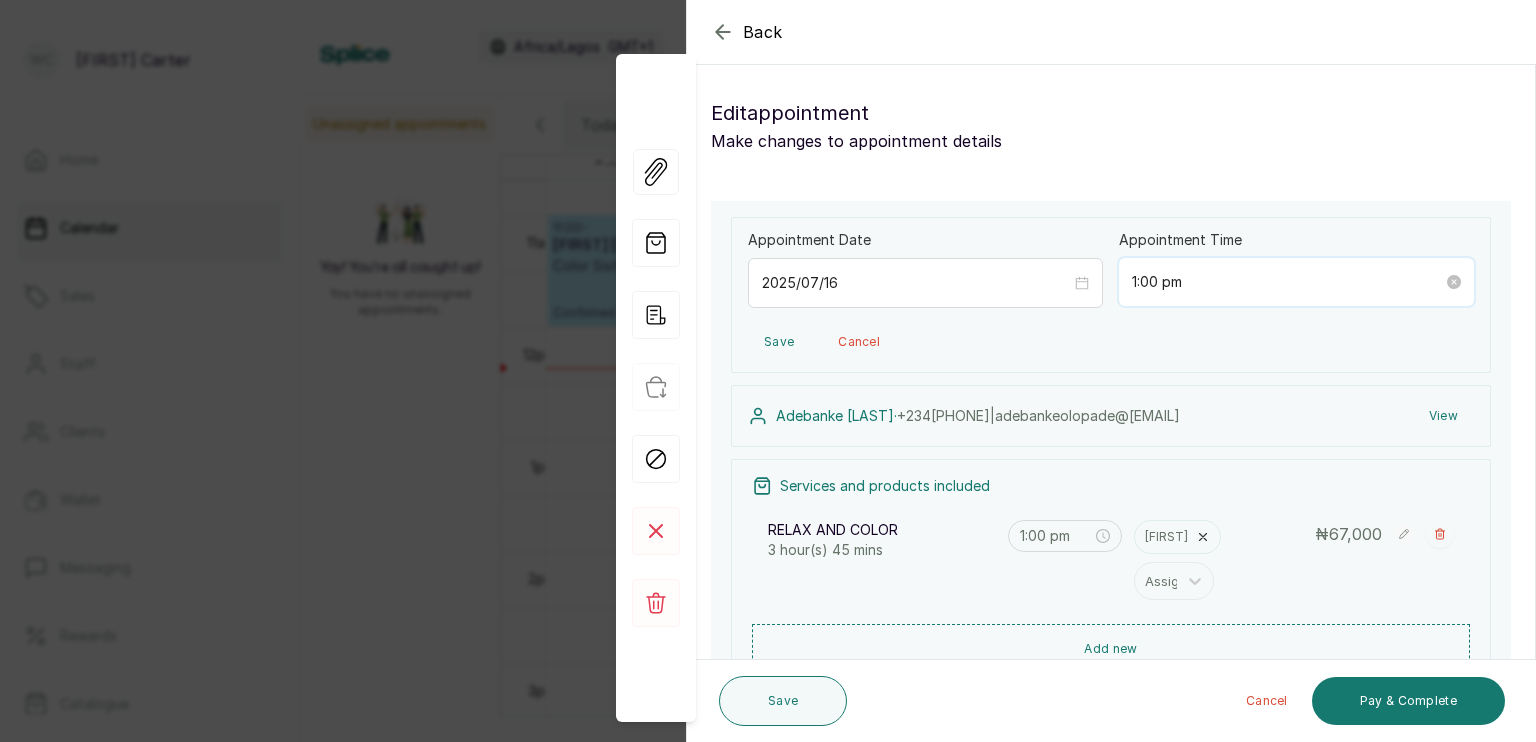 click on "1:00 pm" at bounding box center (1287, 282) 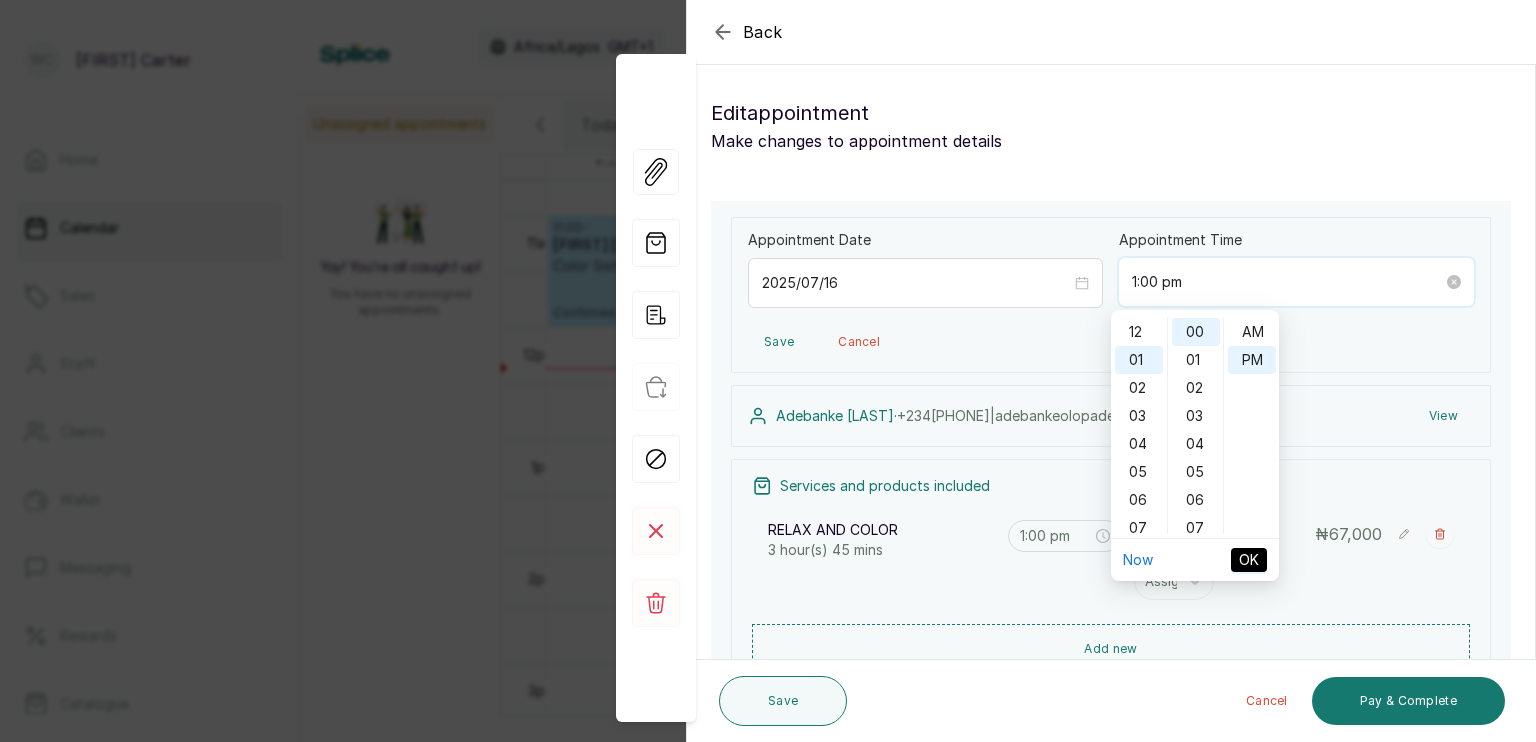 scroll, scrollTop: 28, scrollLeft: 0, axis: vertical 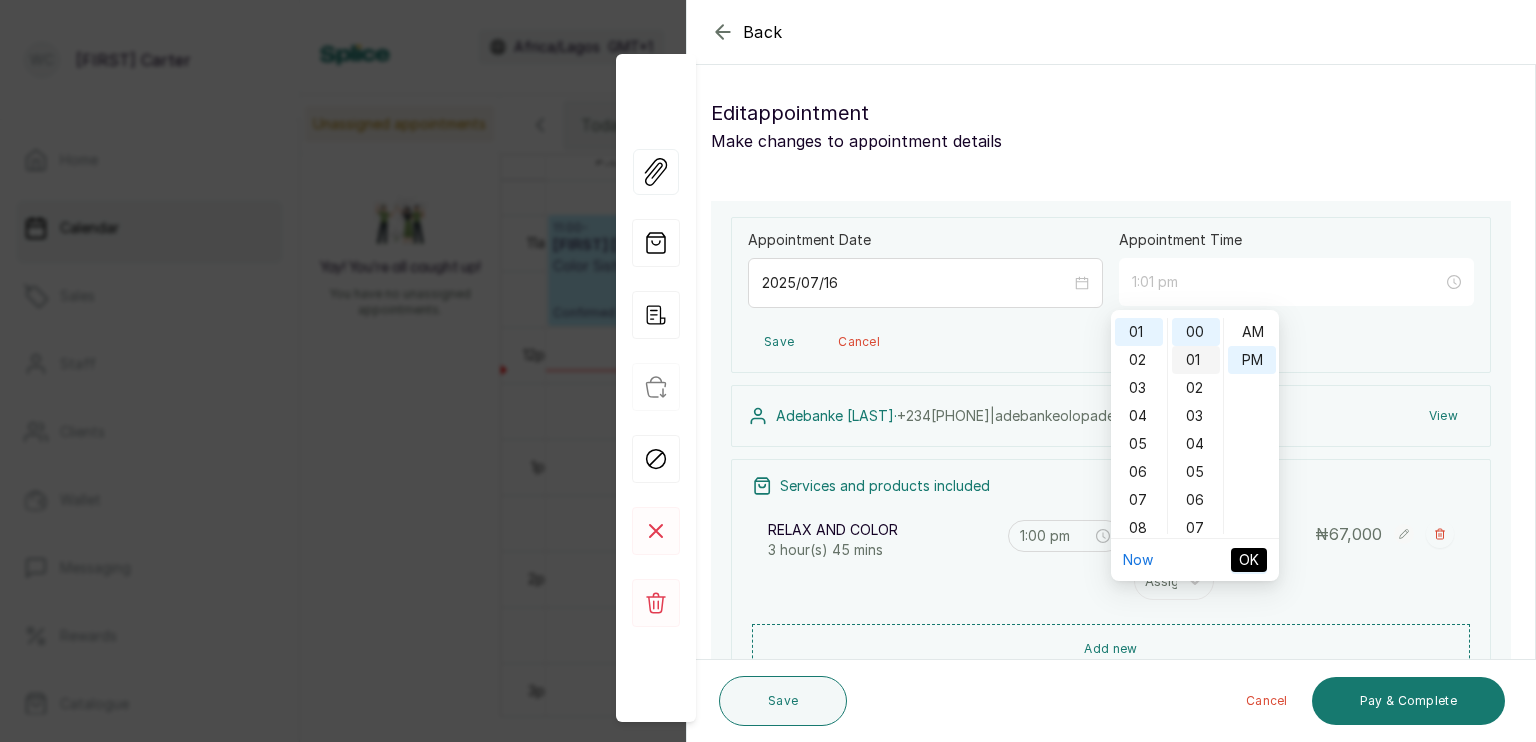 click on "01" at bounding box center (1196, 360) 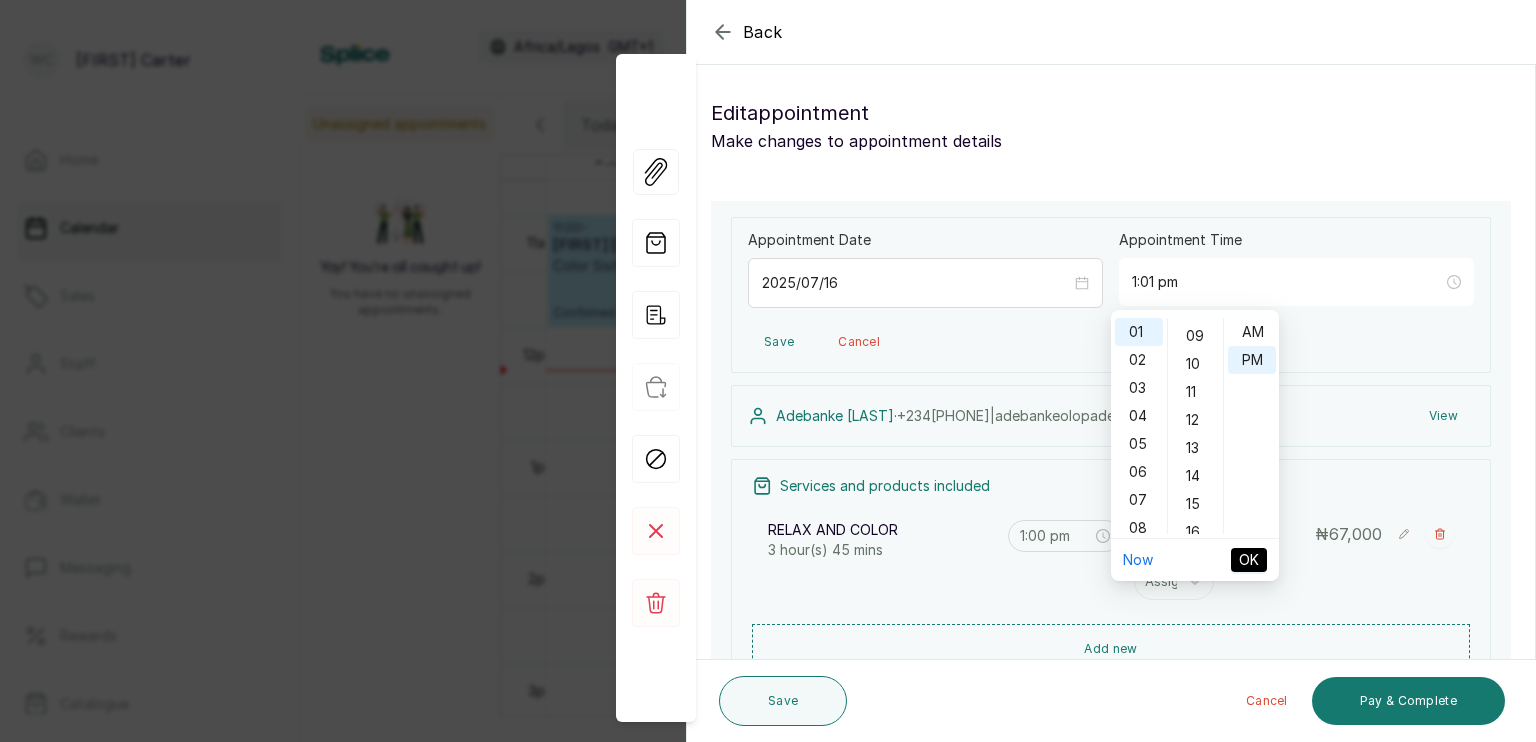 scroll, scrollTop: 256, scrollLeft: 0, axis: vertical 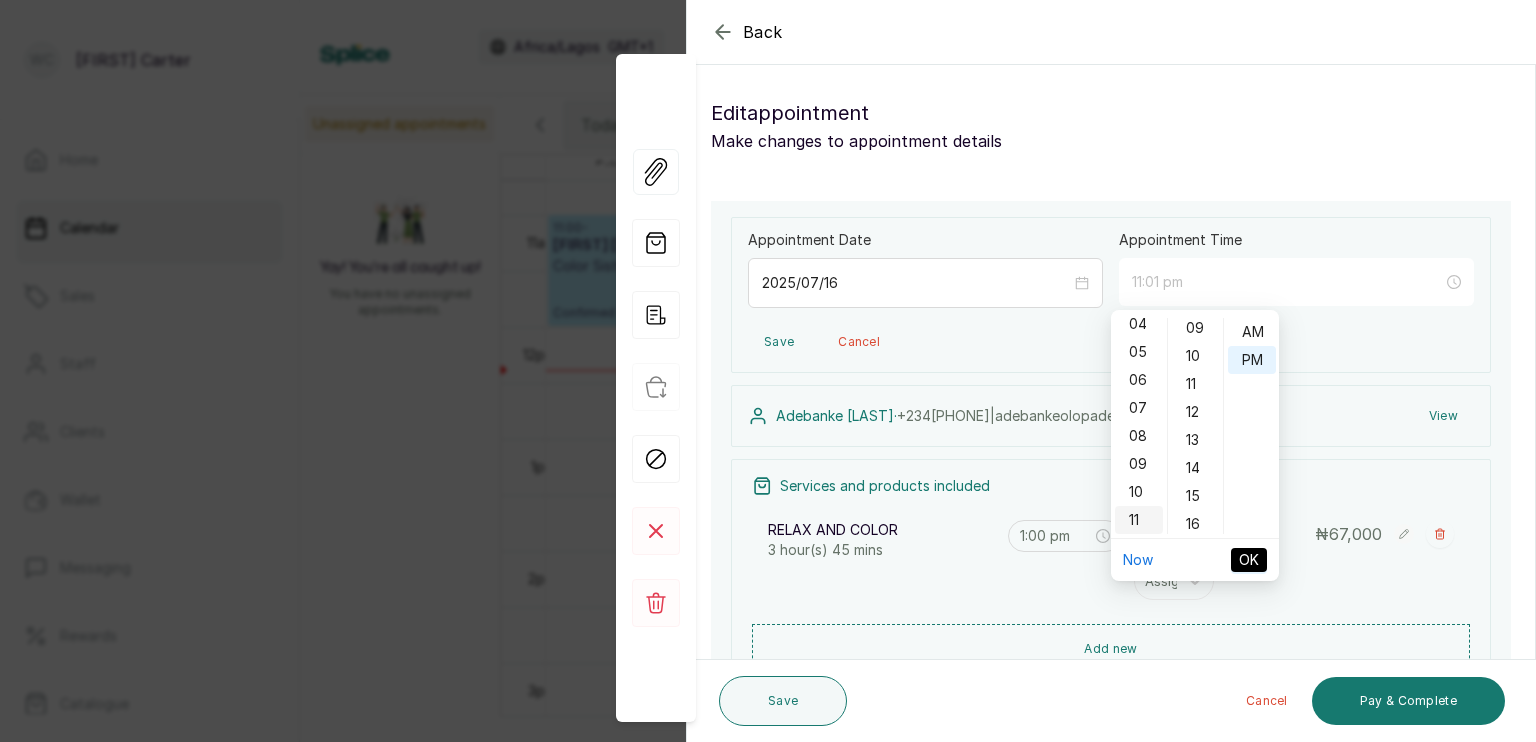 click on "11" at bounding box center [1139, 520] 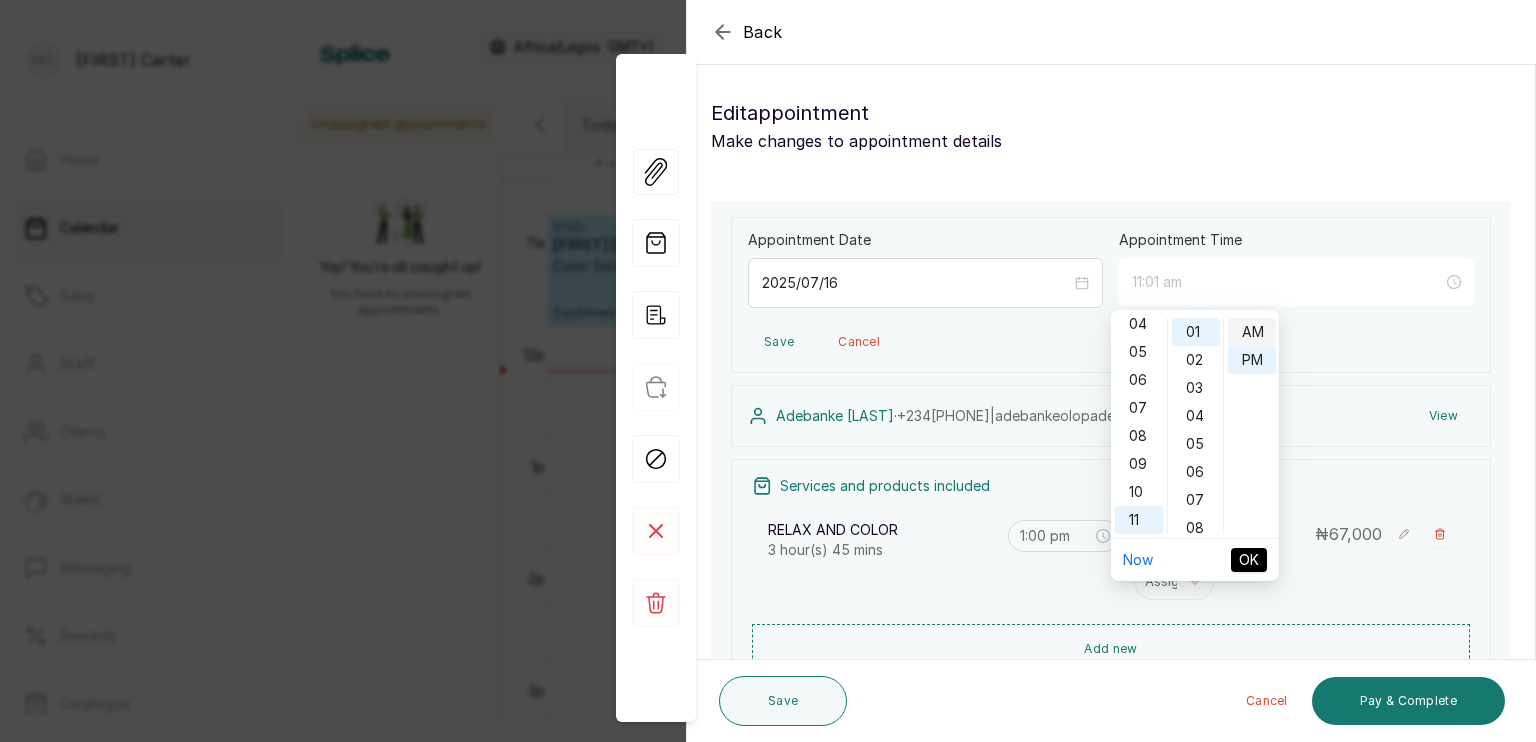 click on "AM" at bounding box center (1252, 332) 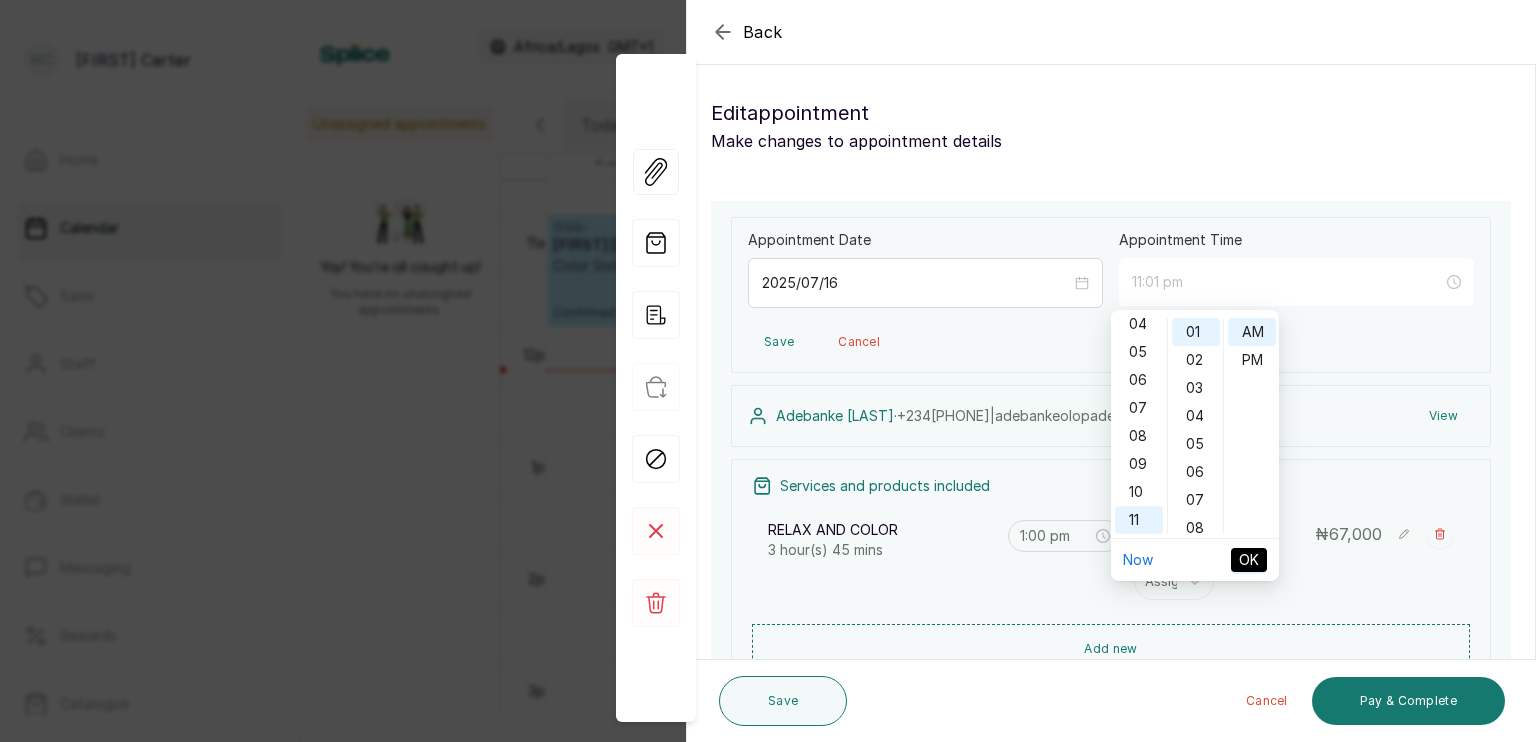 type on "11:01 am" 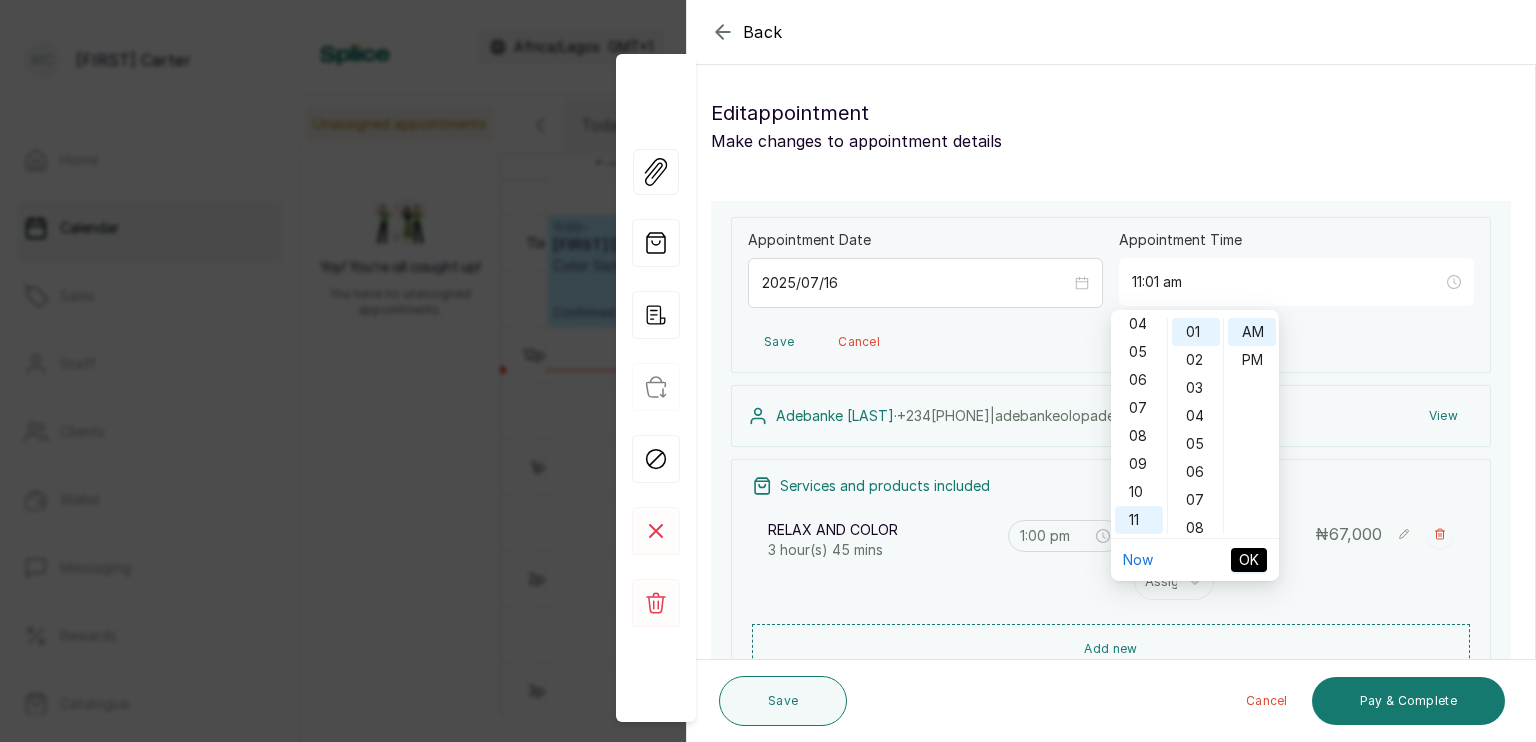 click on "OK" at bounding box center (1249, 560) 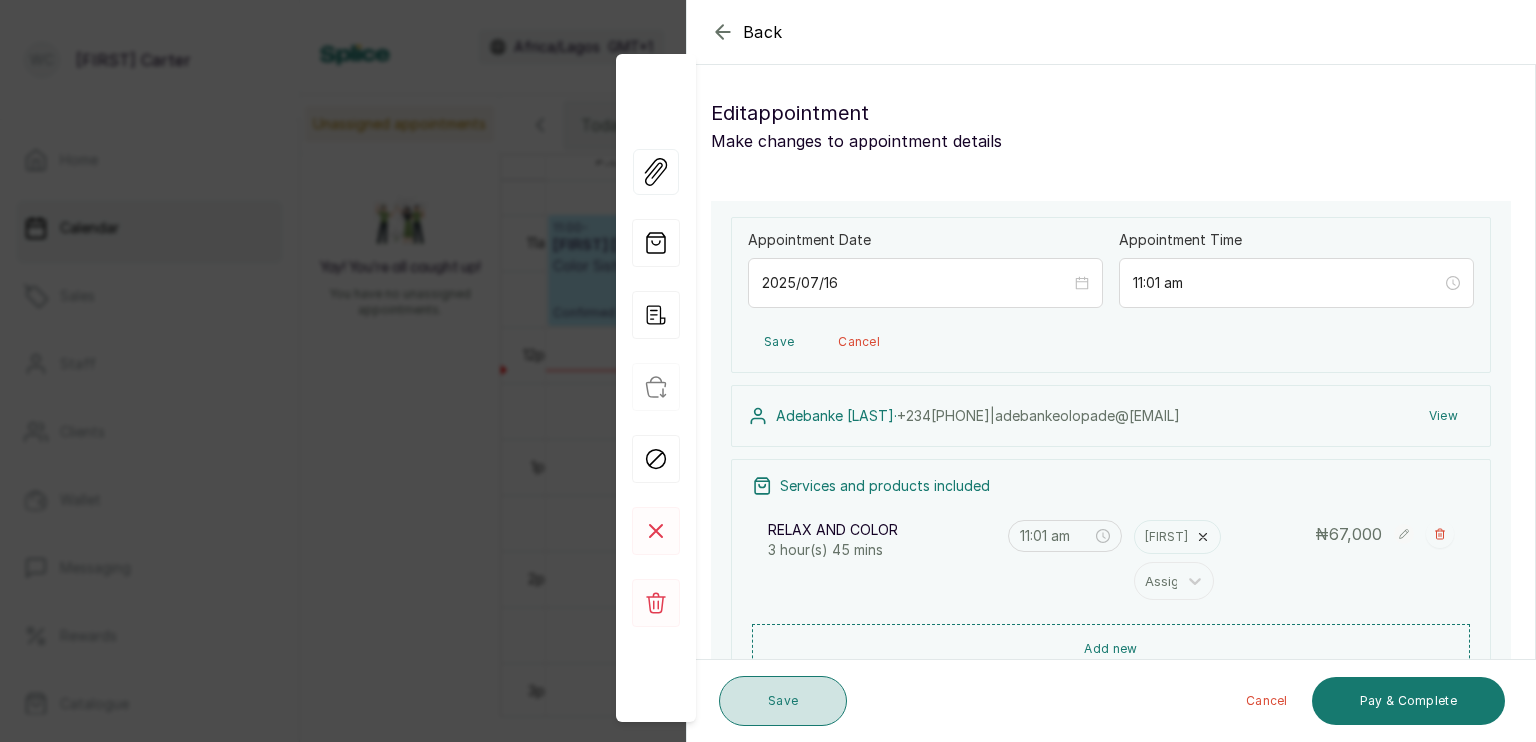 click on "Save" at bounding box center [783, 701] 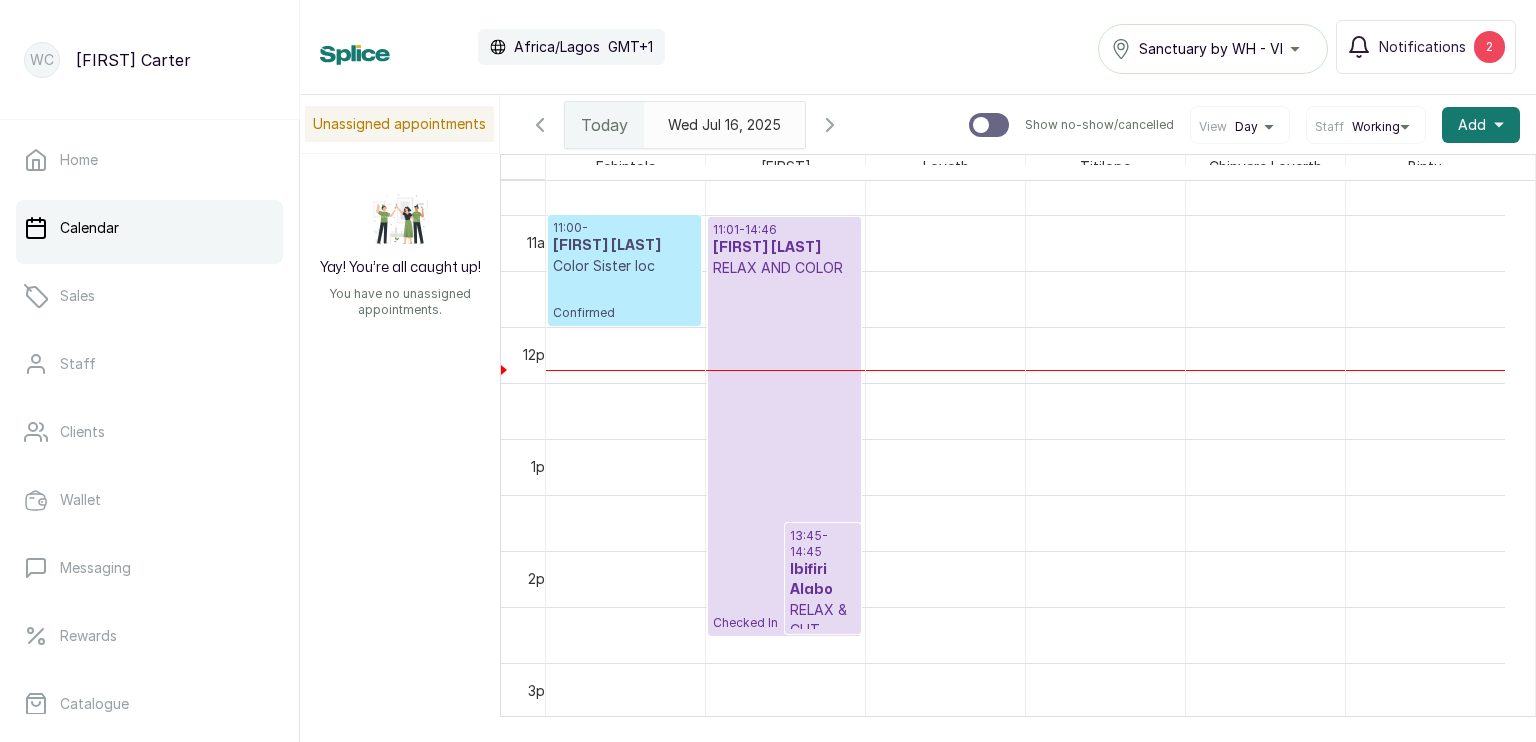 click on "Ibifiri Alabo" at bounding box center [823, 580] 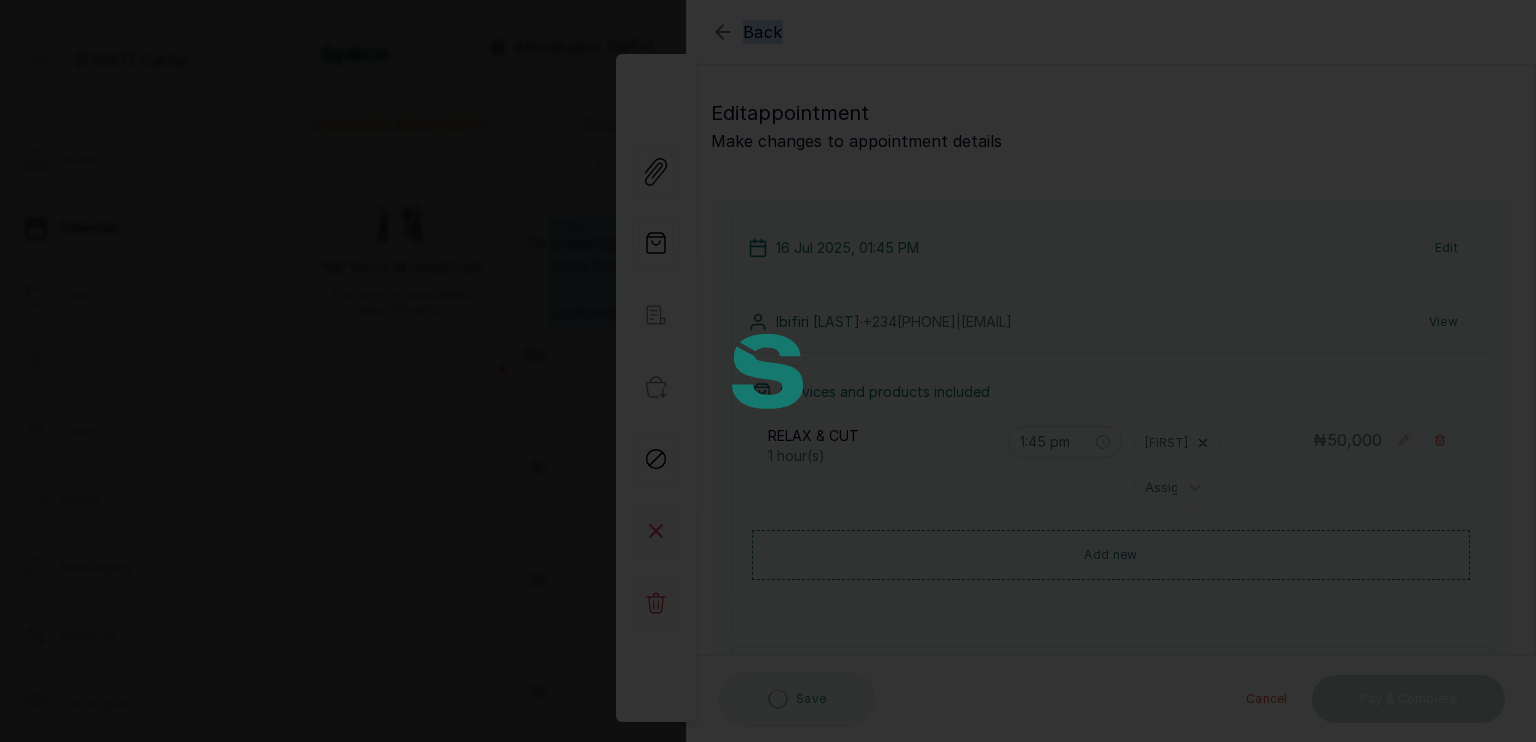 click at bounding box center (768, 371) 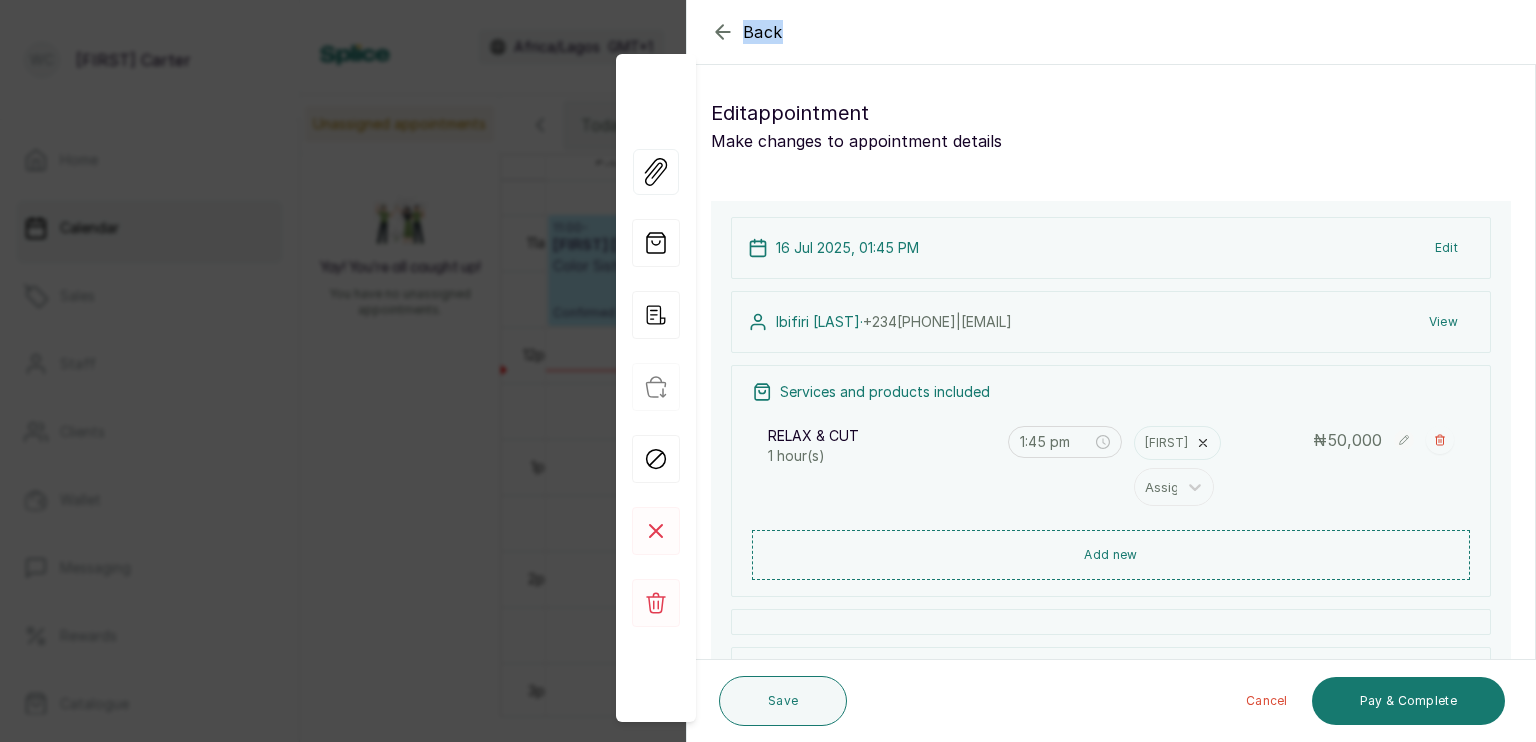 click on "Edit" at bounding box center [1446, 248] 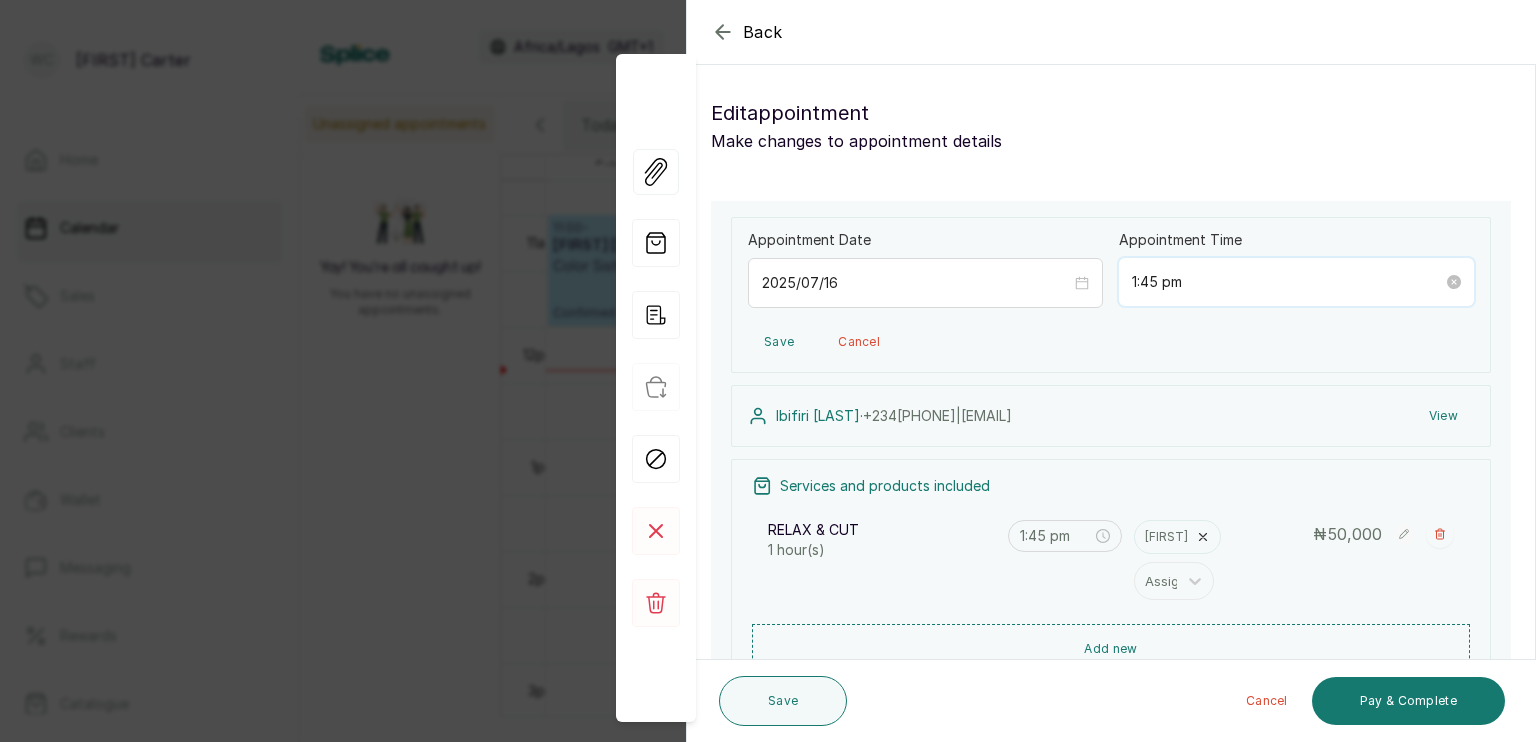 click on "1:45 pm" at bounding box center [1287, 282] 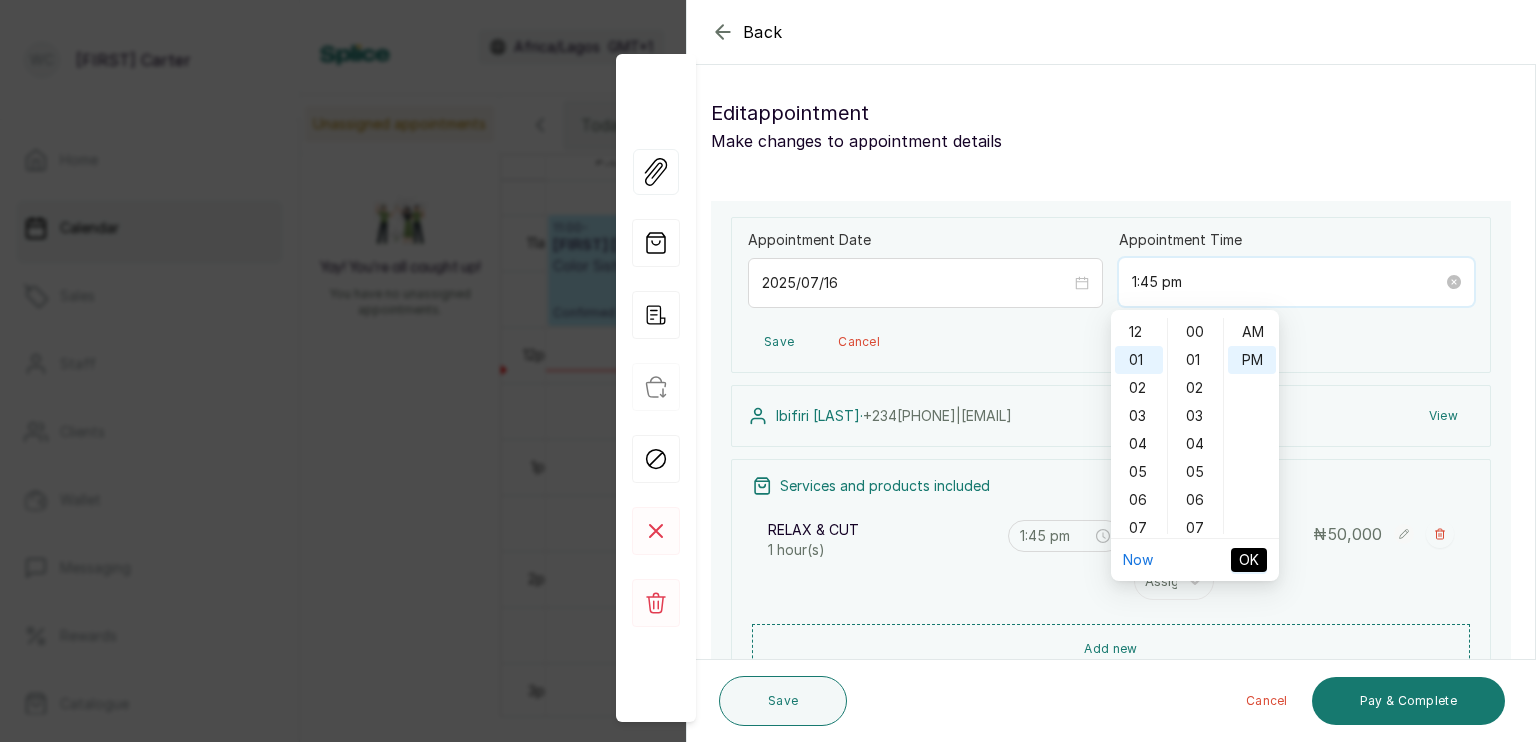 scroll, scrollTop: 28, scrollLeft: 0, axis: vertical 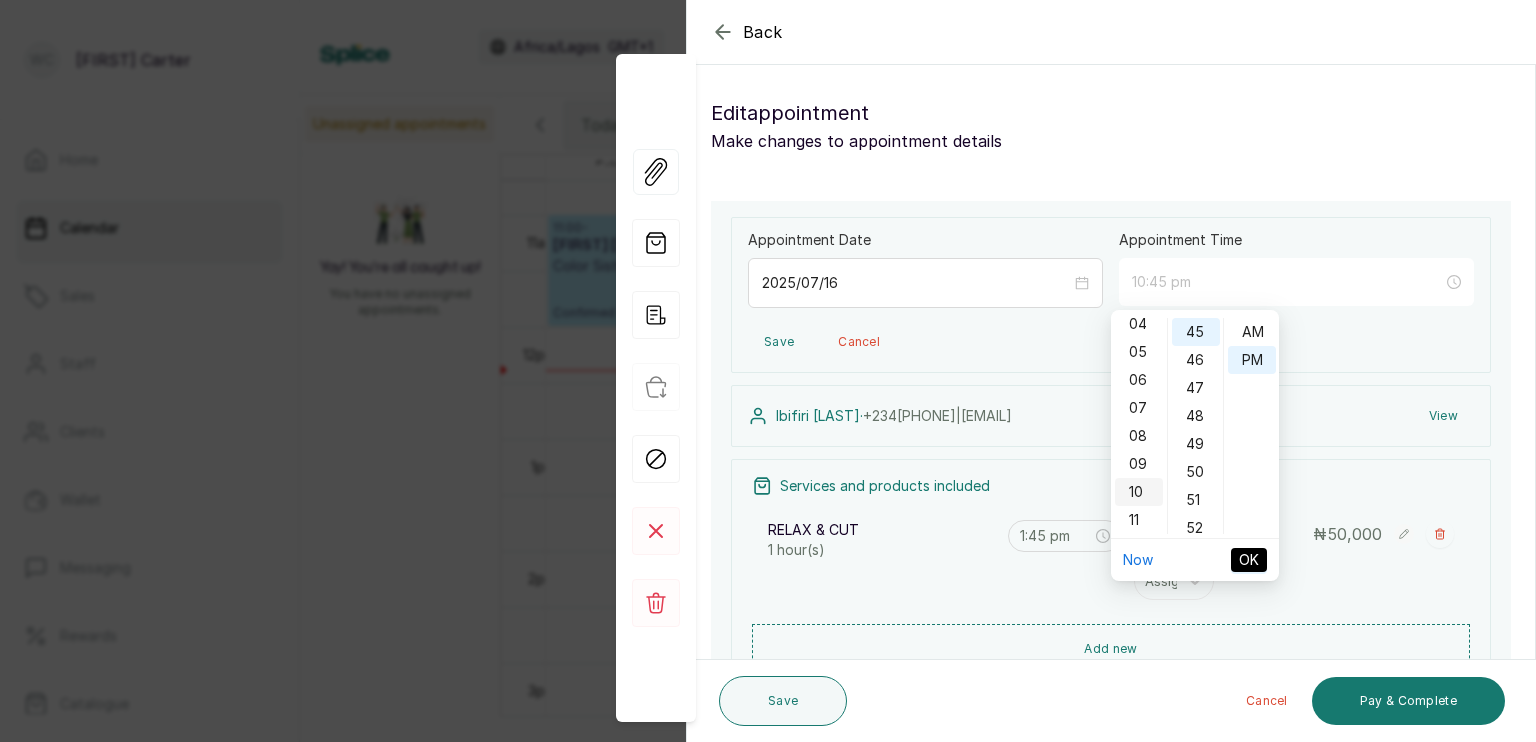 click on "10" at bounding box center [1139, 492] 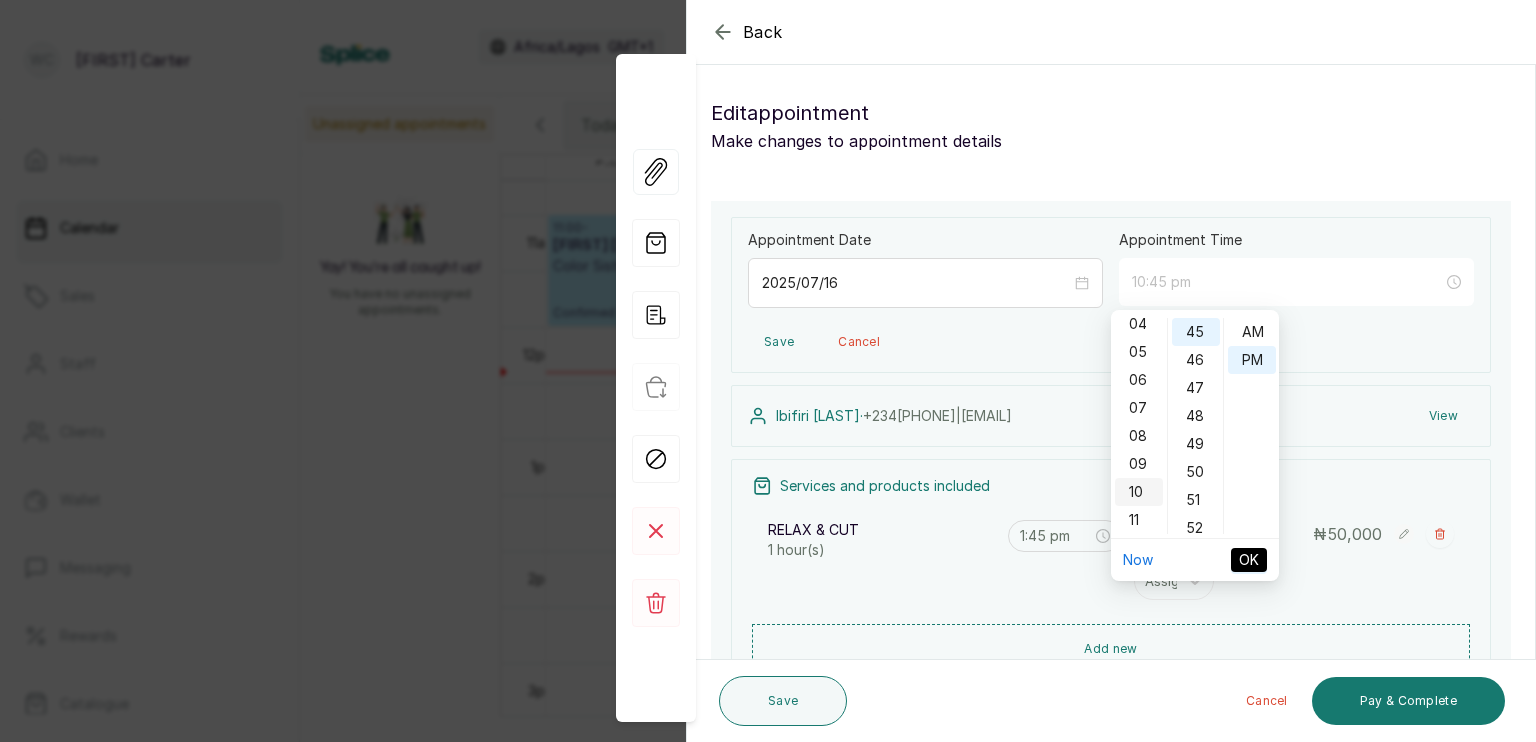click on "10" at bounding box center (1139, 492) 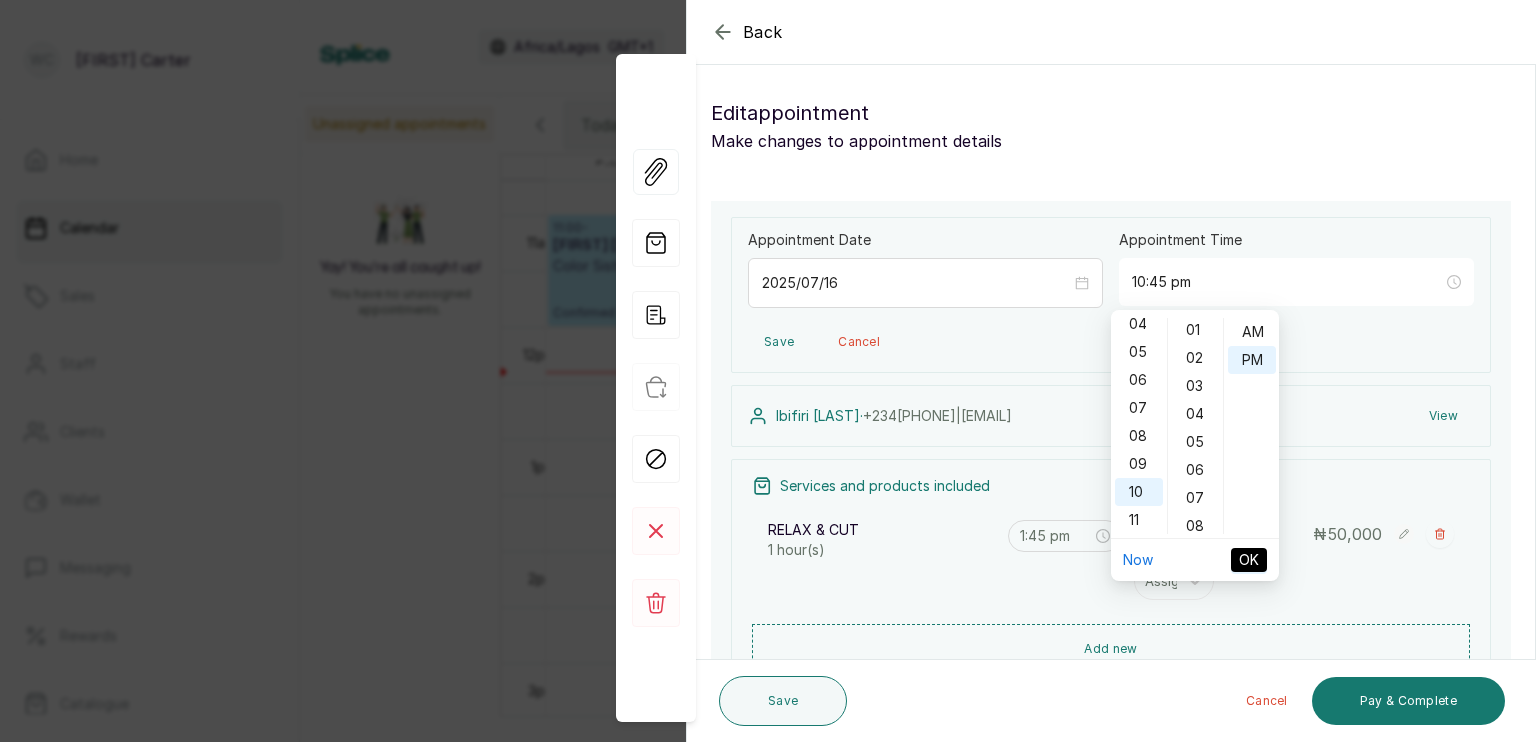 scroll, scrollTop: 0, scrollLeft: 0, axis: both 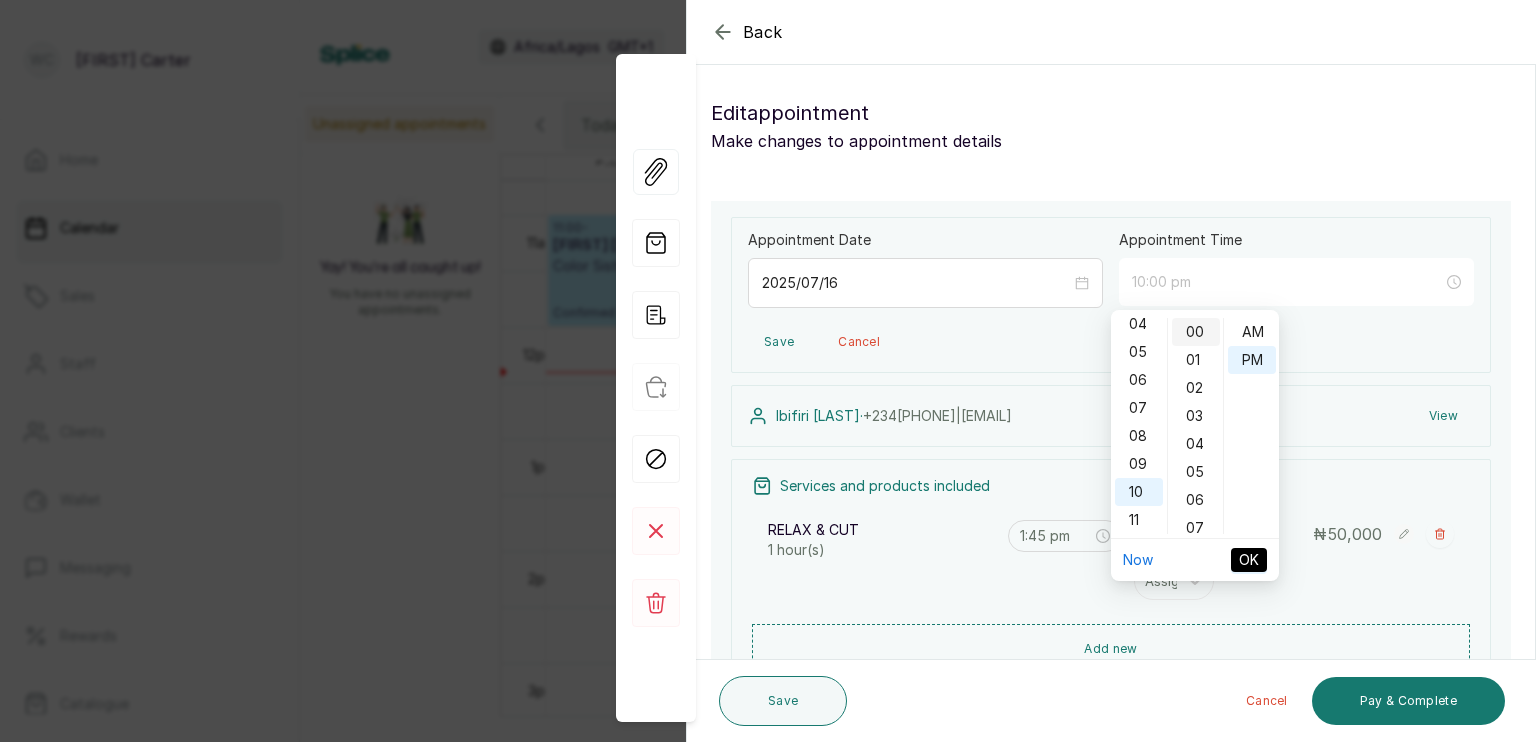 click on "00" at bounding box center (1196, 332) 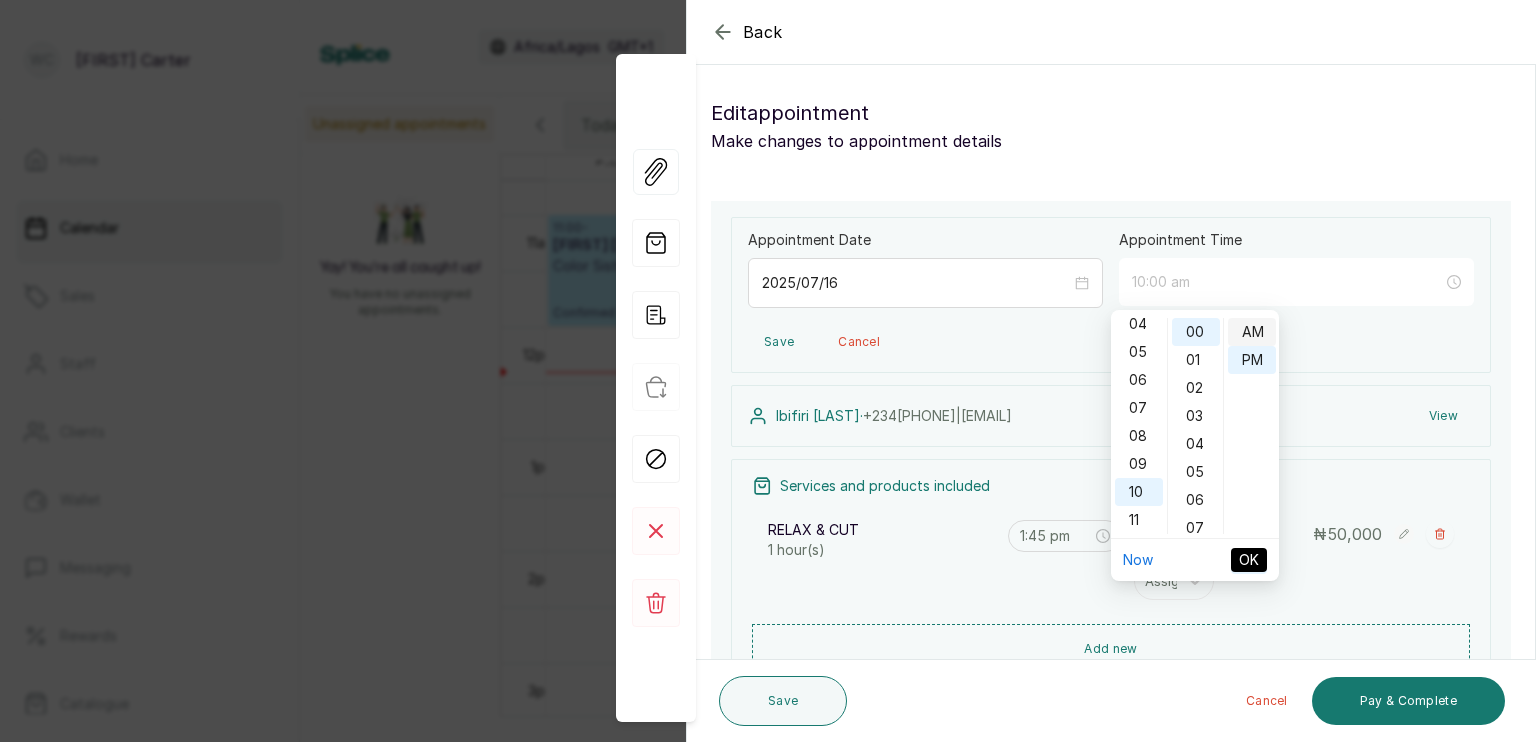 click on "AM" at bounding box center [1252, 332] 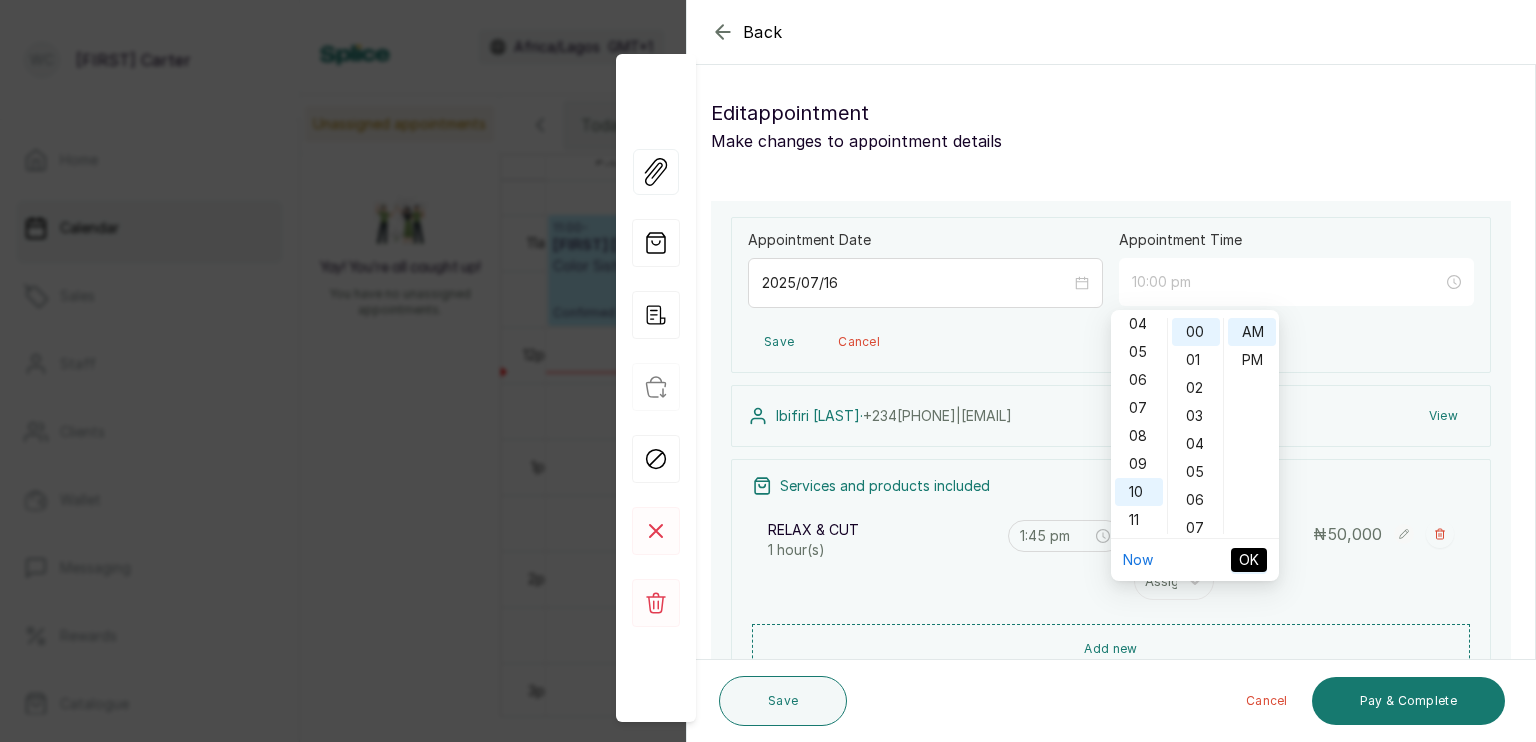 type on "10:00 am" 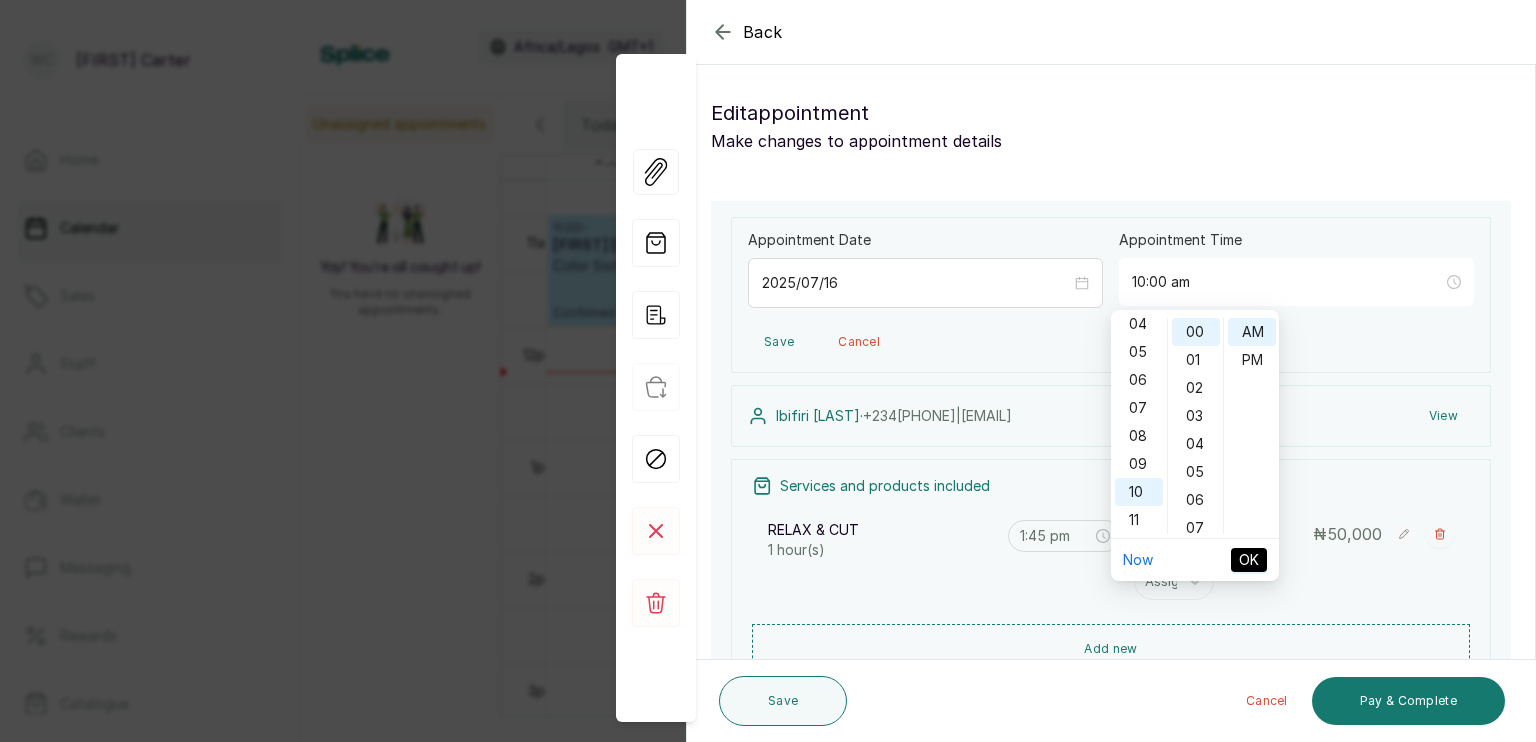 click on "OK" at bounding box center (1249, 560) 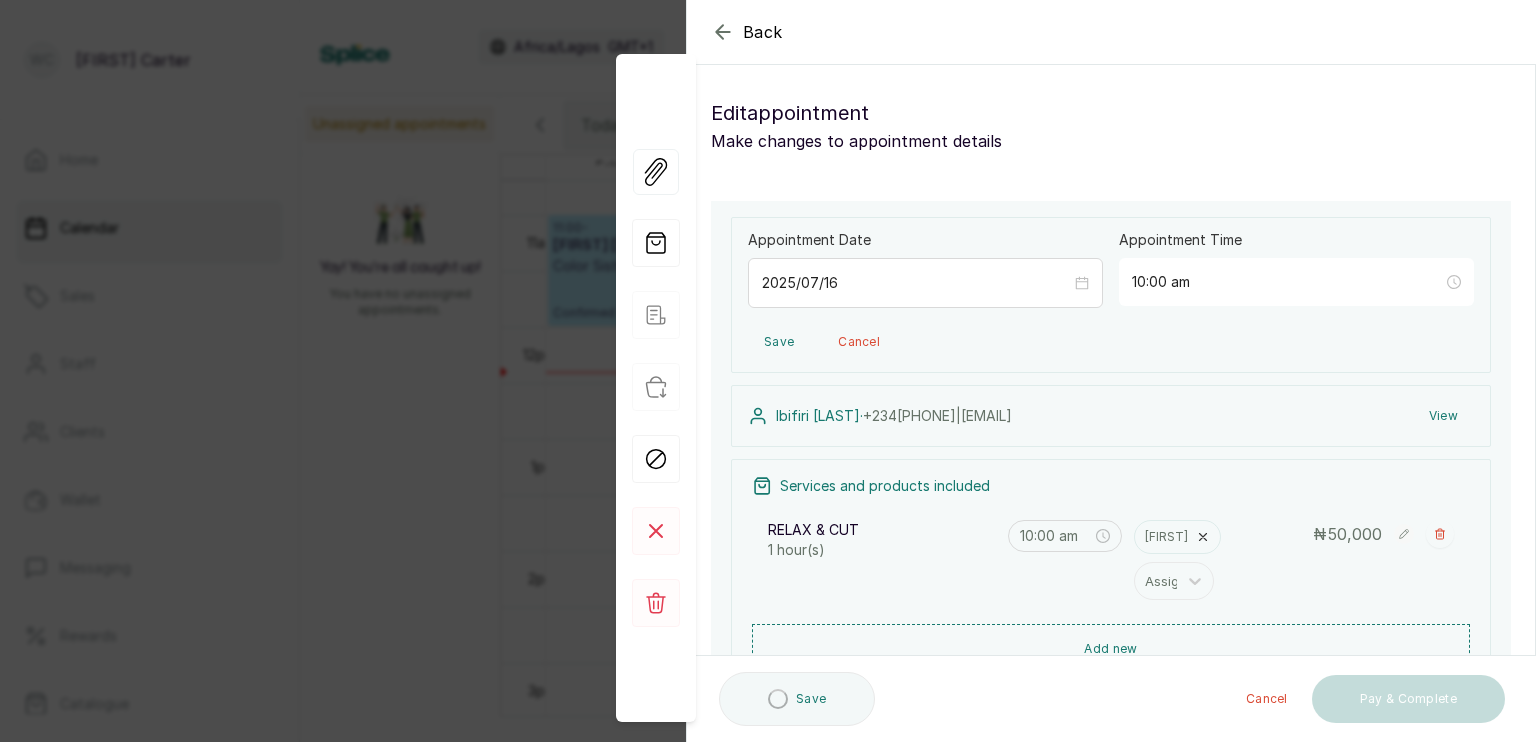 type on "10:00 am" 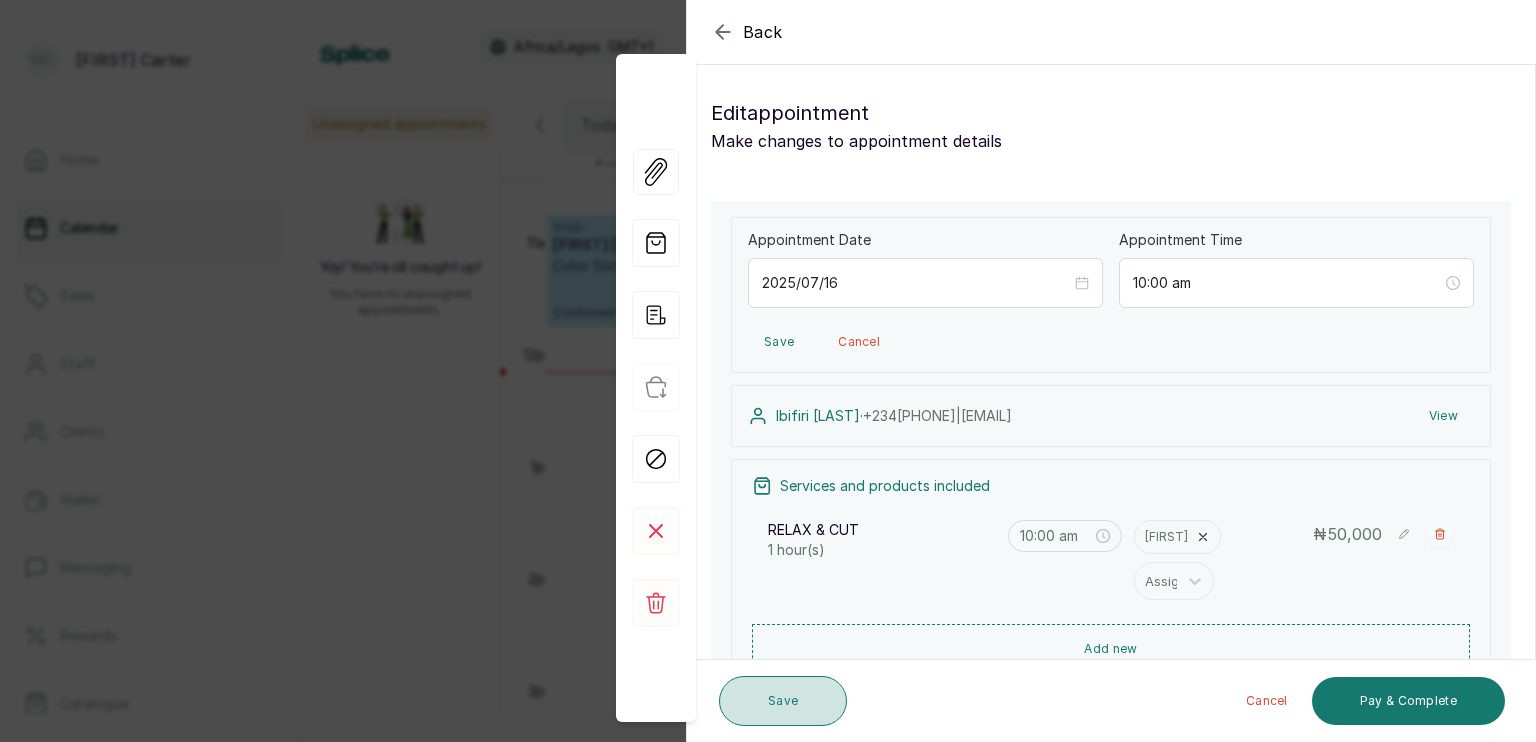 click on "Save" at bounding box center (783, 701) 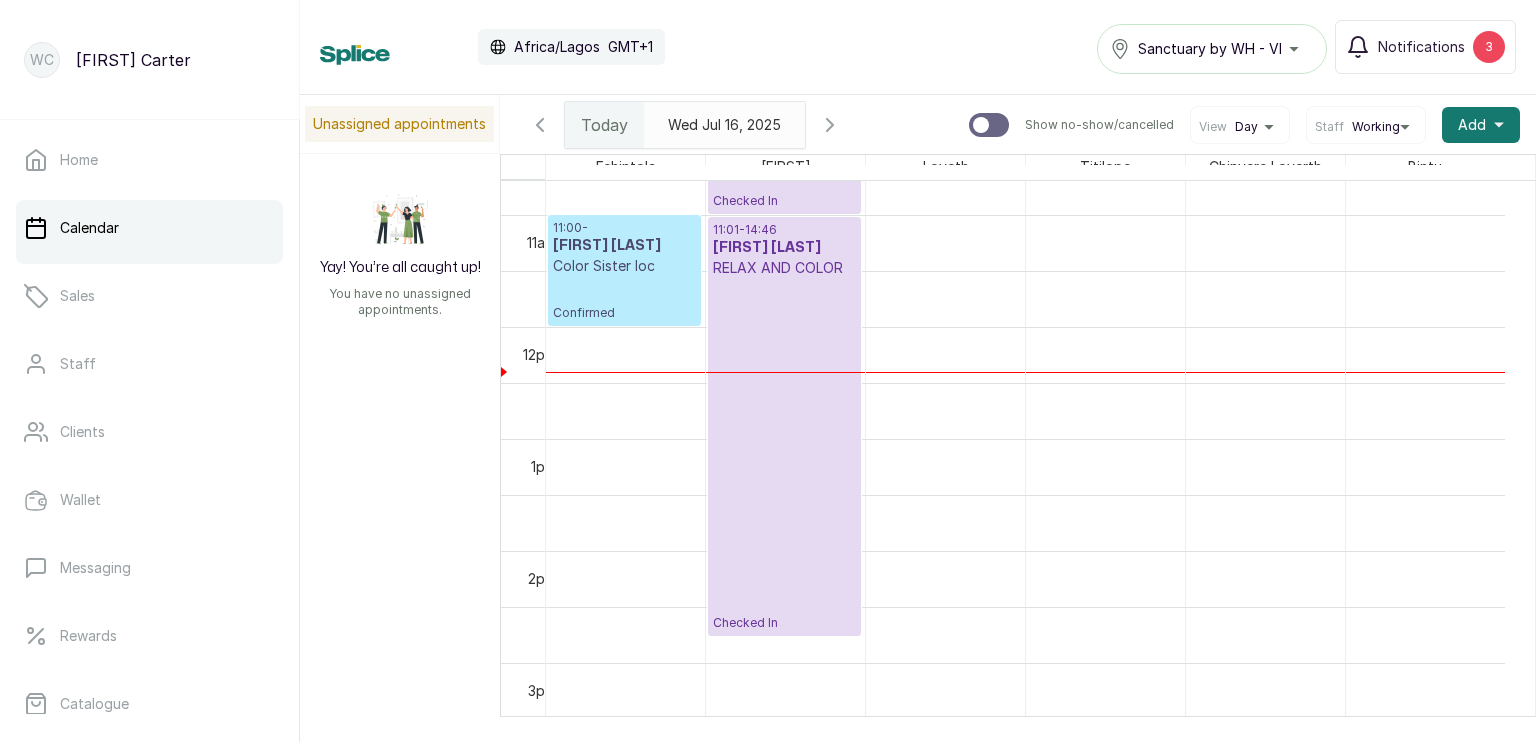 scroll, scrollTop: 1037, scrollLeft: 0, axis: vertical 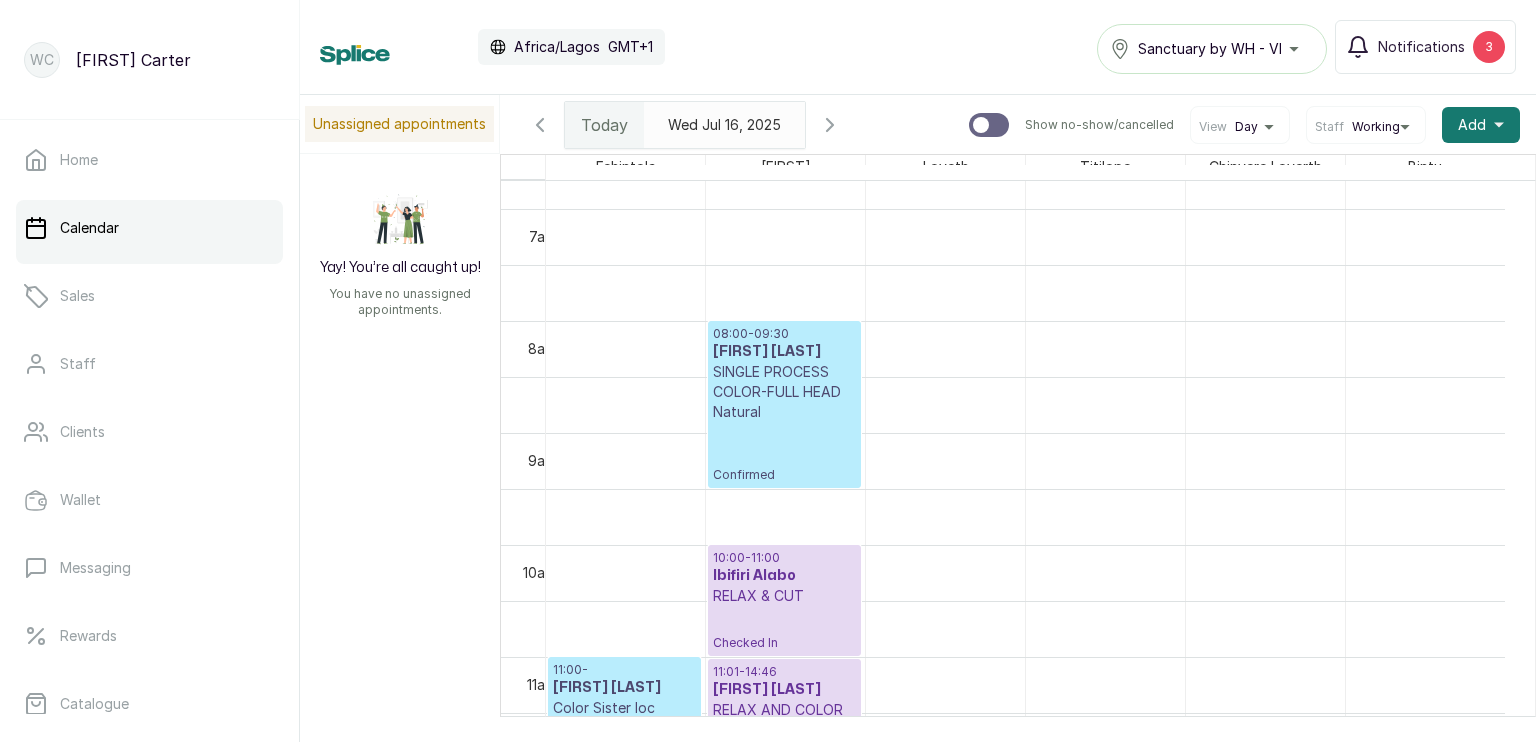 click on "08:00  -  09:30 Simbo Ukiri SINGLE PROCESS COLOR-FULL HEAD Natural Confirmed" at bounding box center [784, 404] 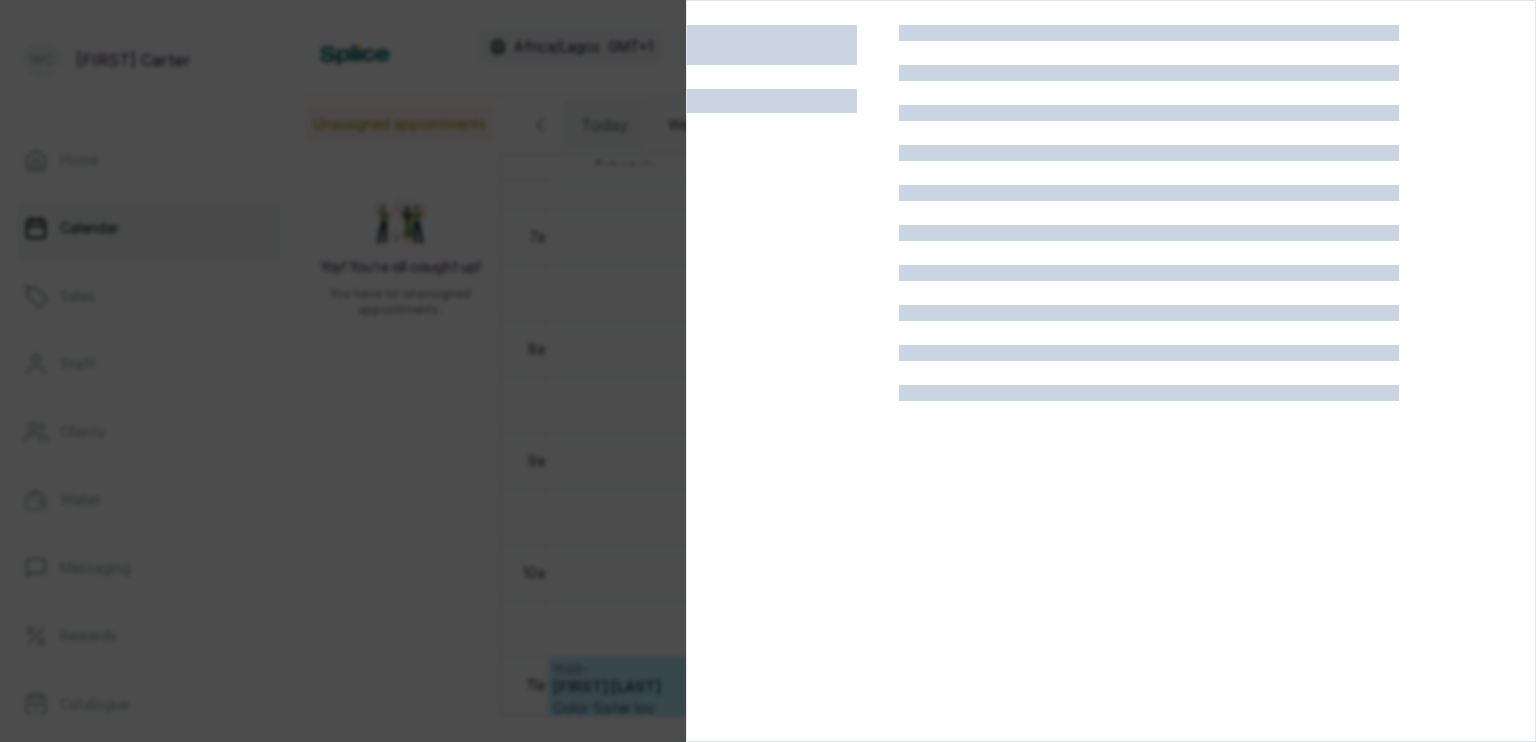click at bounding box center (793, 396) 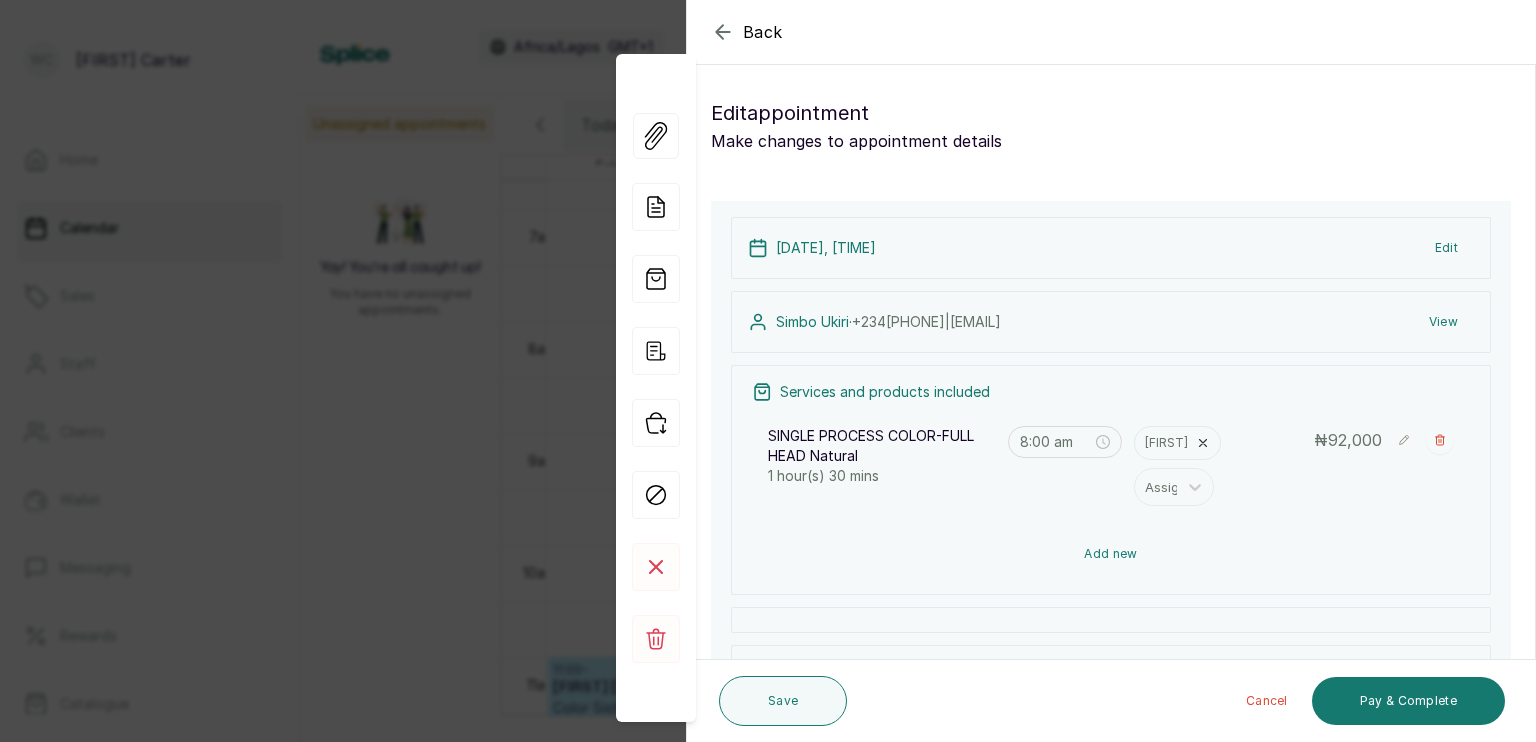 click on "Add new" at bounding box center [1111, 554] 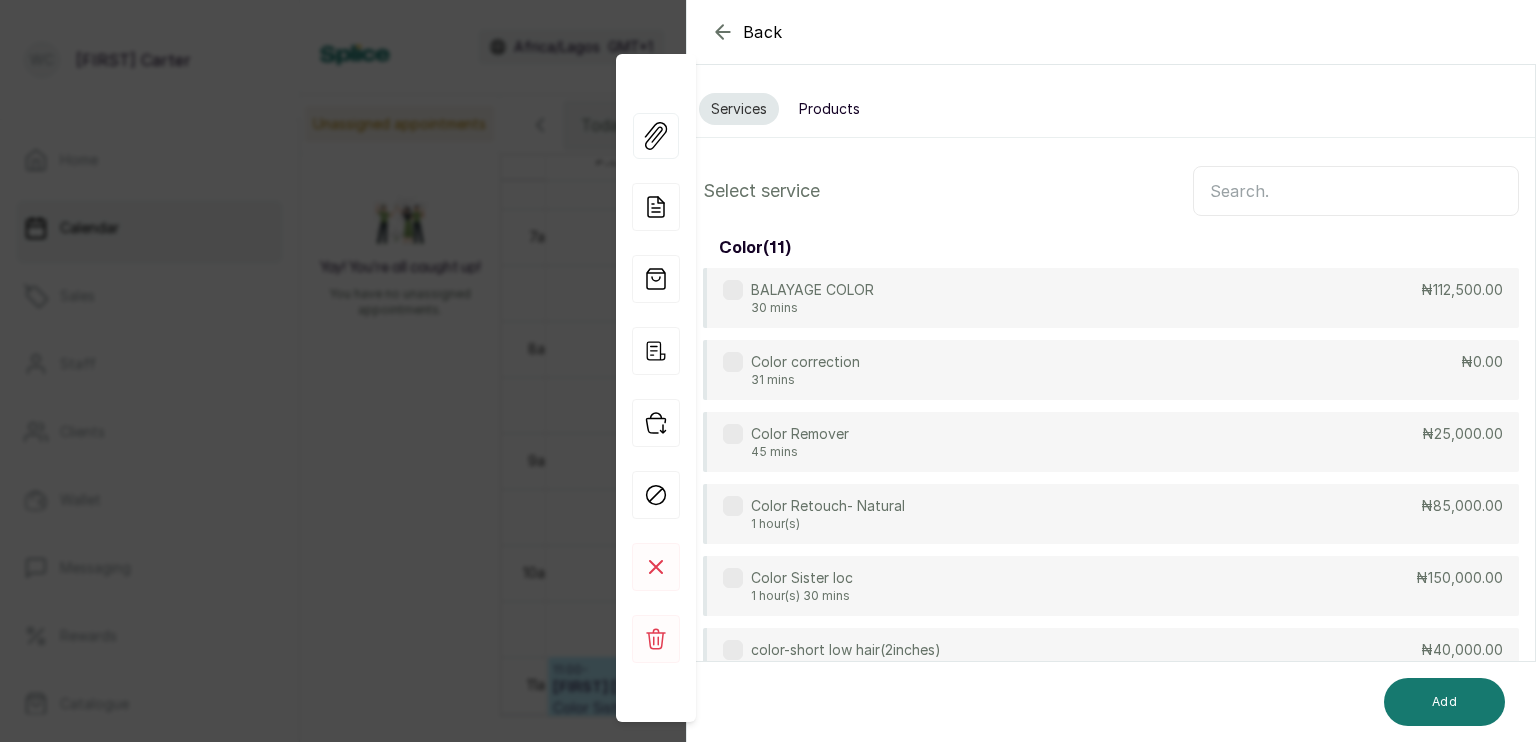 scroll, scrollTop: 148, scrollLeft: 0, axis: vertical 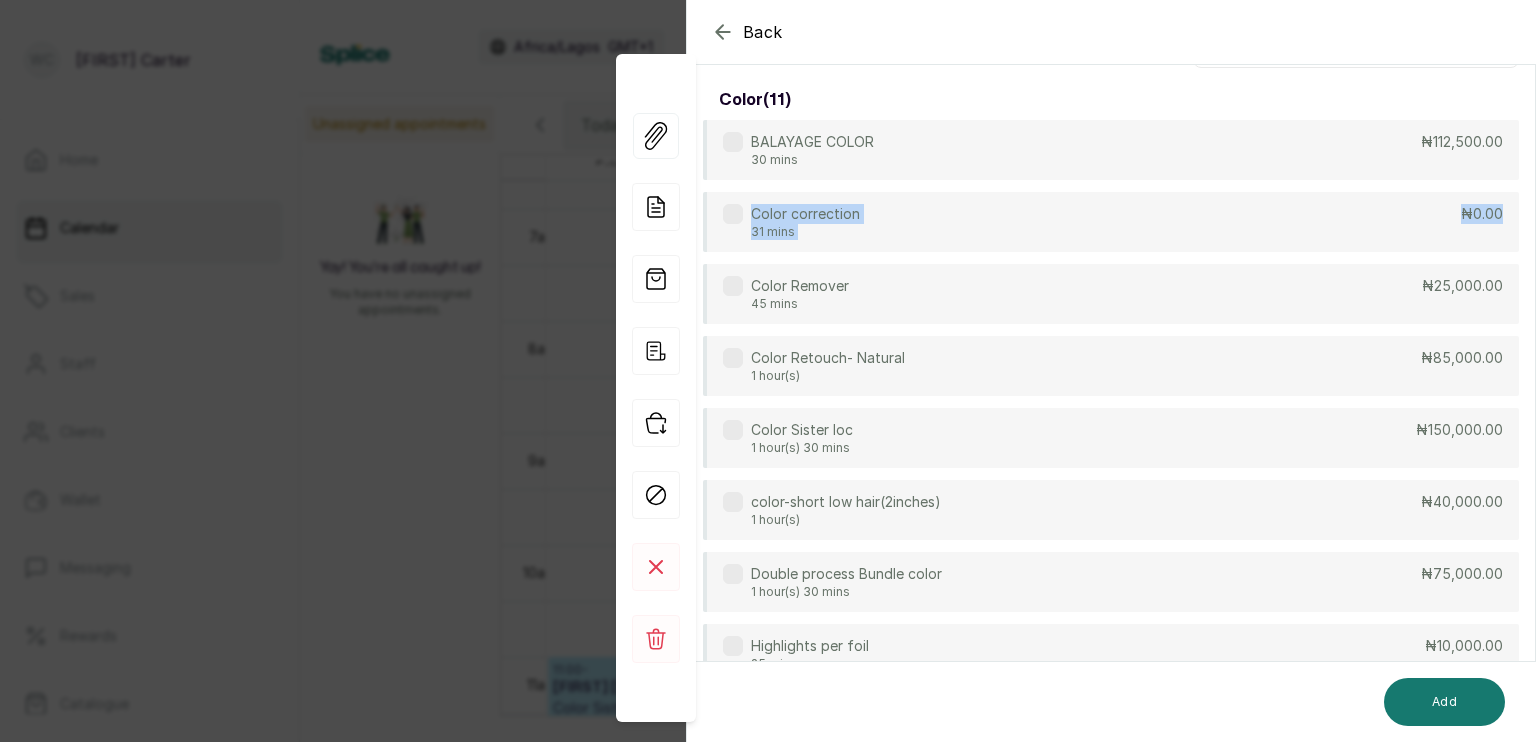 drag, startPoint x: 1517, startPoint y: 211, endPoint x: 1525, endPoint y: 159, distance: 52.611786 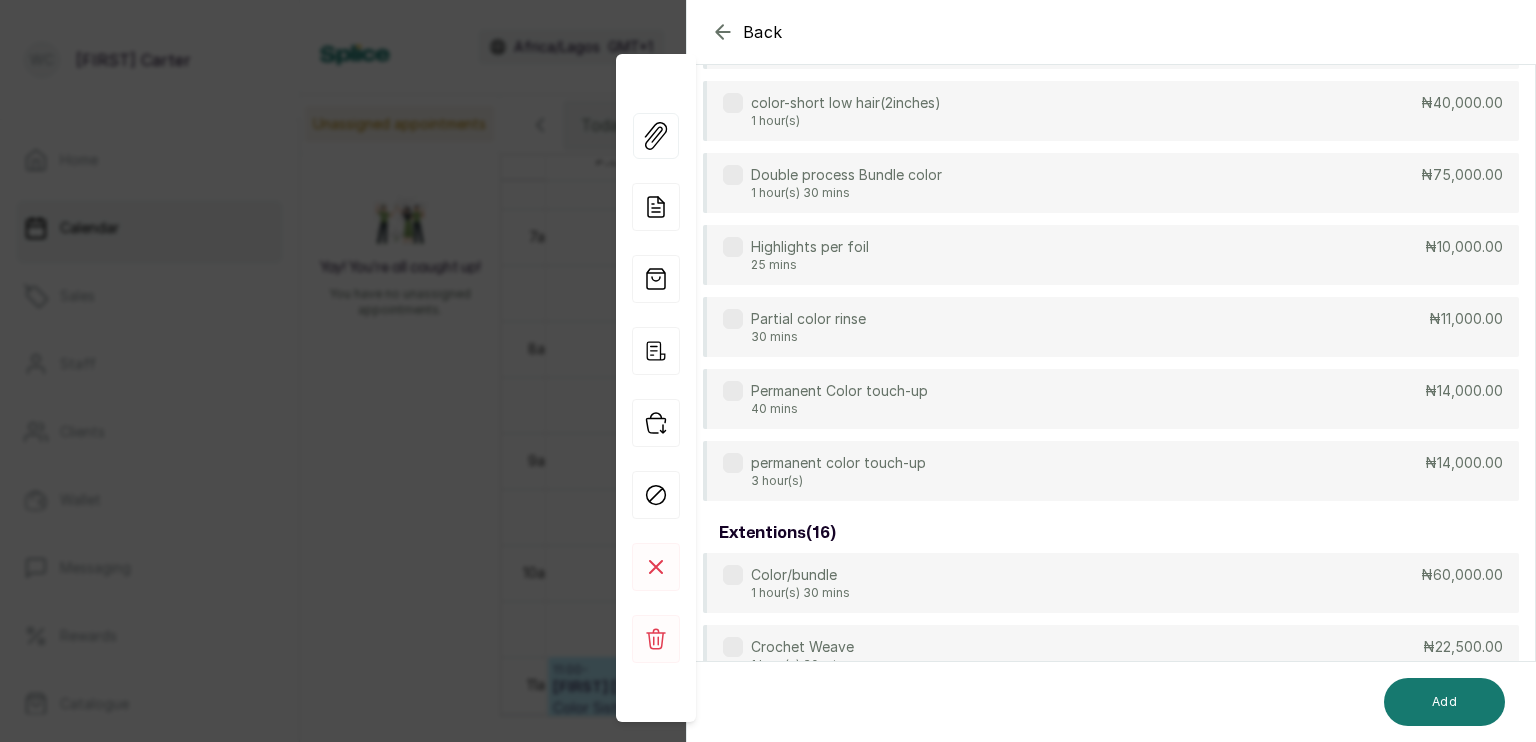 scroll, scrollTop: 0, scrollLeft: 0, axis: both 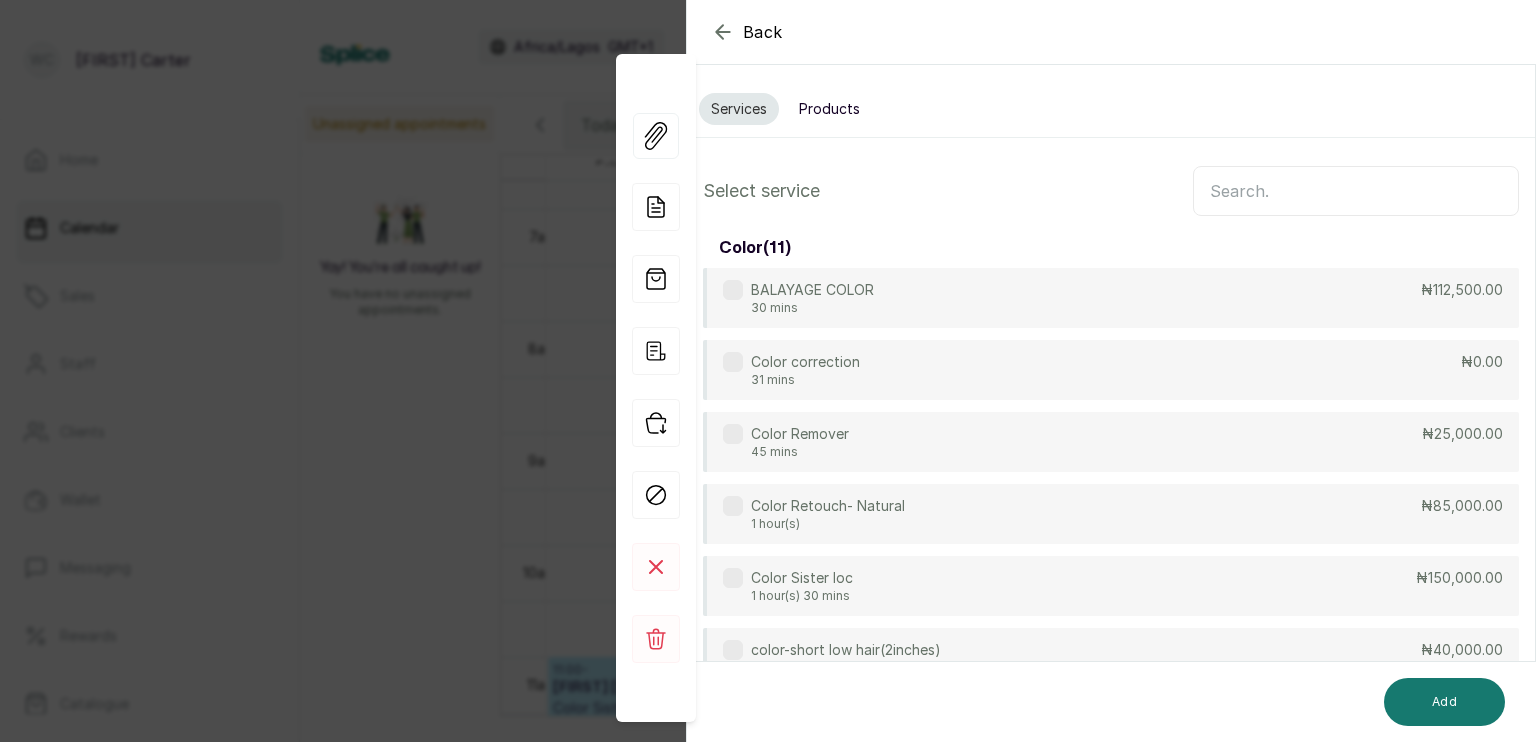 click at bounding box center (1356, 191) 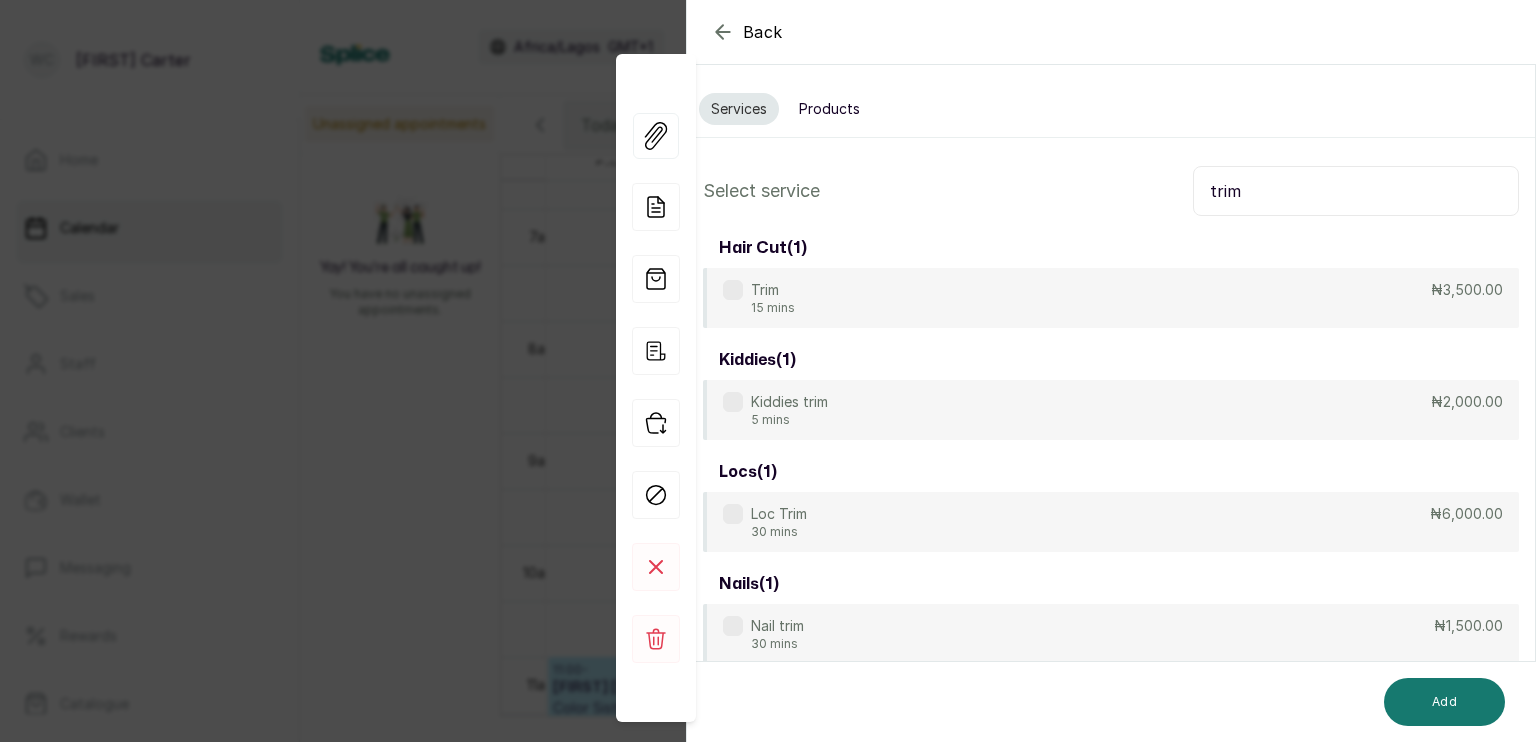 type on "trim" 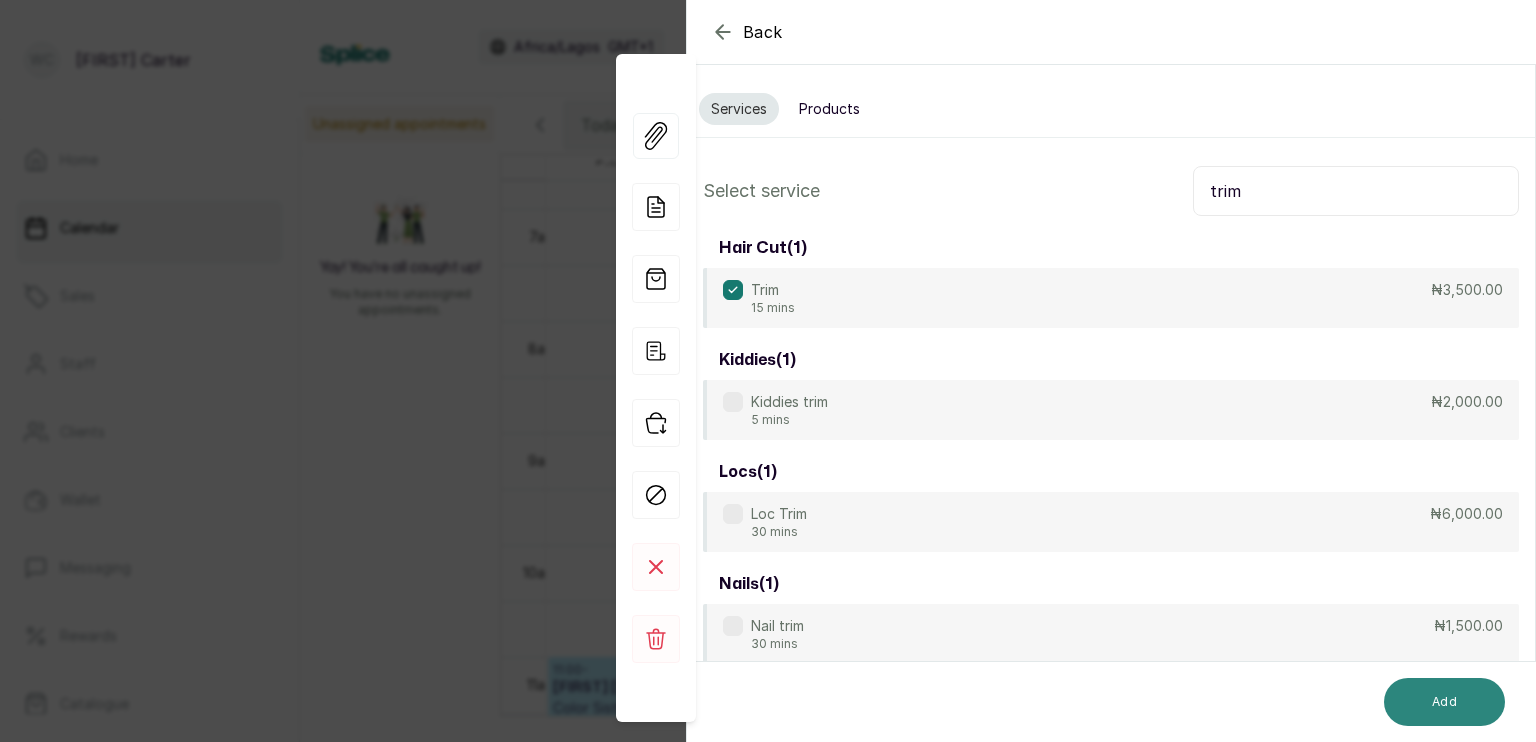click on "Add" at bounding box center [1444, 702] 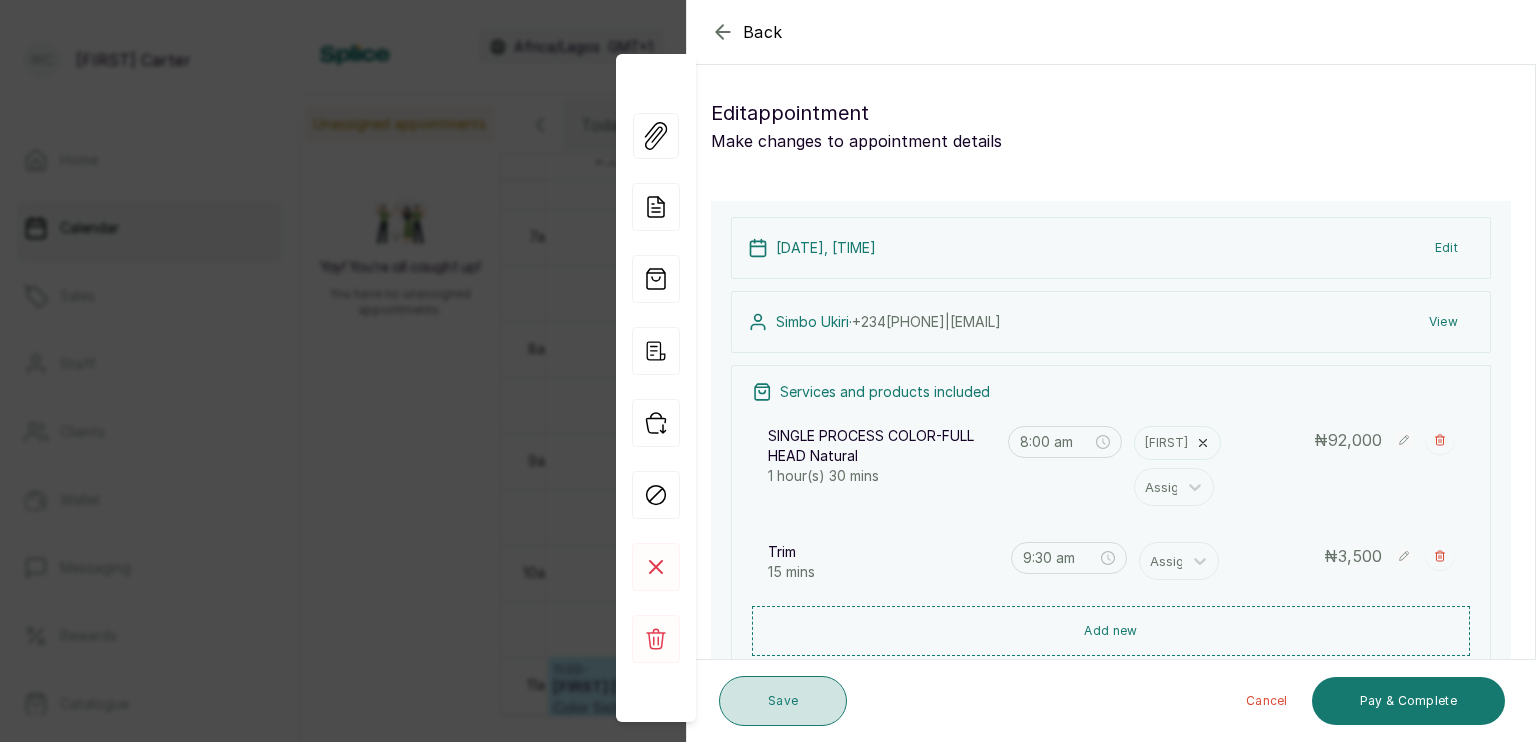 click on "Save" at bounding box center [783, 701] 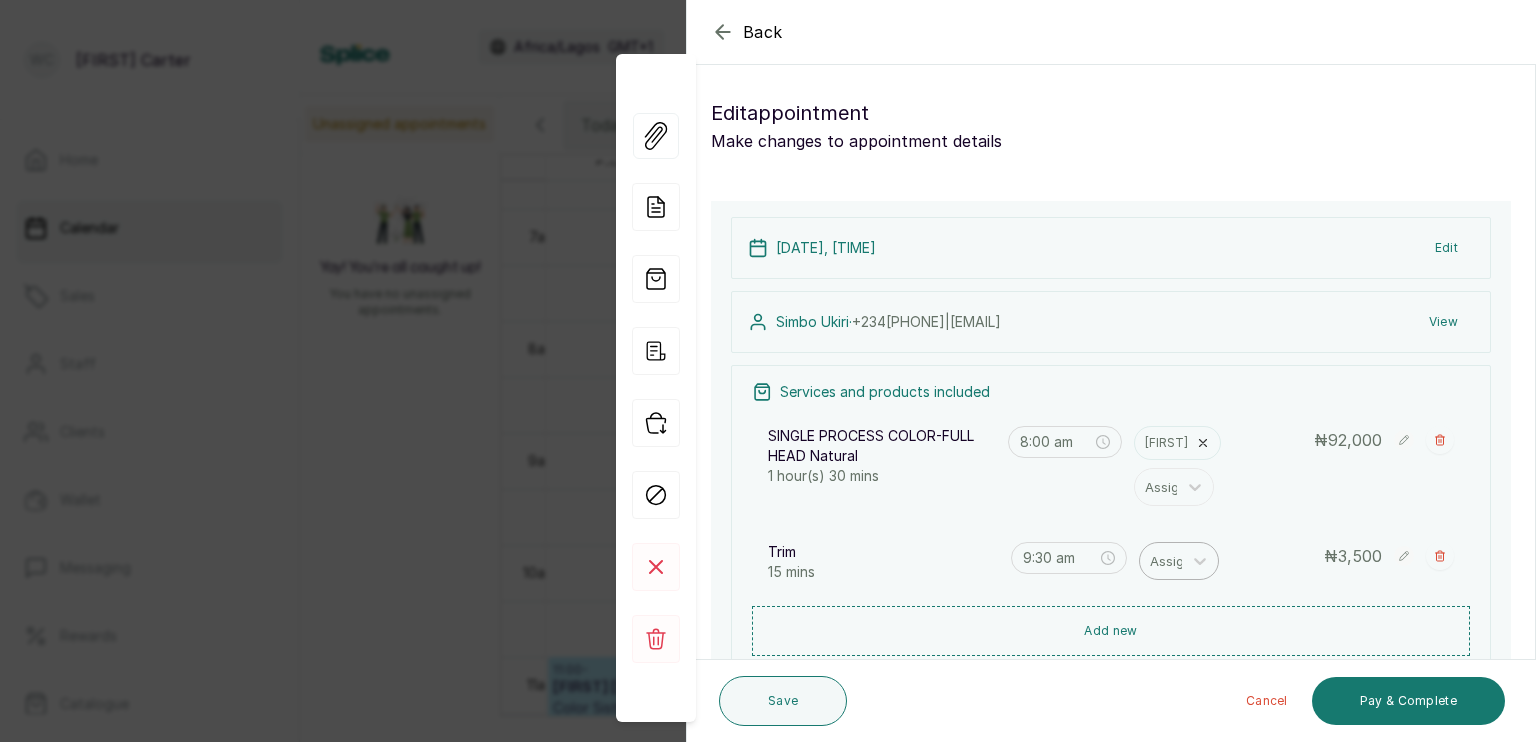 click at bounding box center [1171, 561] 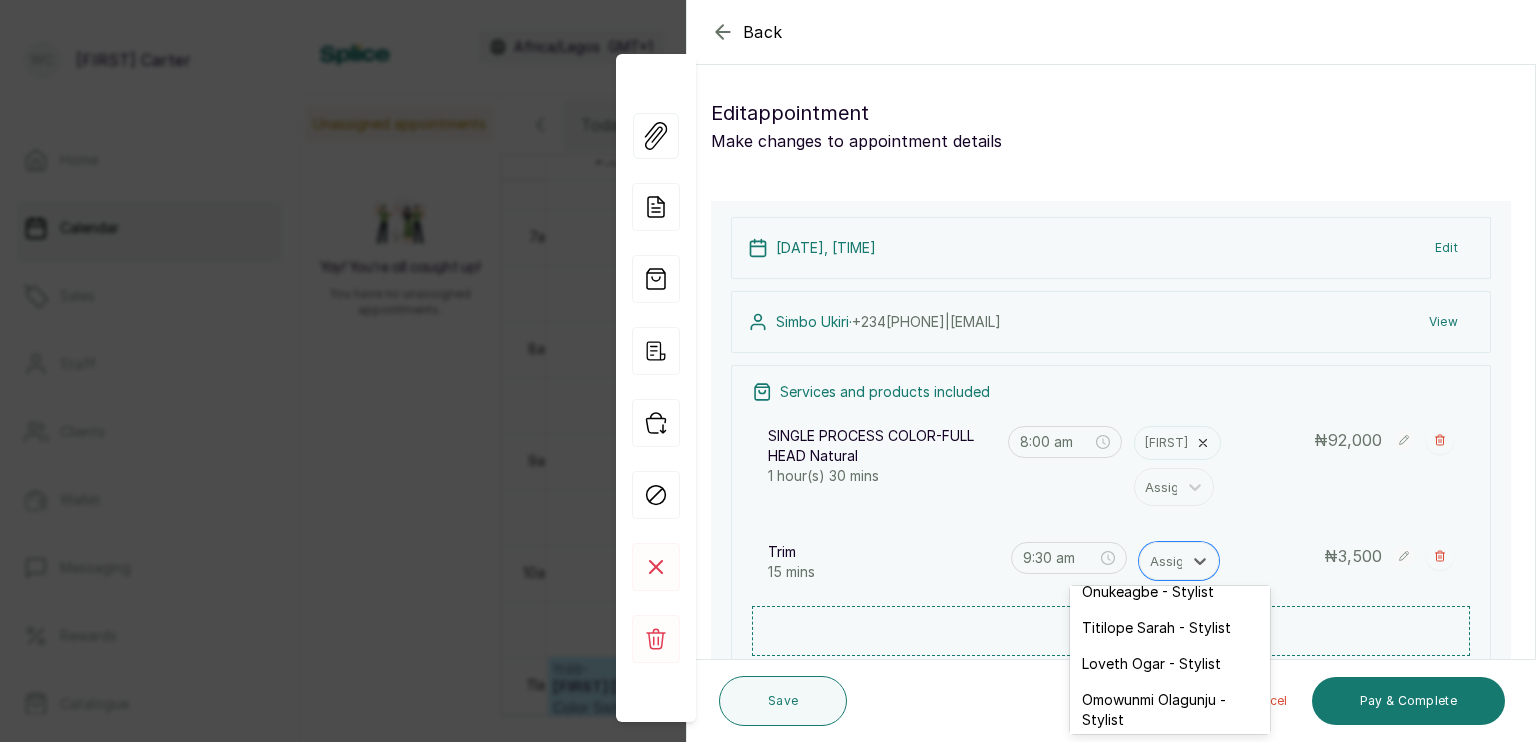scroll, scrollTop: 146, scrollLeft: 0, axis: vertical 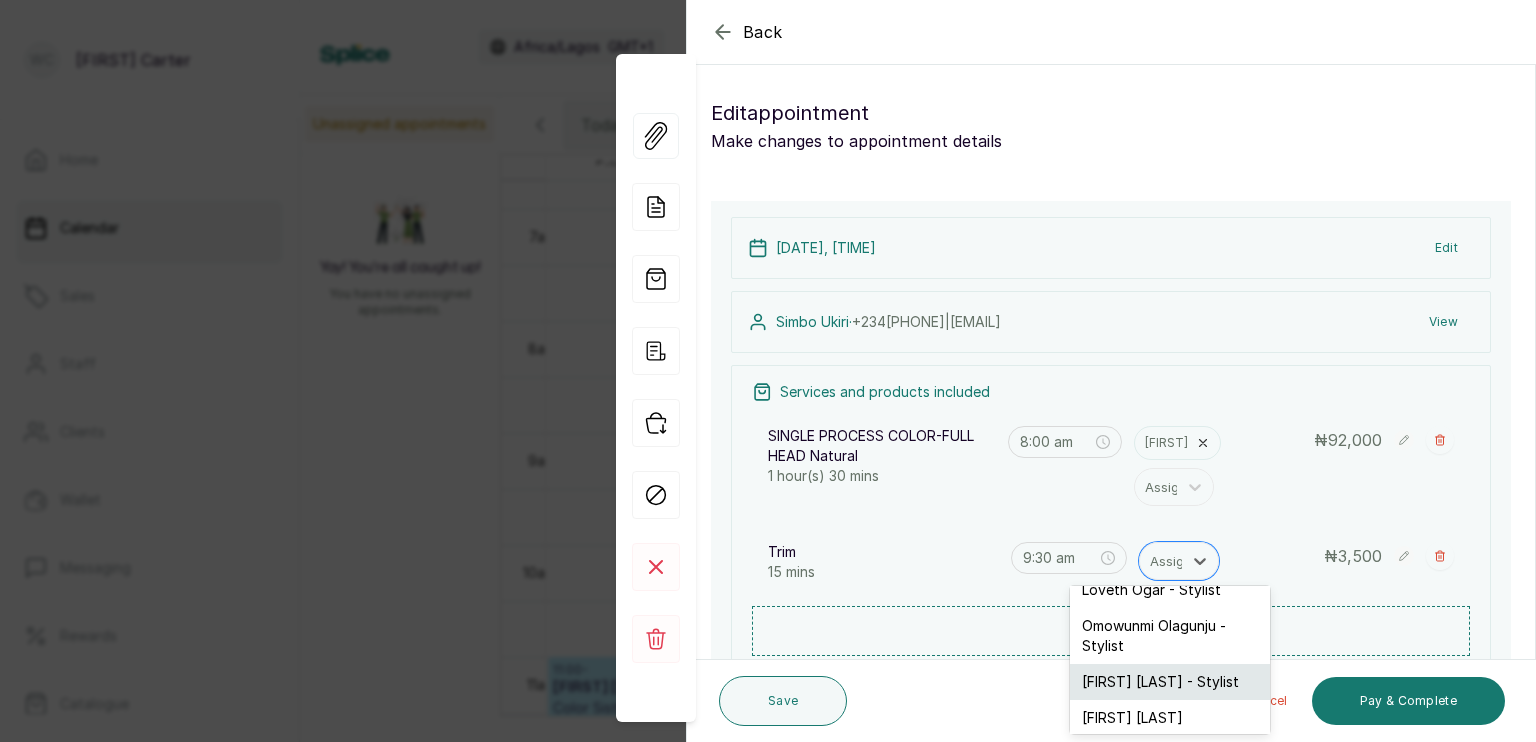 click on "[FIRST] [LAST] - Stylist" at bounding box center [1170, 682] 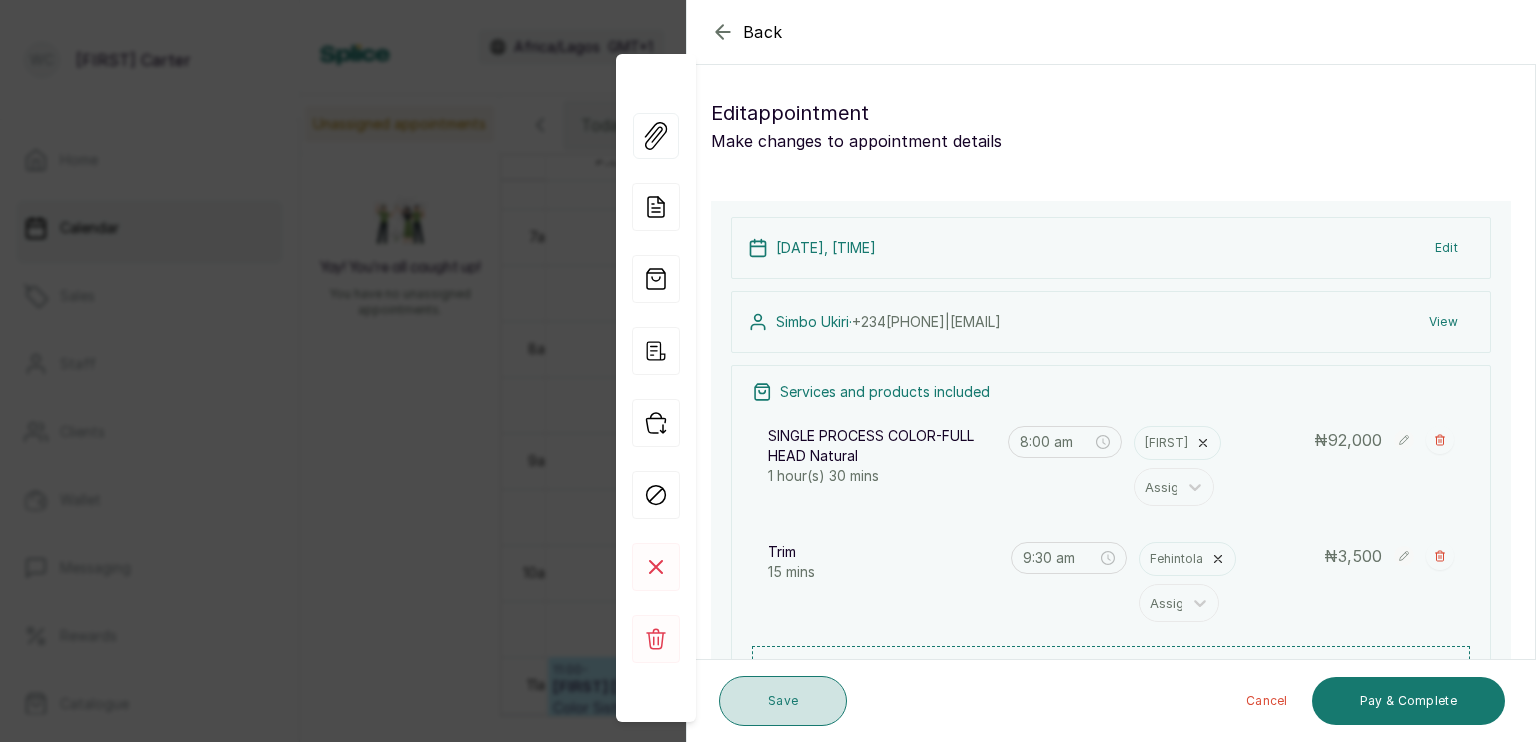click on "Save" at bounding box center (783, 701) 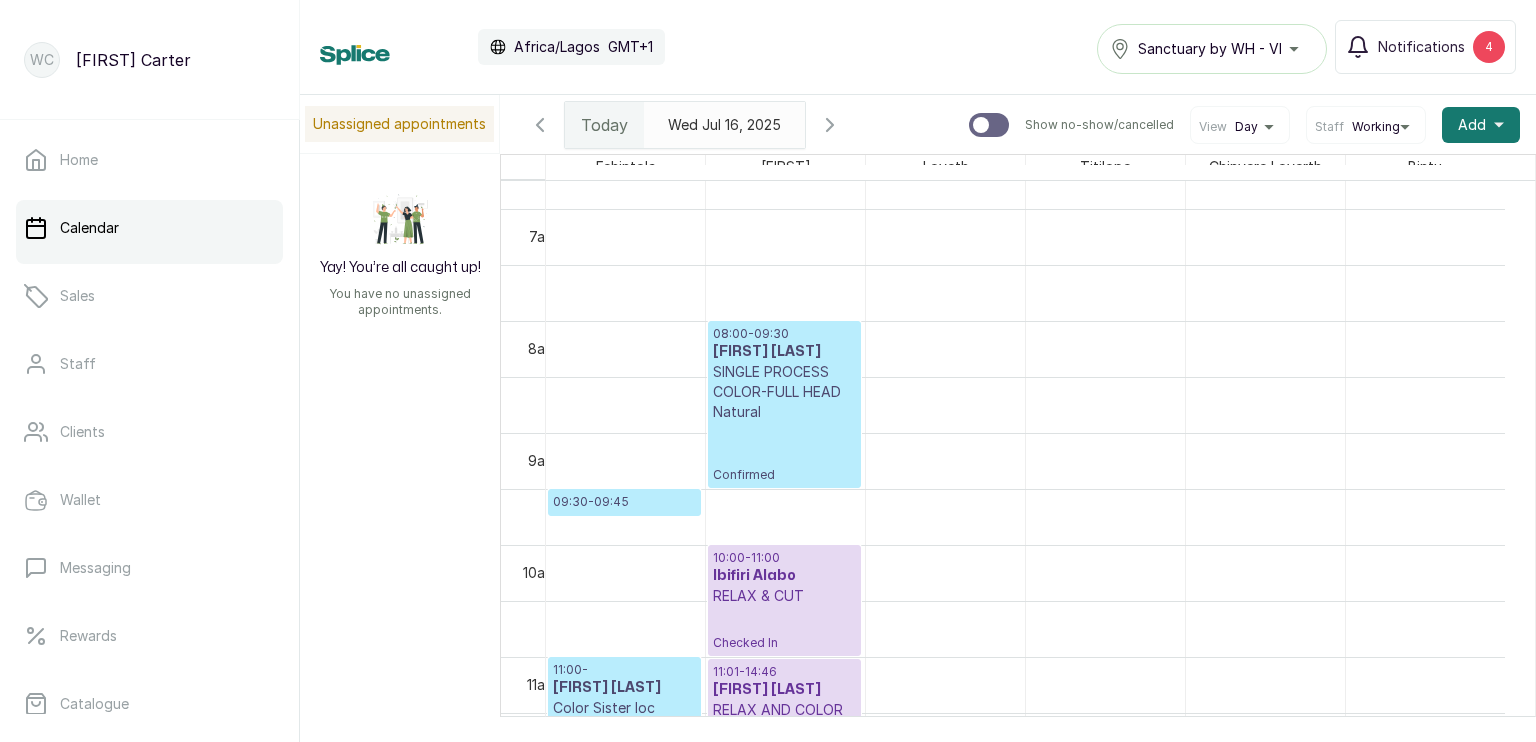click on "08:00  -  09:30 Simbo Ukiri SINGLE PROCESS COLOR-FULL HEAD Natural Confirmed" at bounding box center (784, 404) 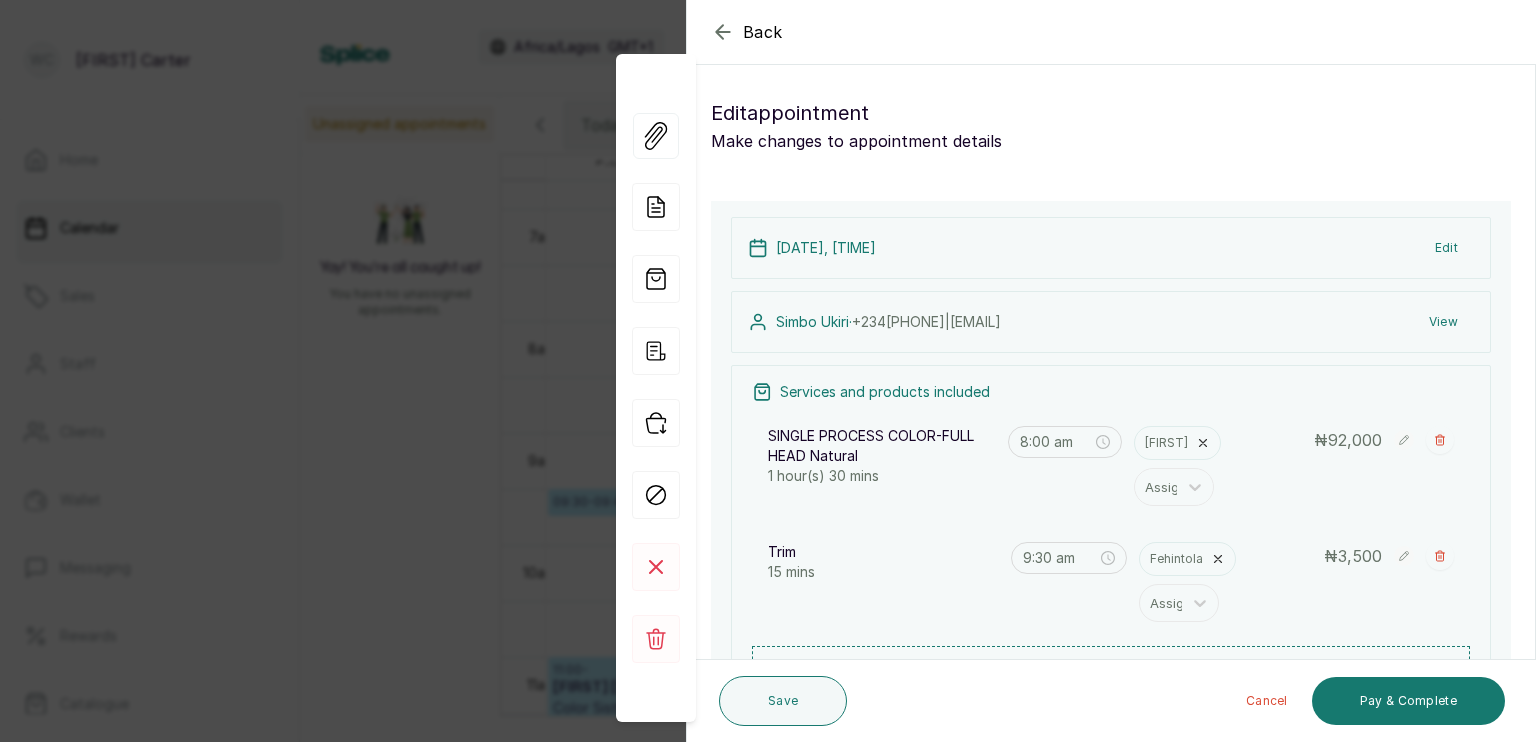 click 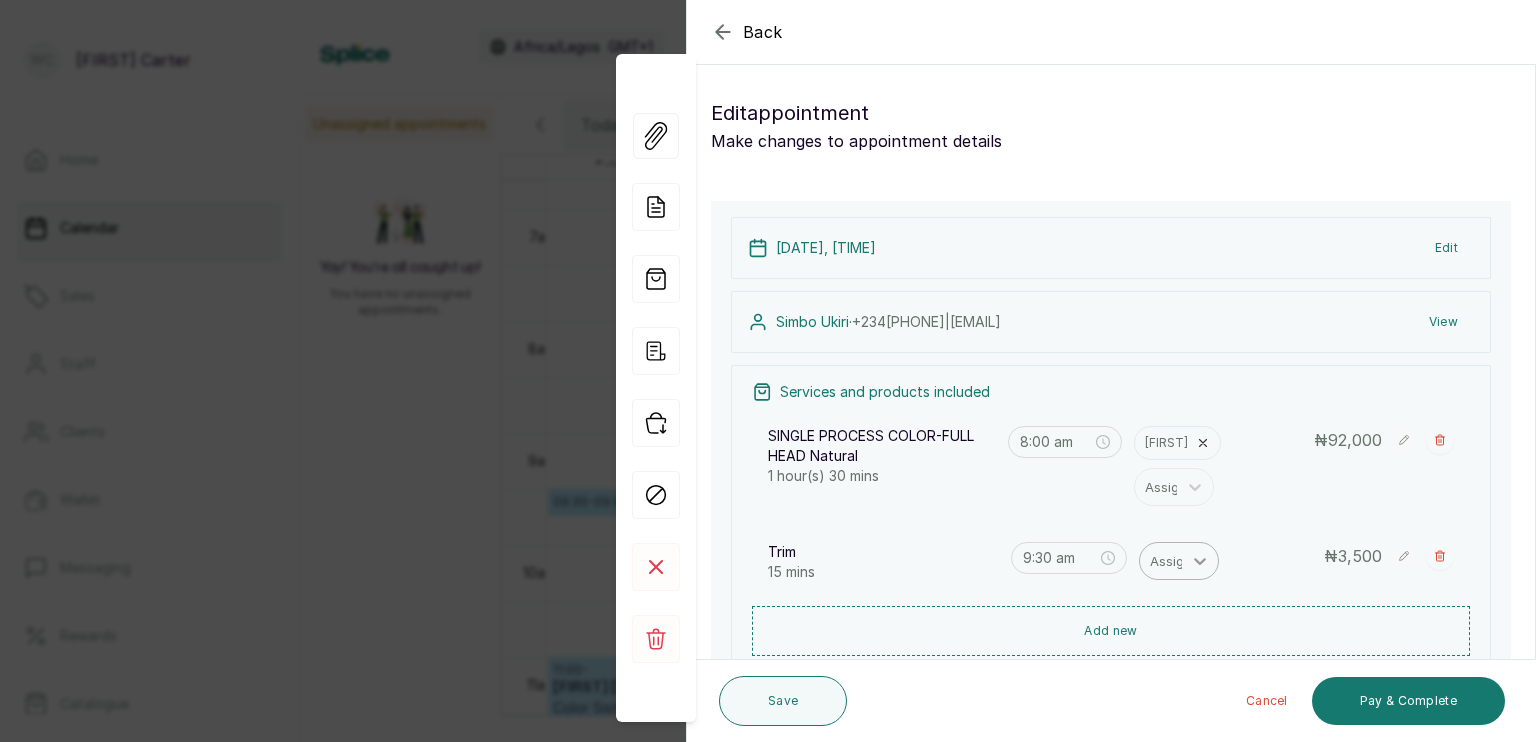click 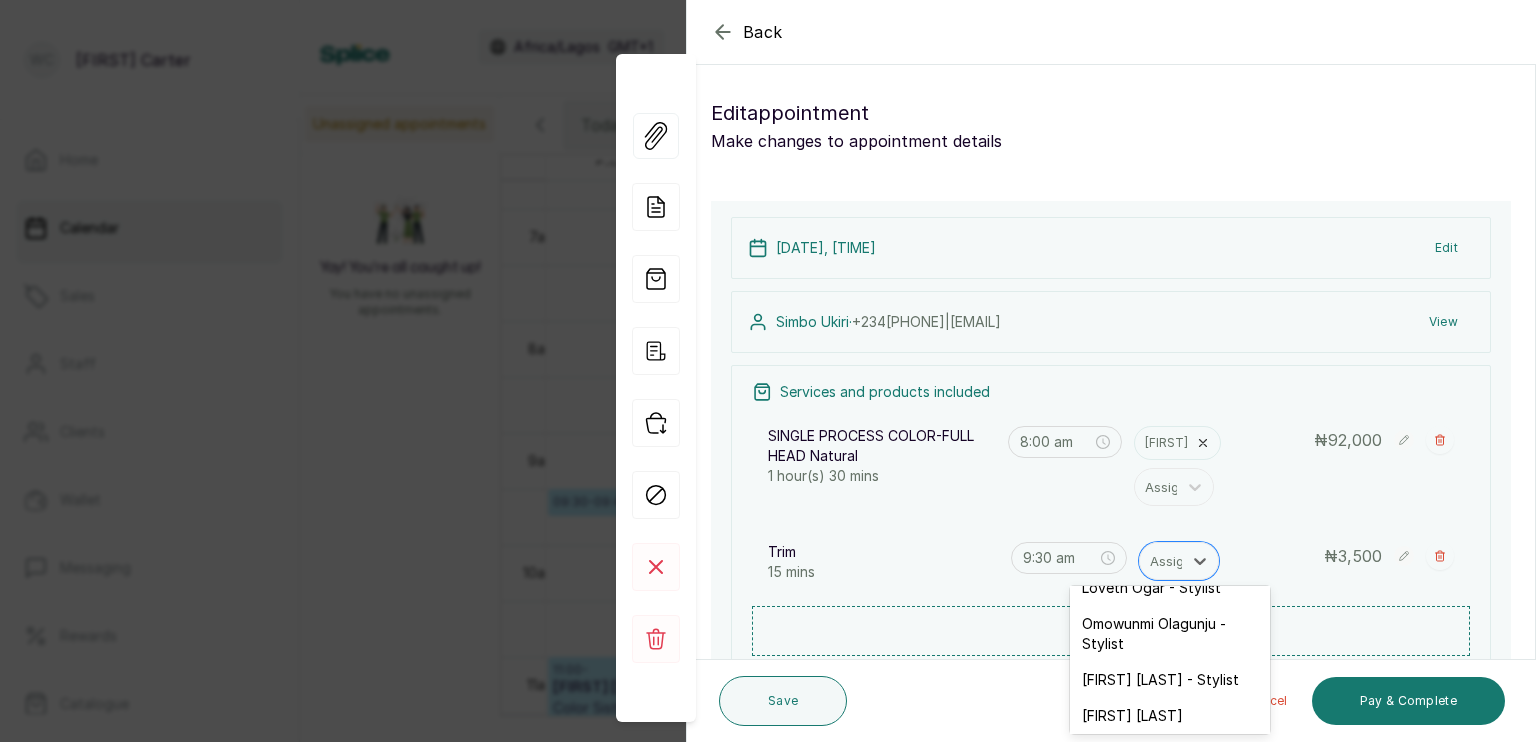 scroll, scrollTop: 155, scrollLeft: 0, axis: vertical 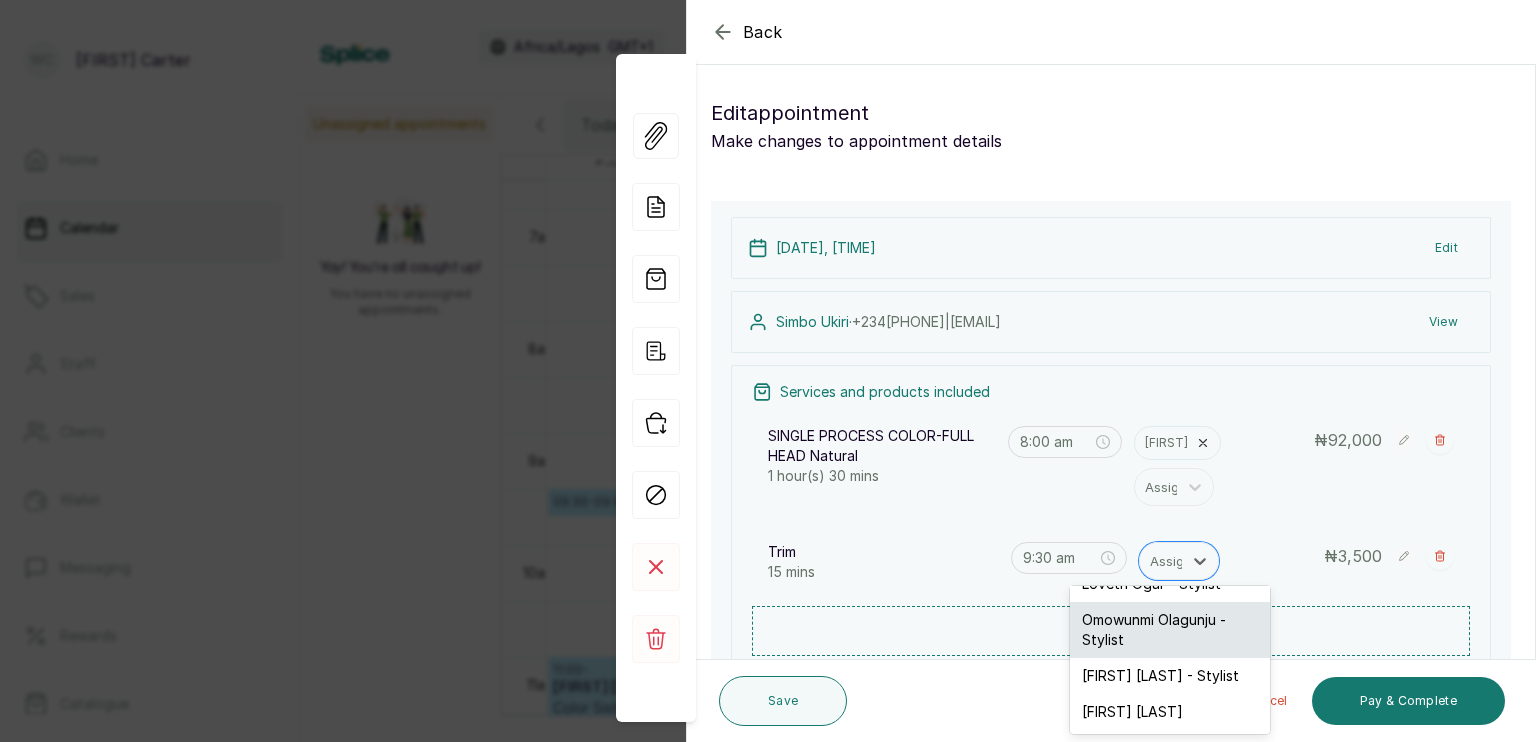 click on "Omowunmi Olagunju - Stylist" at bounding box center (1170, 630) 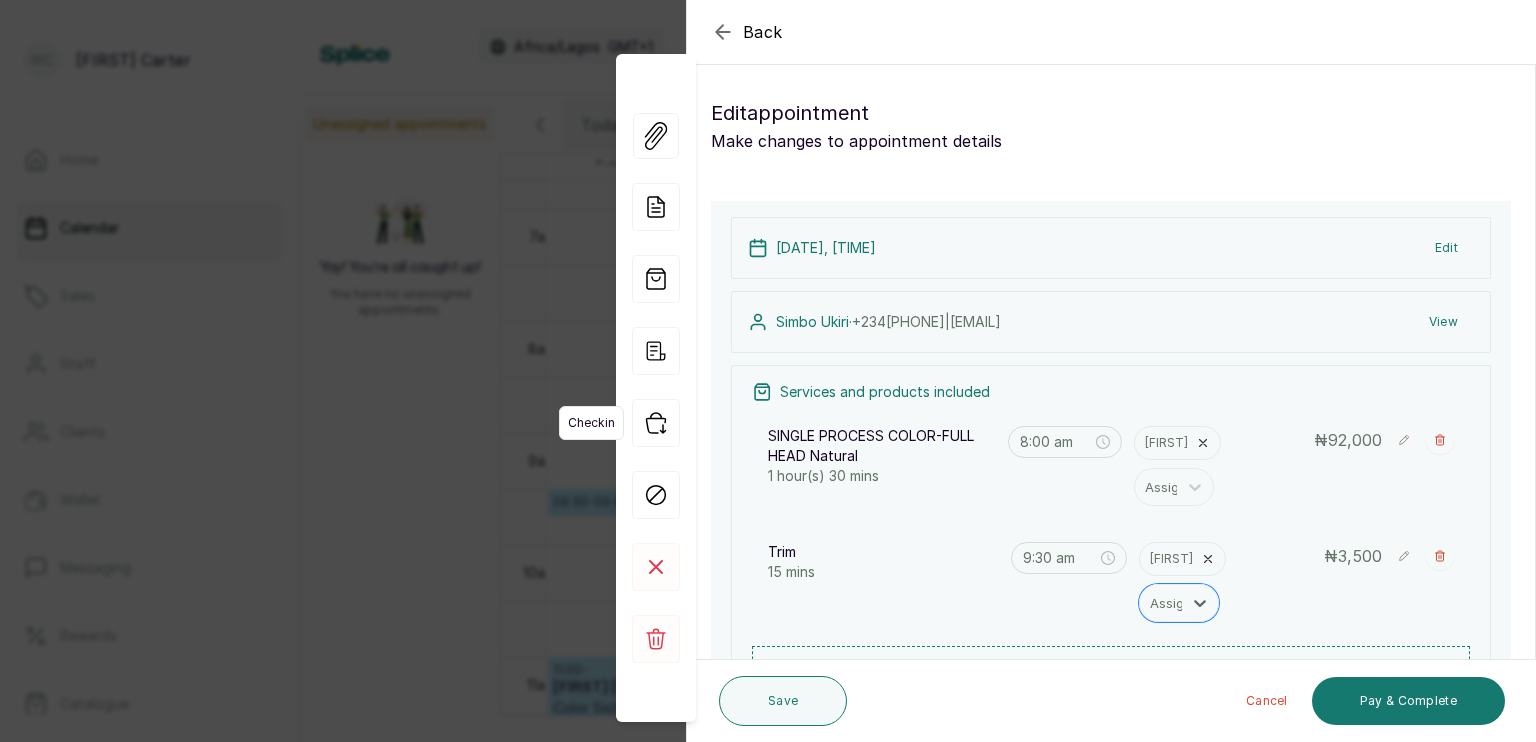 click 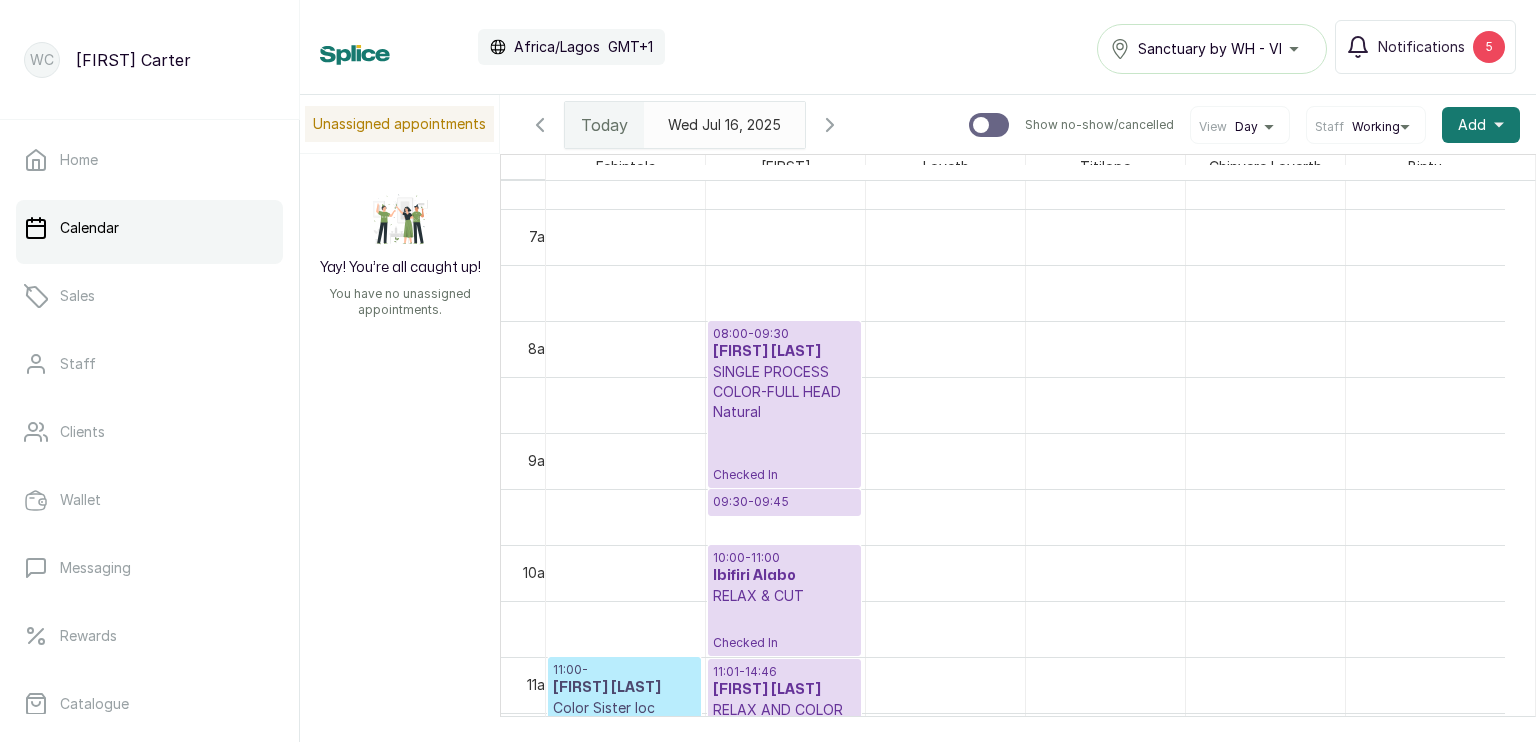 scroll, scrollTop: 925, scrollLeft: 0, axis: vertical 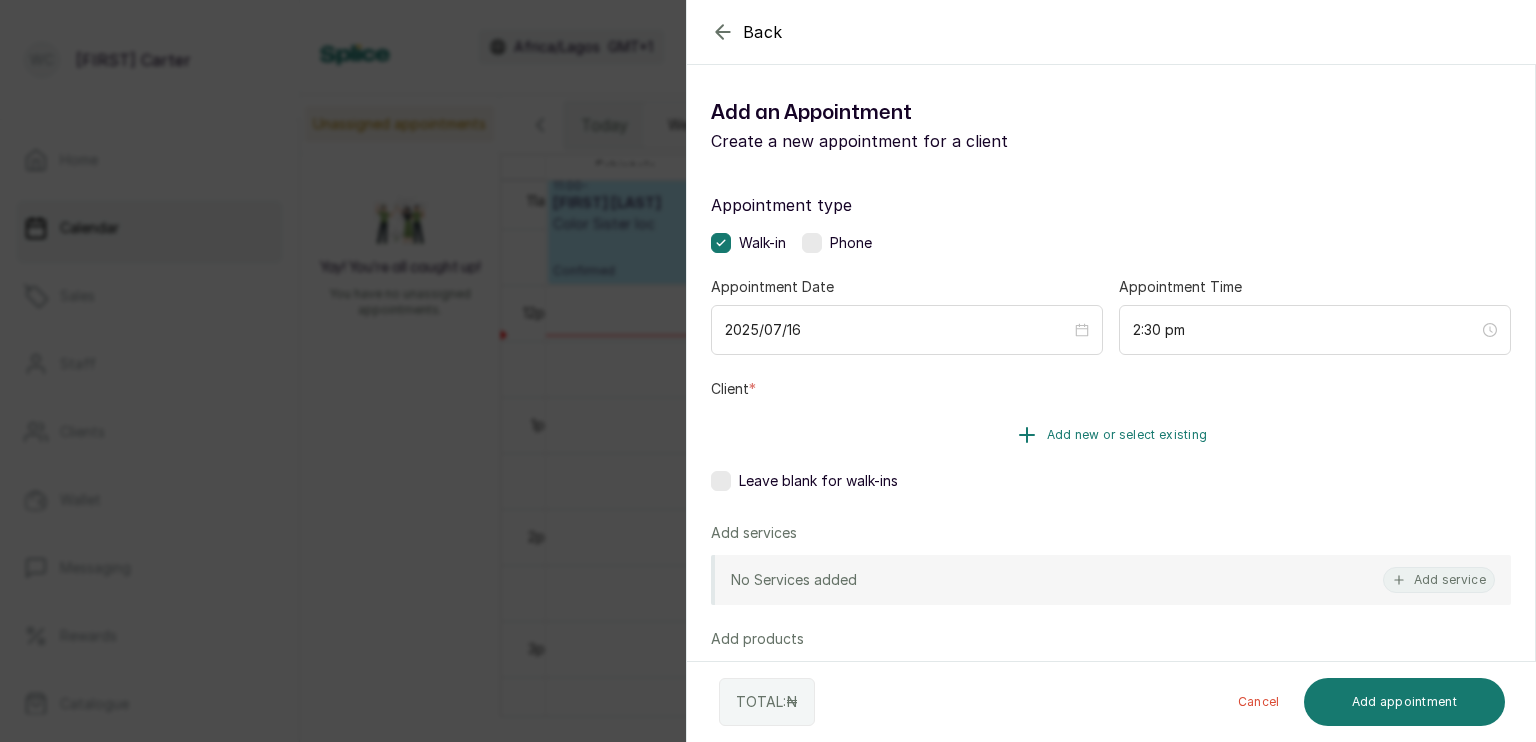 click on "Add new or select existing" at bounding box center [1111, 435] 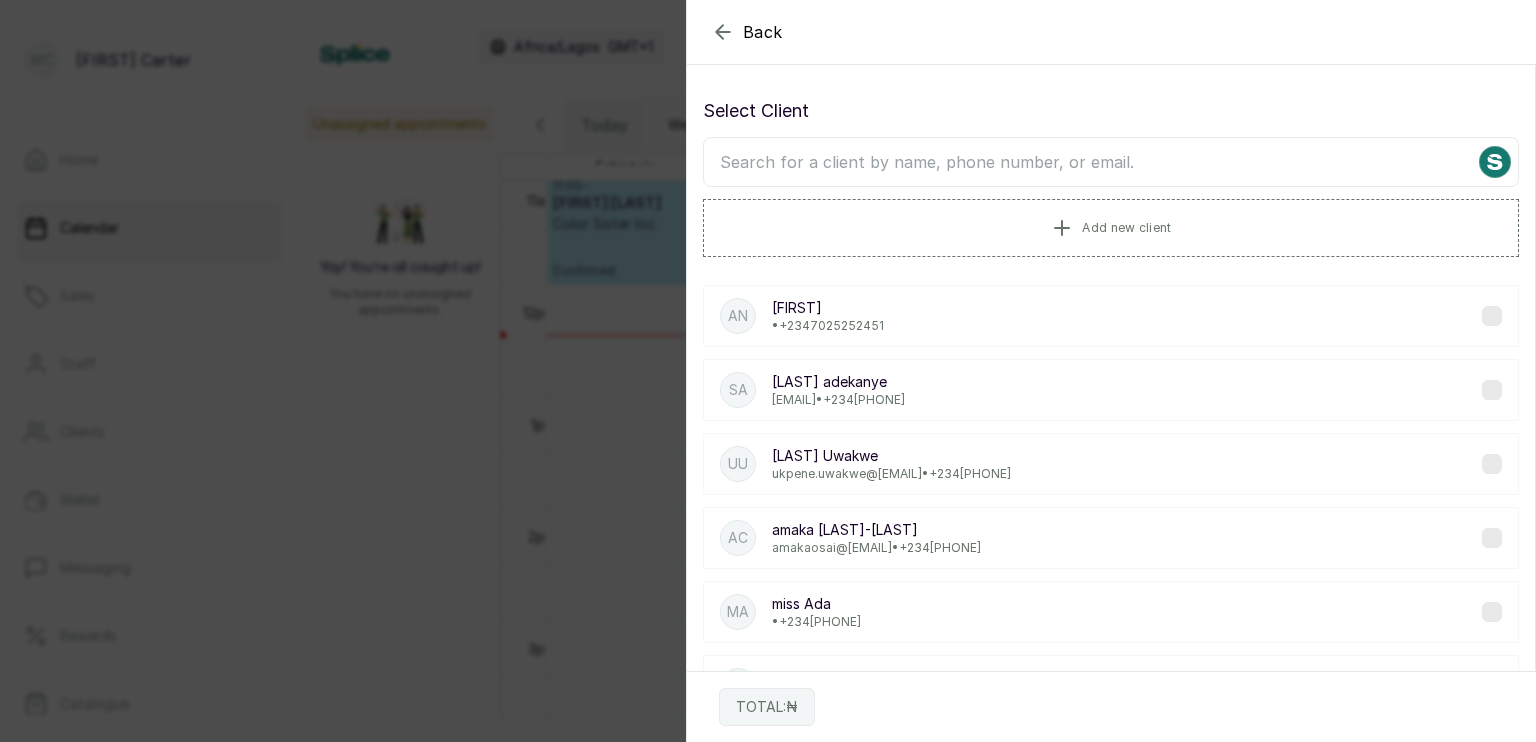 click at bounding box center (1111, 162) 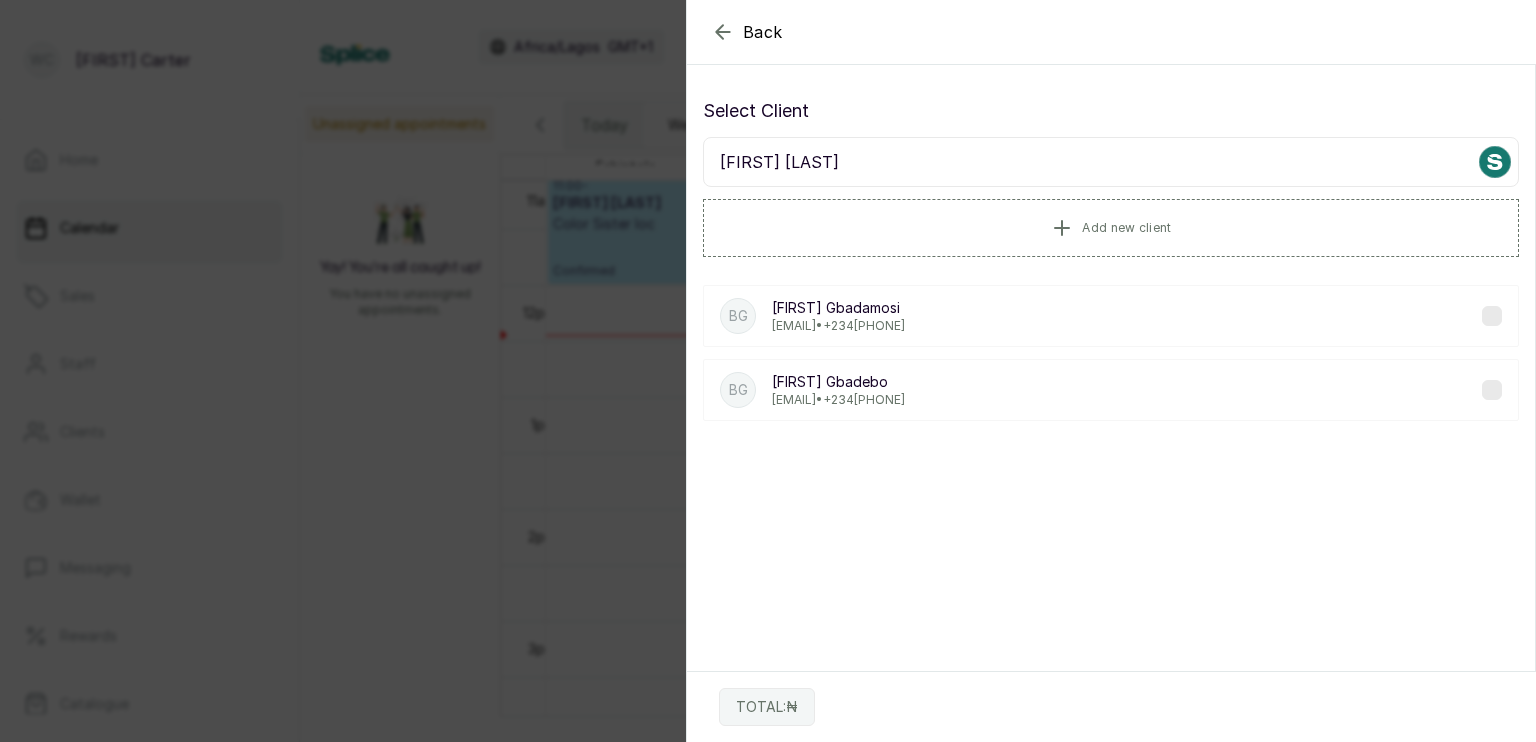 type on "[FIRST] [LAST]" 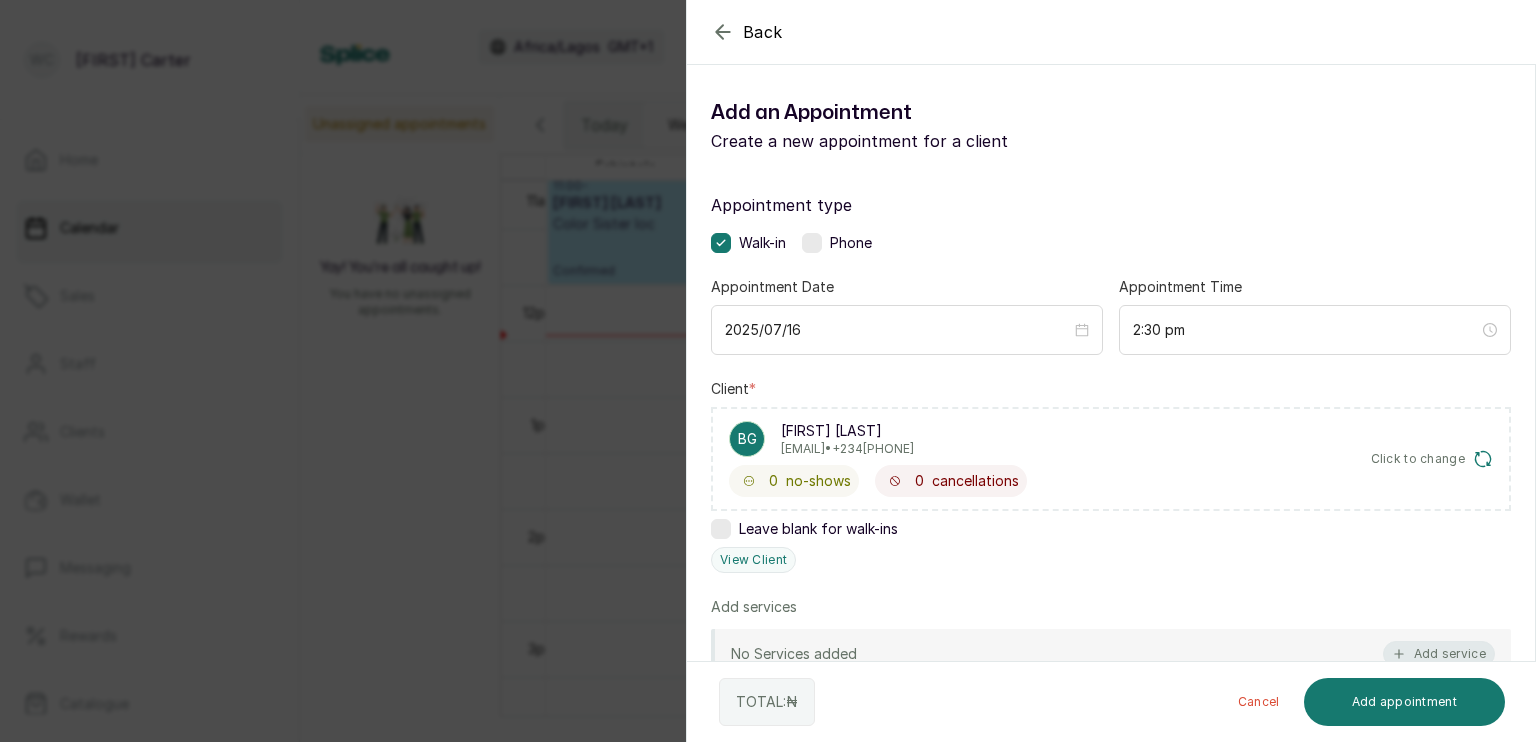 click on "Add service" at bounding box center [1439, 654] 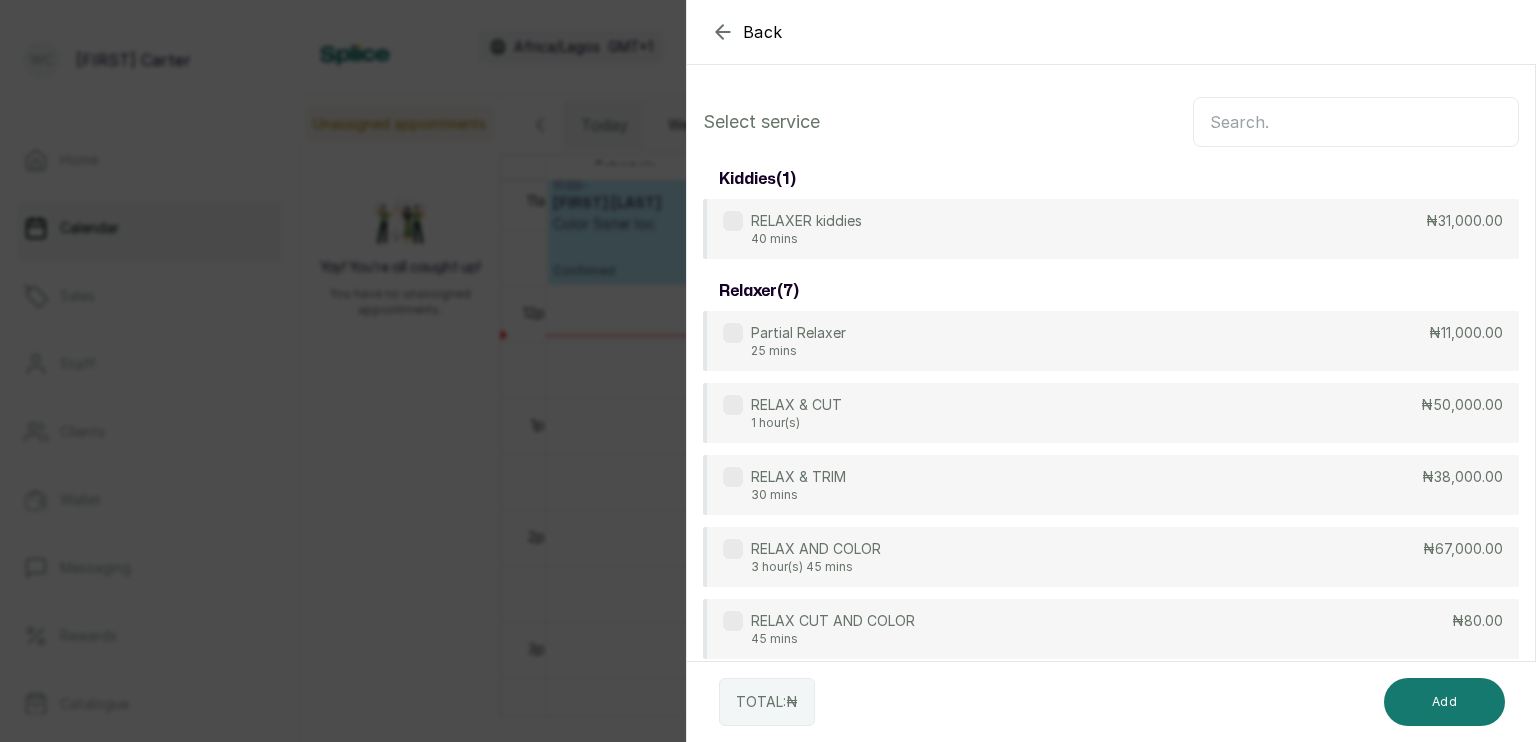 scroll, scrollTop: 80, scrollLeft: 0, axis: vertical 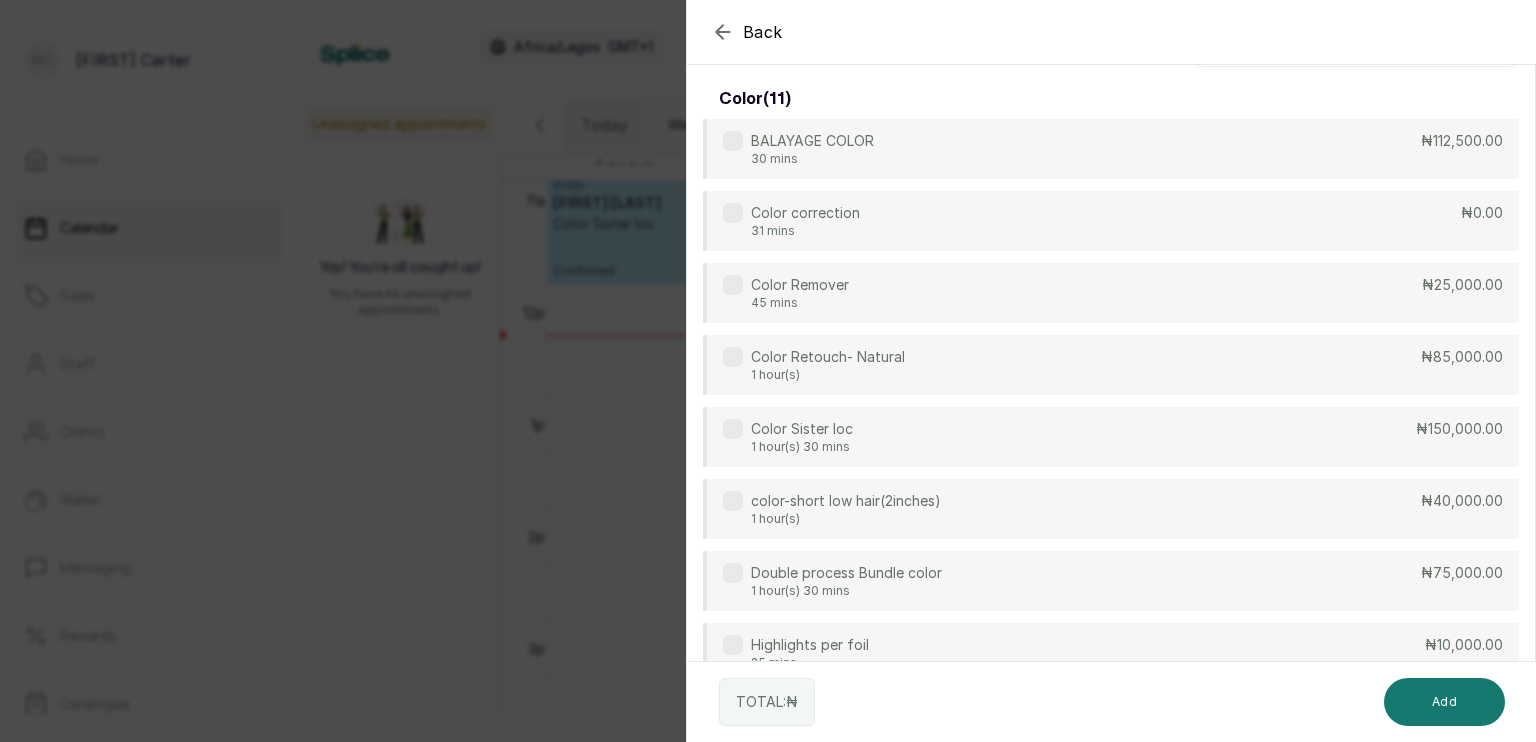 click on "Select service color  ( 11 ) BALAYAGE COLOR 30 mins ₦112,500.00 Color correction 31 mins ₦0.00 Color Remover 45 mins ₦25,000.00 Color Retouch- Natural 1 hour(s) ₦85,000.00 Color Sister loc 1 hour(s) 30 mins ₦150,000.00 color-short low hair(2inches) 1 hour(s) ₦40,000.00 Double process Bundle color 1 hour(s) 30 mins ₦75,000.00 Highlights per foil 25 mins ₦10,000.00 Partial color rinse 30 mins ₦11,000.00 Permanent  Color touch-up 40 mins ₦14,000.00 permanent color touch-up 3 hour(s) ₦14,000.00 extentions  ( 16 ) Color/bundle 1 hour(s) 30 mins ₦60,000.00 Crochet Weave 1 hour(s) 30 mins ₦22,500.00 Cut and style wig 30 mins ₦23,000.00 Didi with attachment 1 hour(s) ₦12,500.00 EXPRESS WEAVE-ON 30 mins ₦18,000.00 Extension Redo 30 mins ₦15,000.00 FULL SEW-IN WITH CLOSURE 1 hour(s) 30 mins ₦38,000.00 Sewin (per-track) 15 mins ₦3,000.00 SHAMPOO -WIGS 1 hour(s) ₦15,000.00 SHAMPOO & ROLL WEAVE-ON 30 mins ₦12,500.00 SHAMPOO WEAVE-ON WITHOUT ROLL 30 mins ₦9,500.00 ₦48,000.00  (" at bounding box center [1111, 8394] 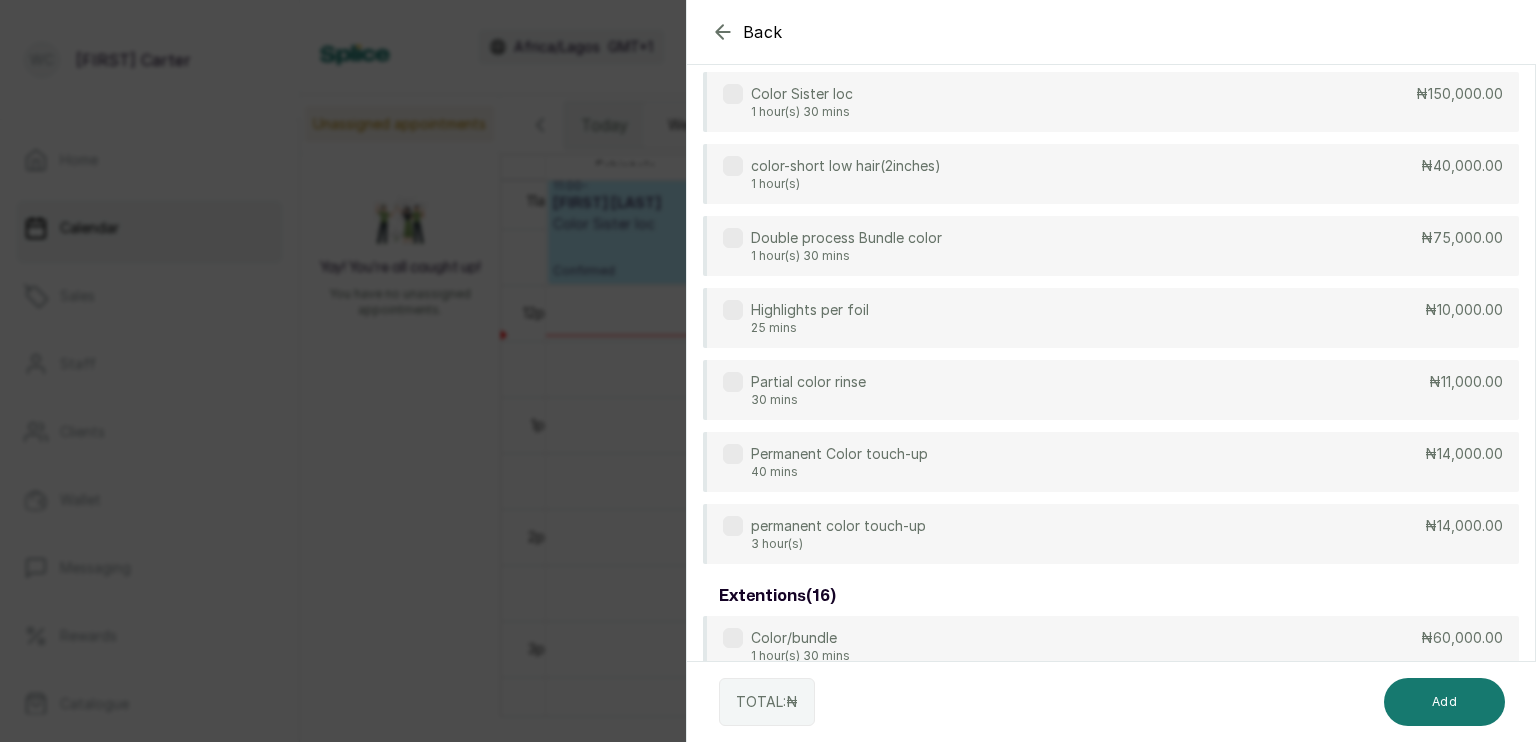 scroll, scrollTop: 0, scrollLeft: 0, axis: both 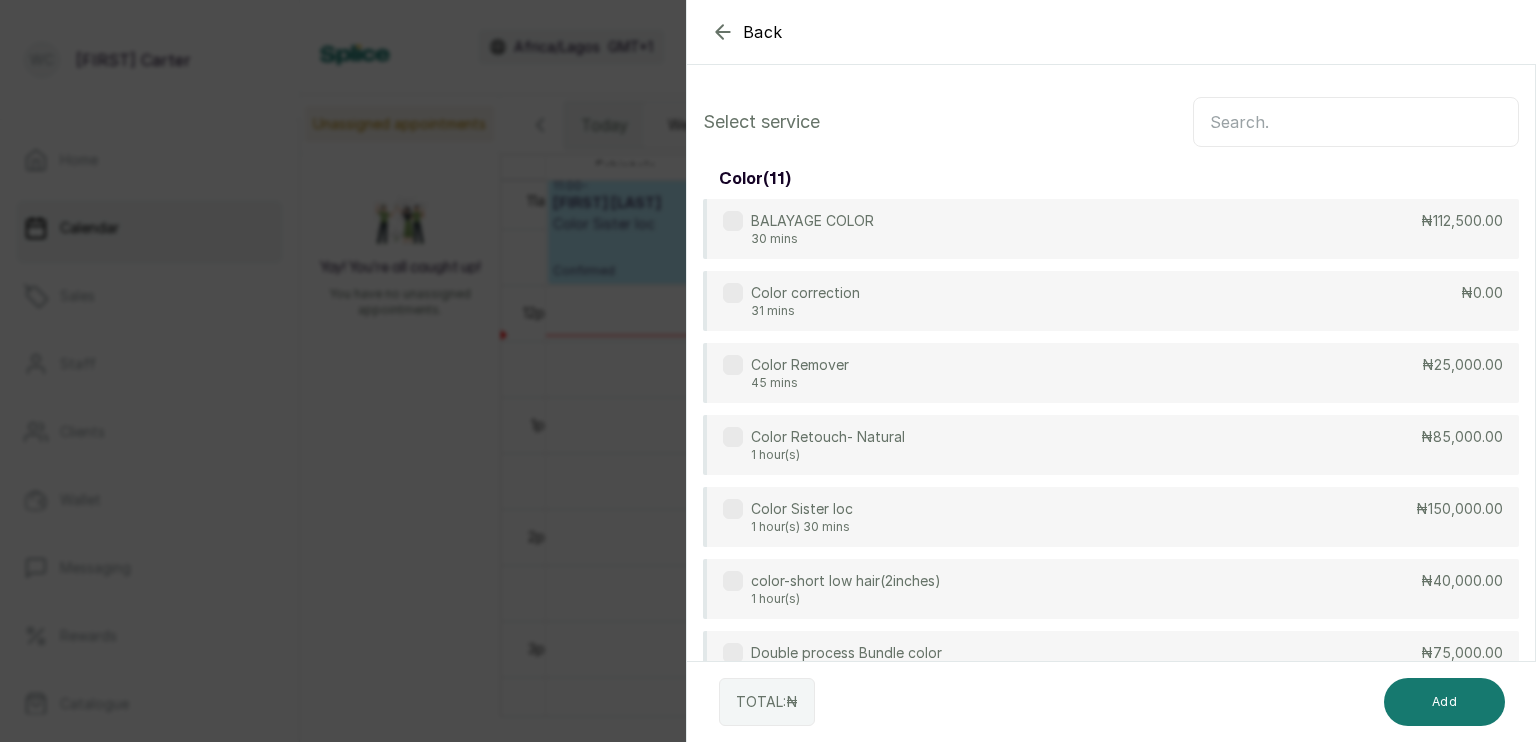 click at bounding box center [1356, 122] 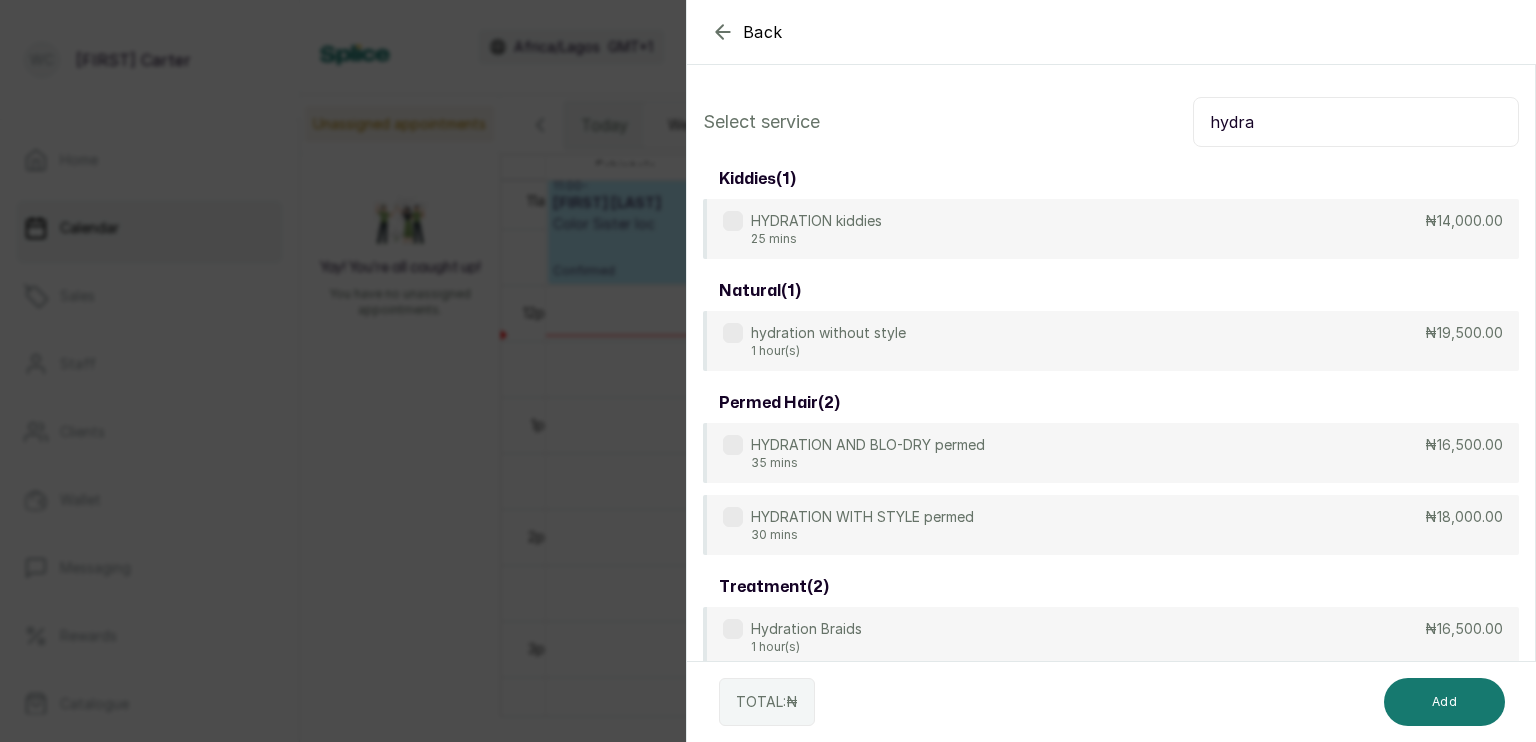 type on "hydra" 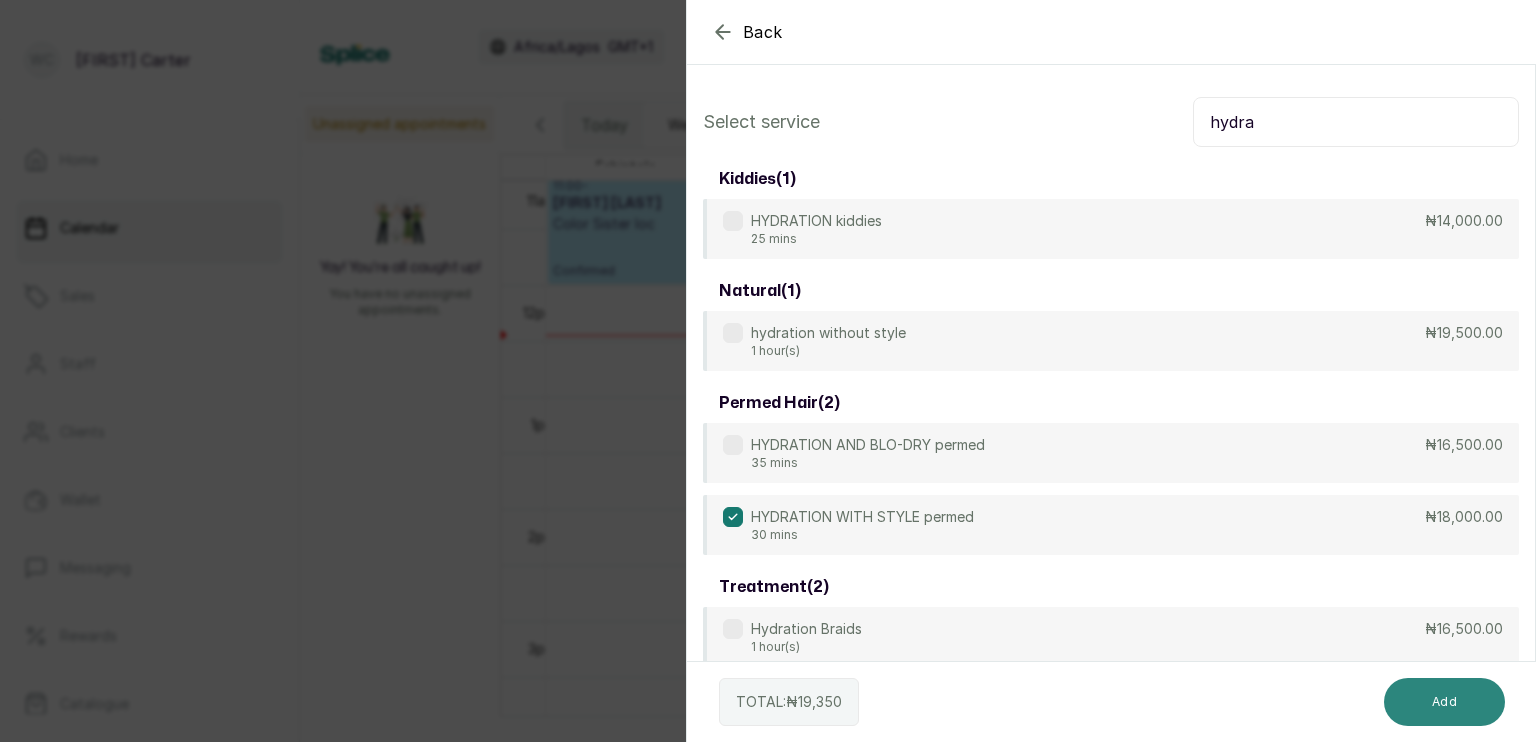 click on "Add" at bounding box center [1444, 702] 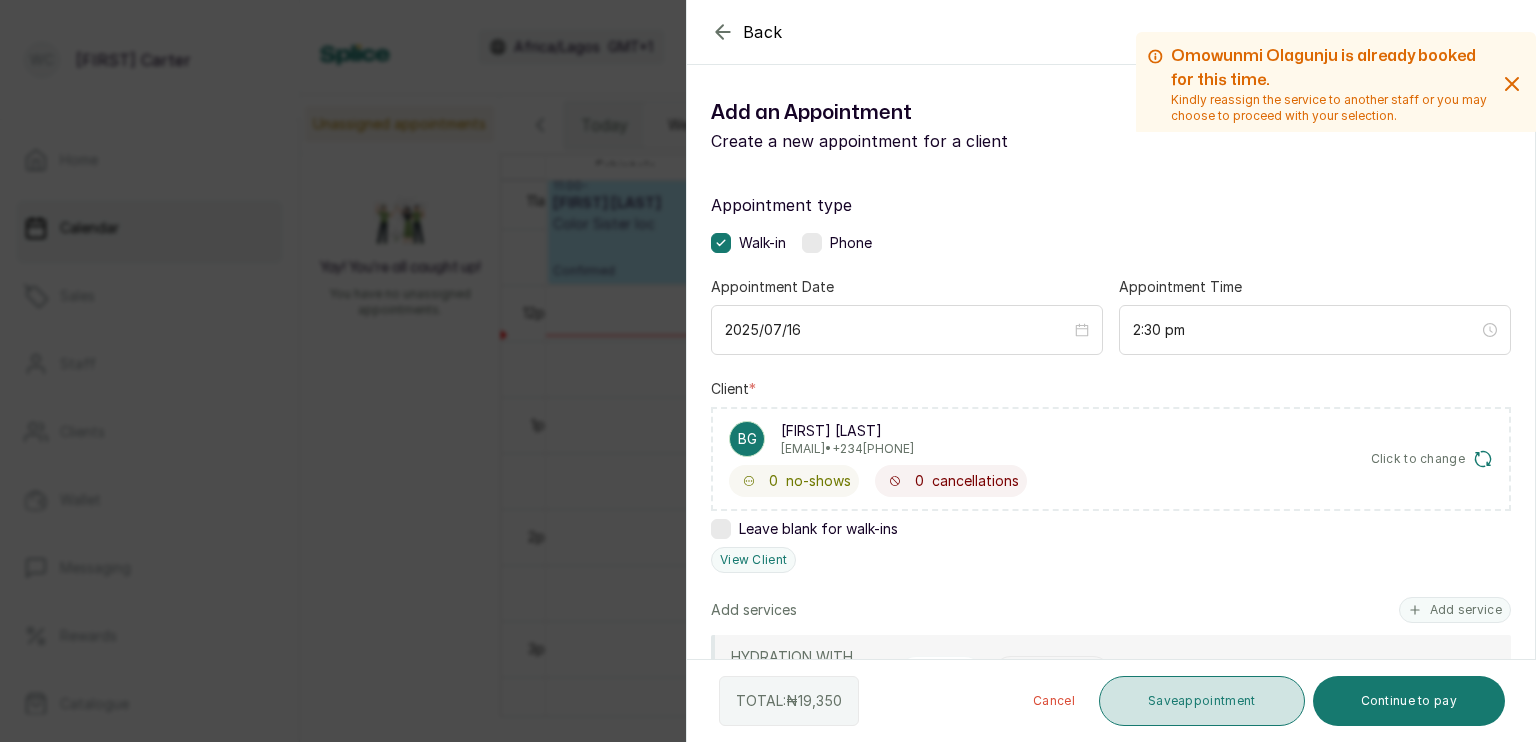 click on "Save  appointment" at bounding box center [1202, 701] 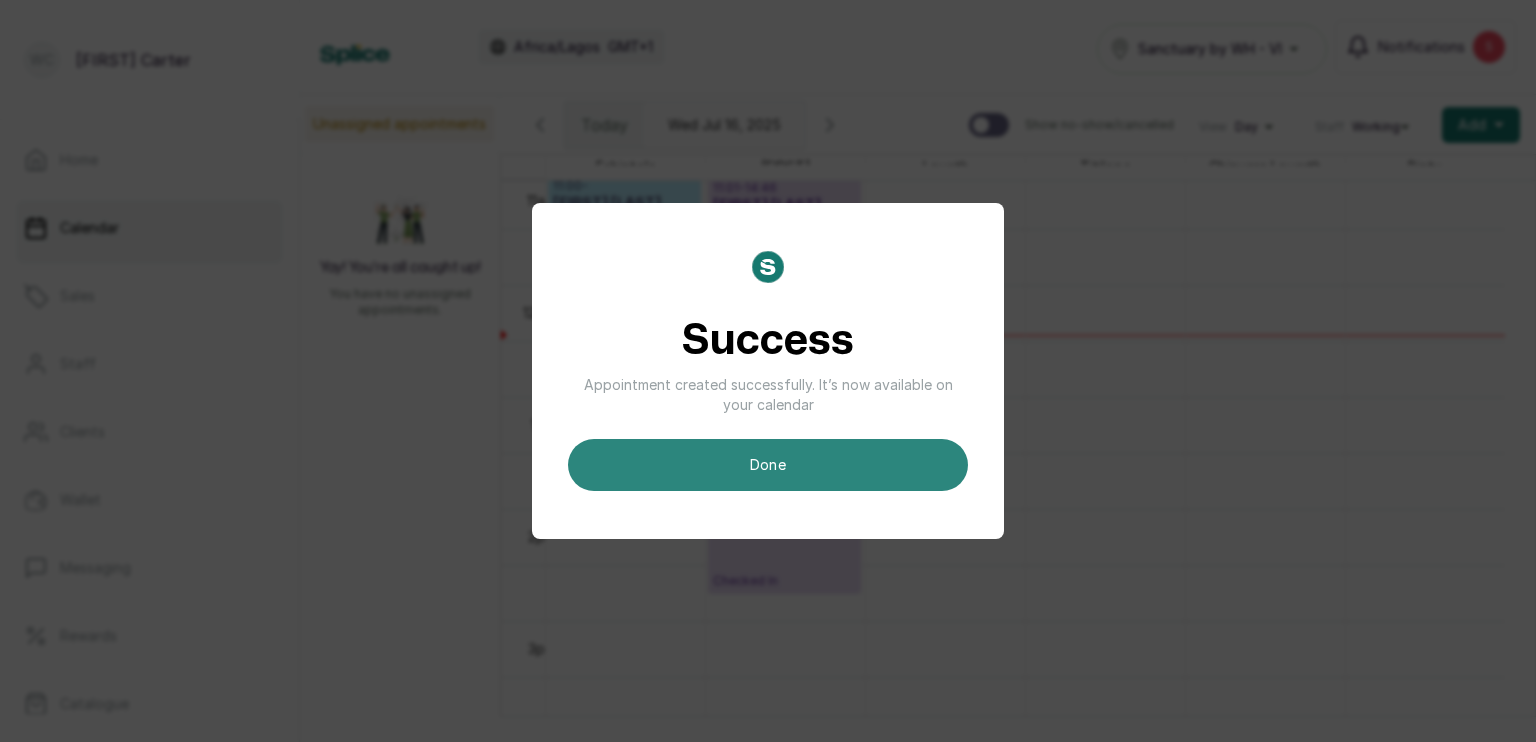 click on "done" at bounding box center [768, 465] 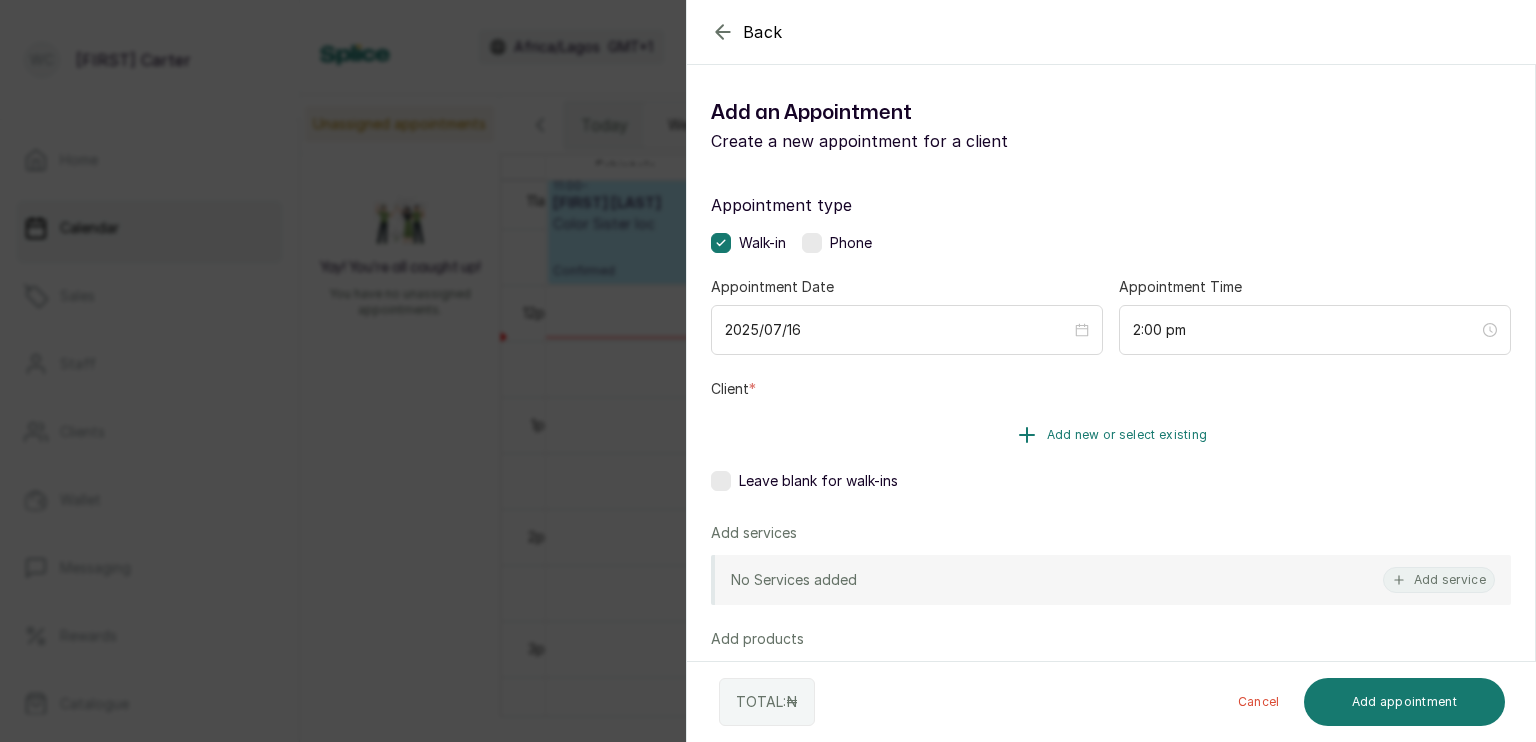 click on "Add new or select existing" at bounding box center (1127, 435) 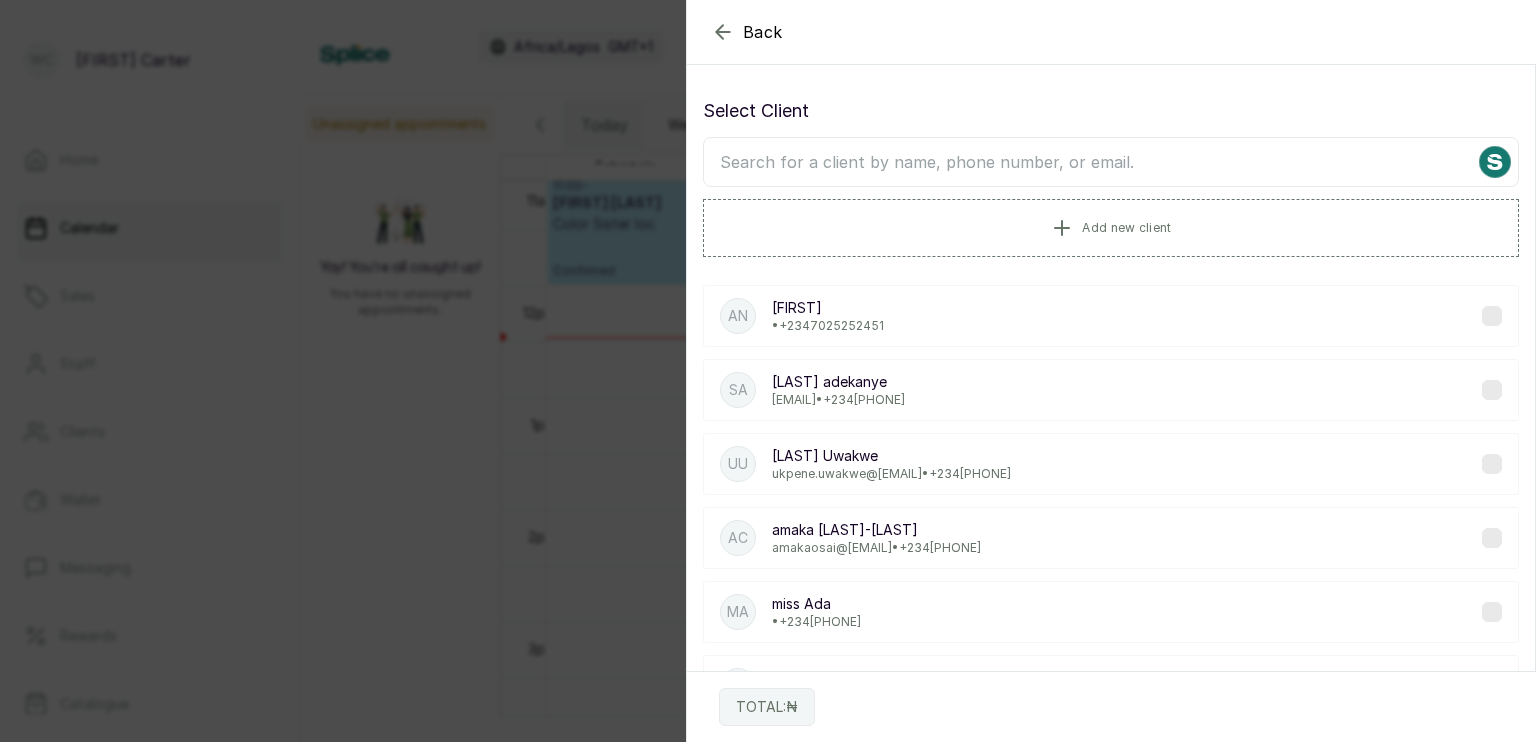 click at bounding box center [1111, 162] 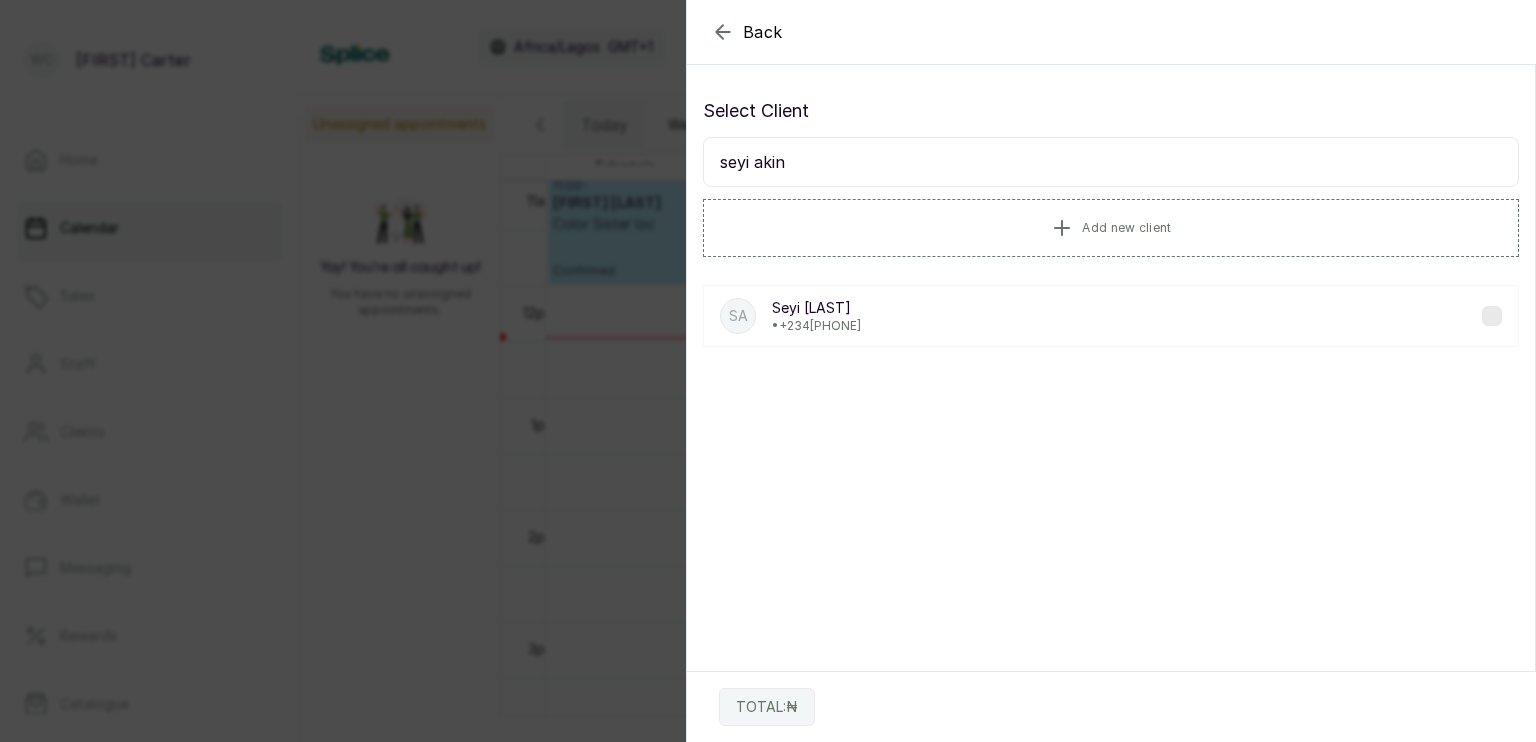 type on "seyi akin" 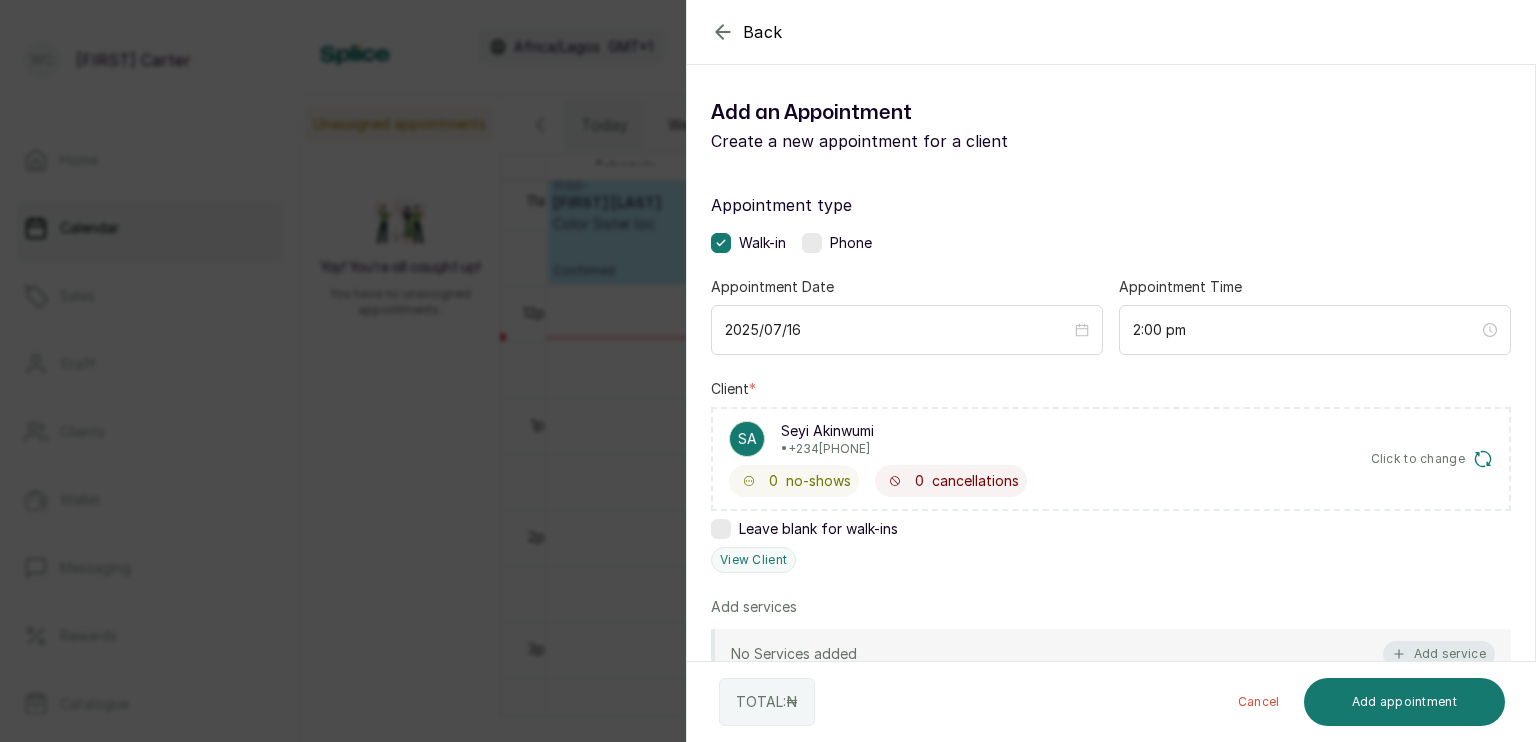 click on "Add service" at bounding box center [1439, 654] 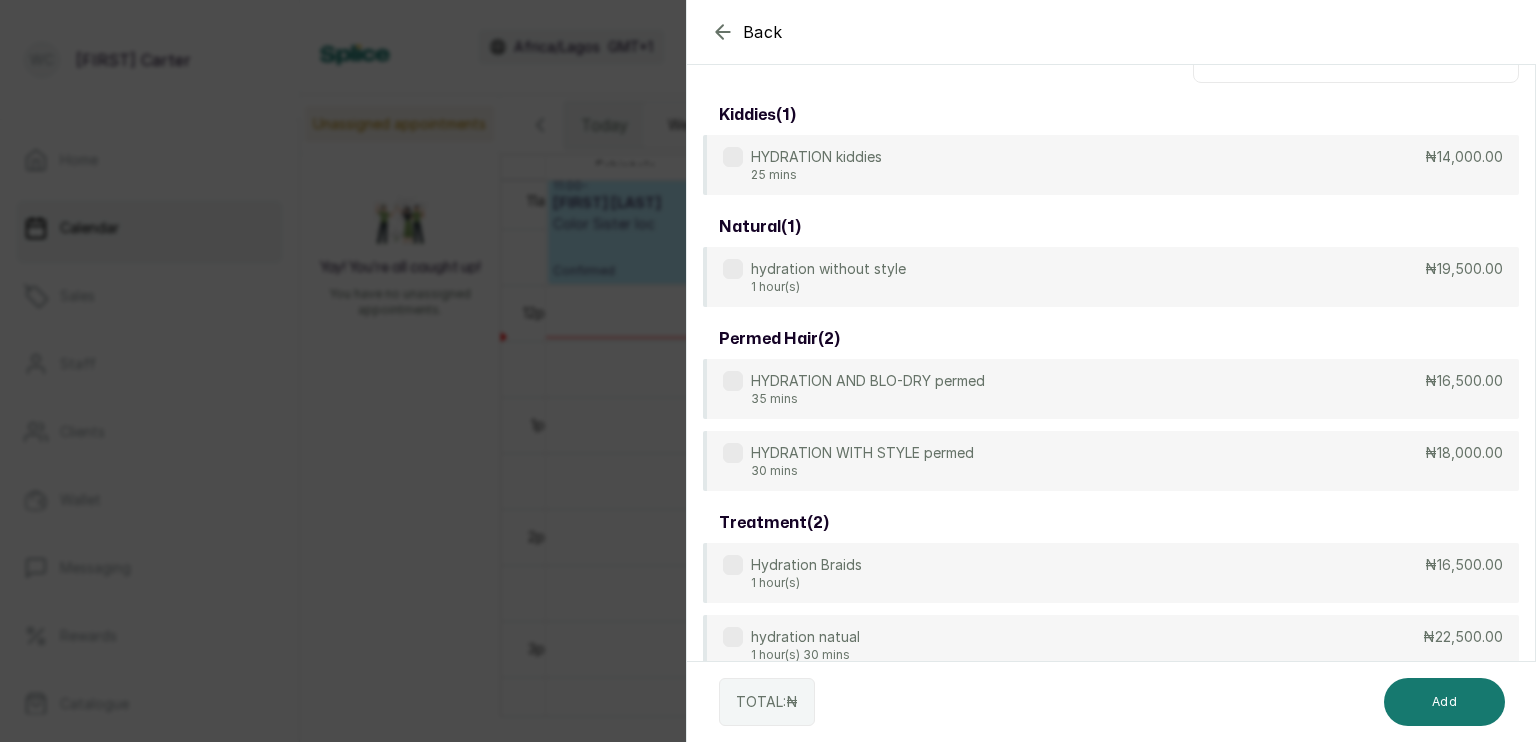 scroll, scrollTop: 80, scrollLeft: 0, axis: vertical 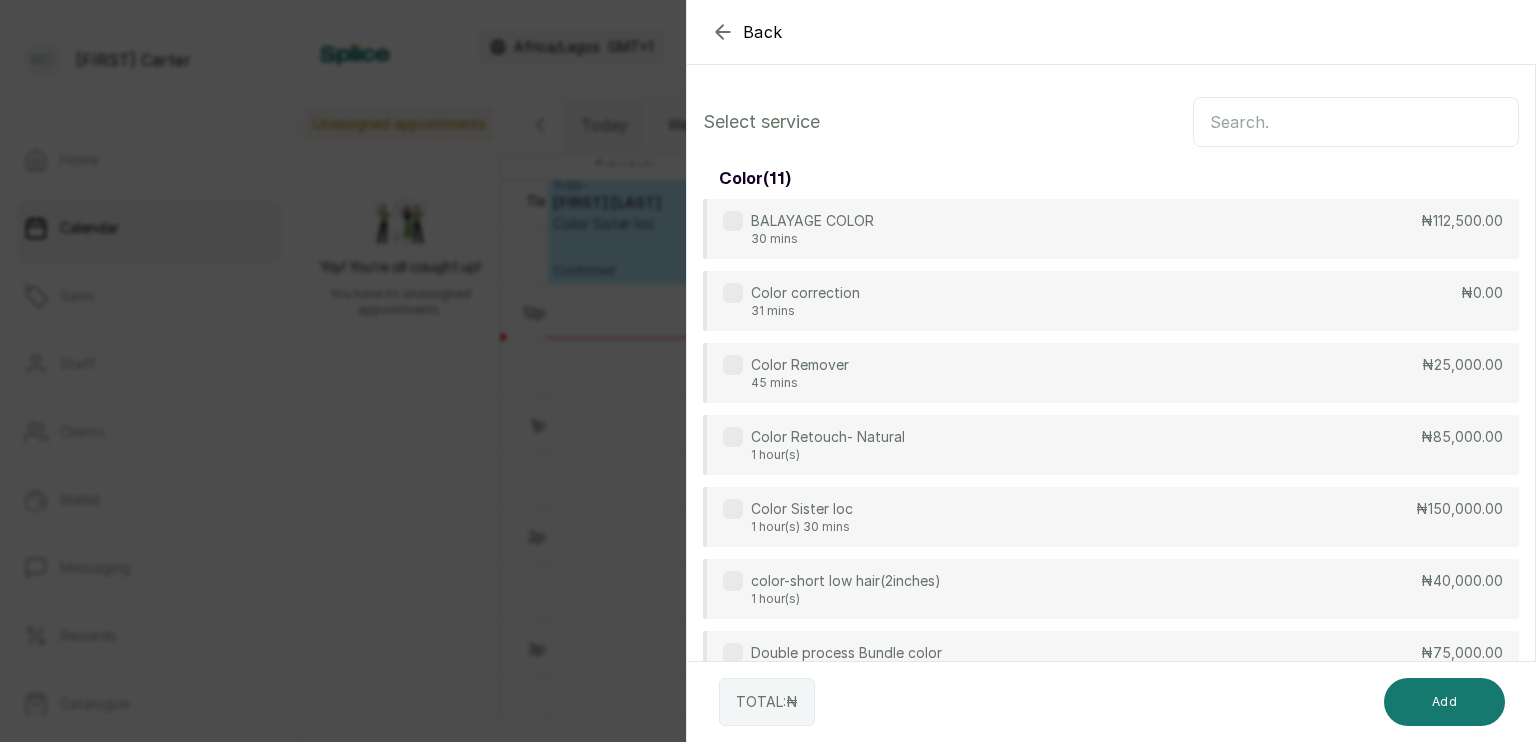 click at bounding box center [1356, 122] 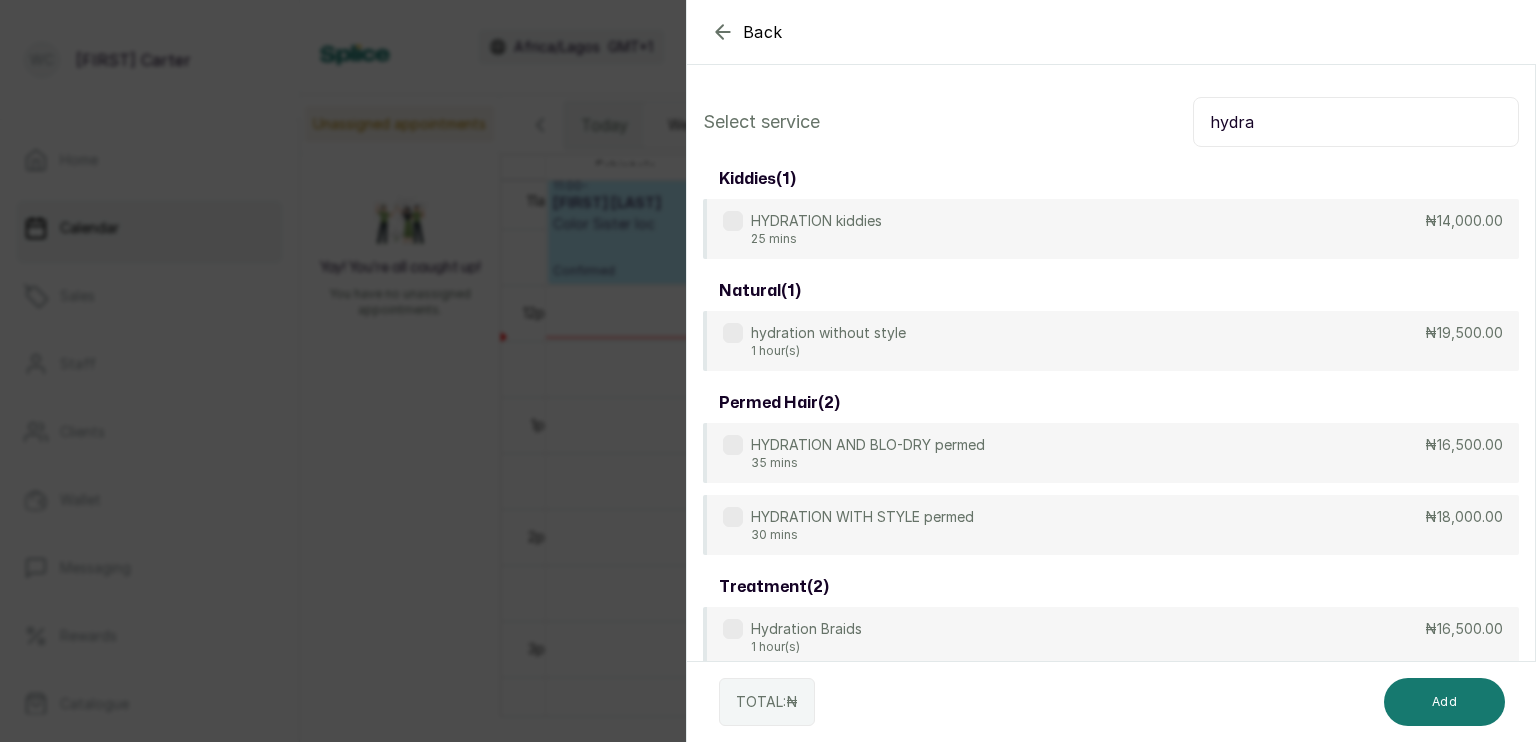 type on "hydra" 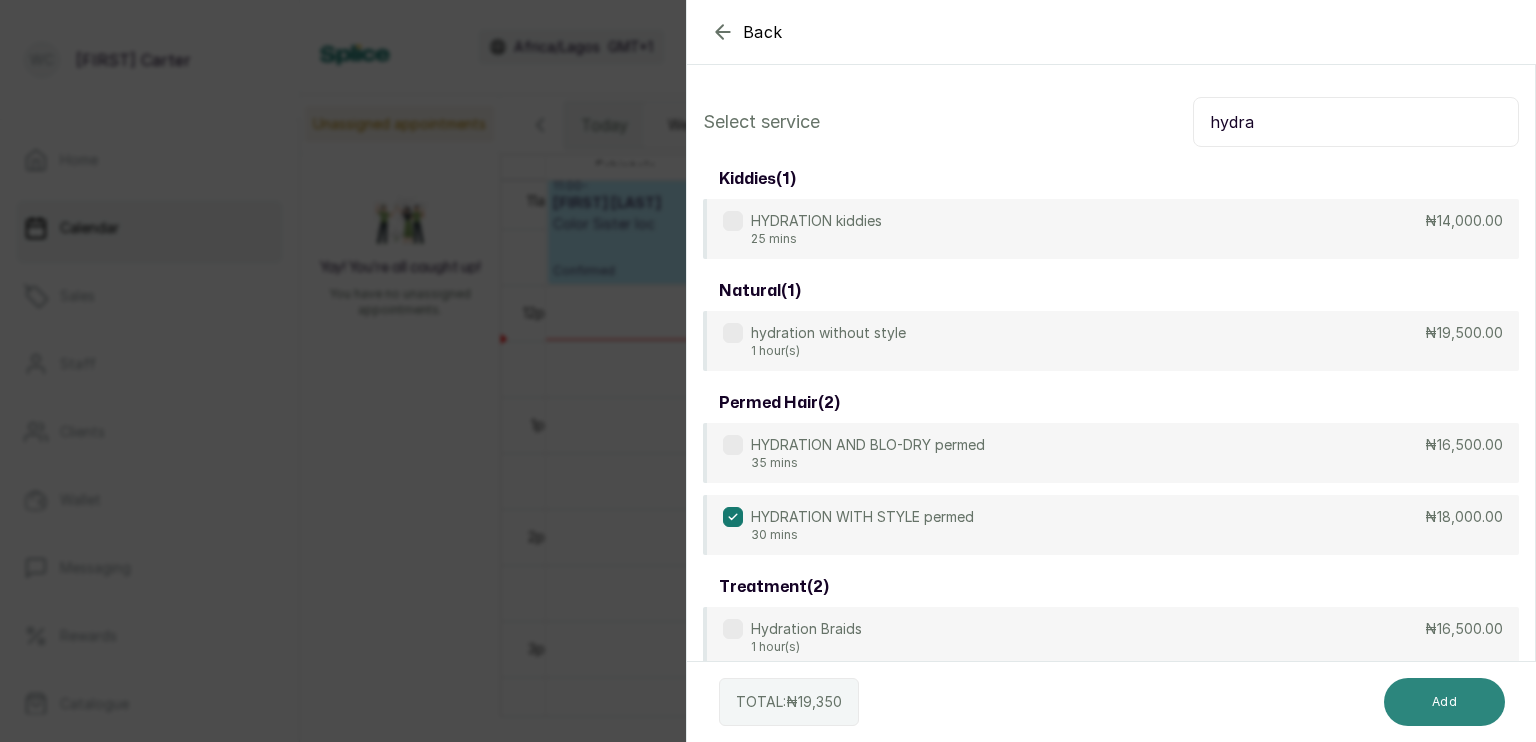 click on "Add" at bounding box center (1444, 702) 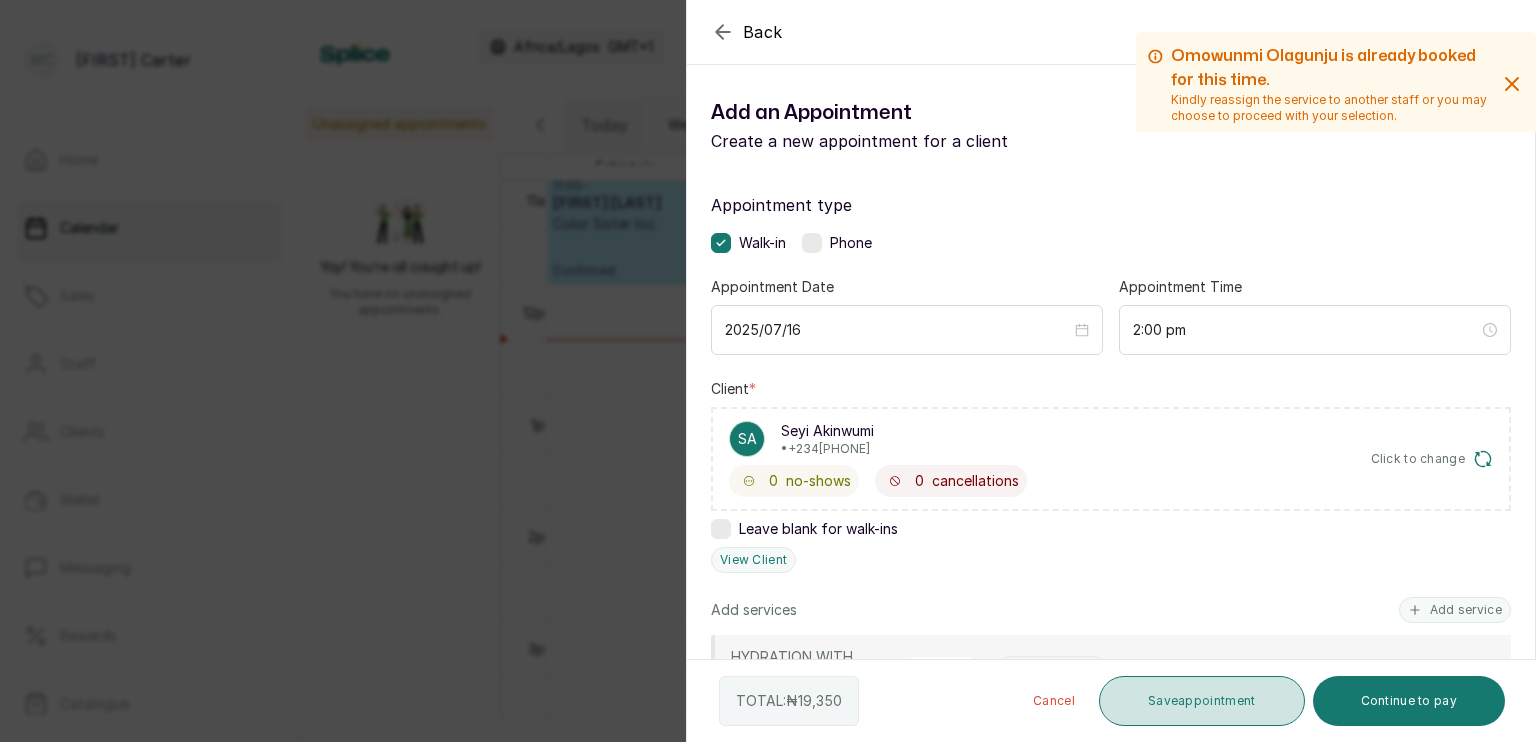 click on "Save  appointment" at bounding box center (1202, 701) 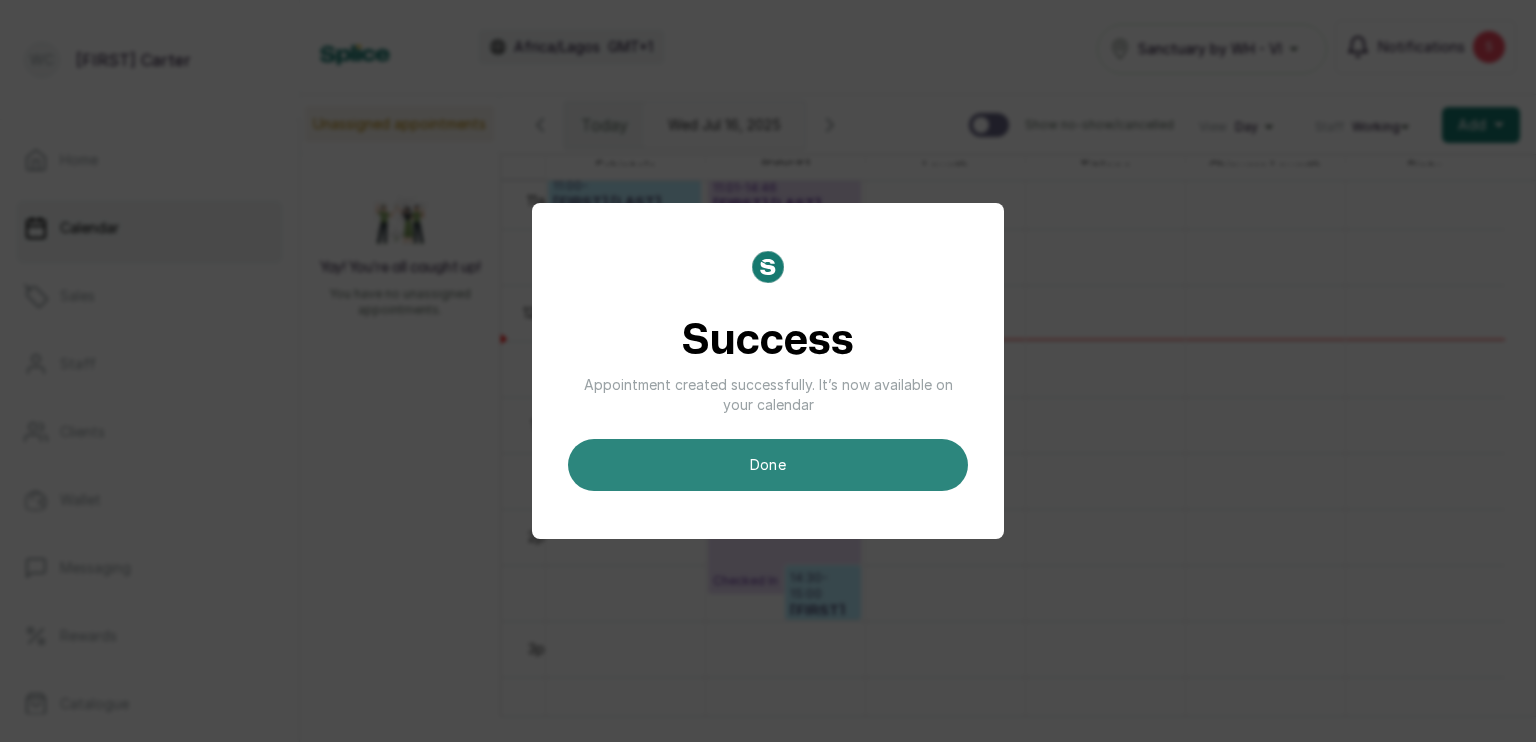 click on "done" at bounding box center (768, 465) 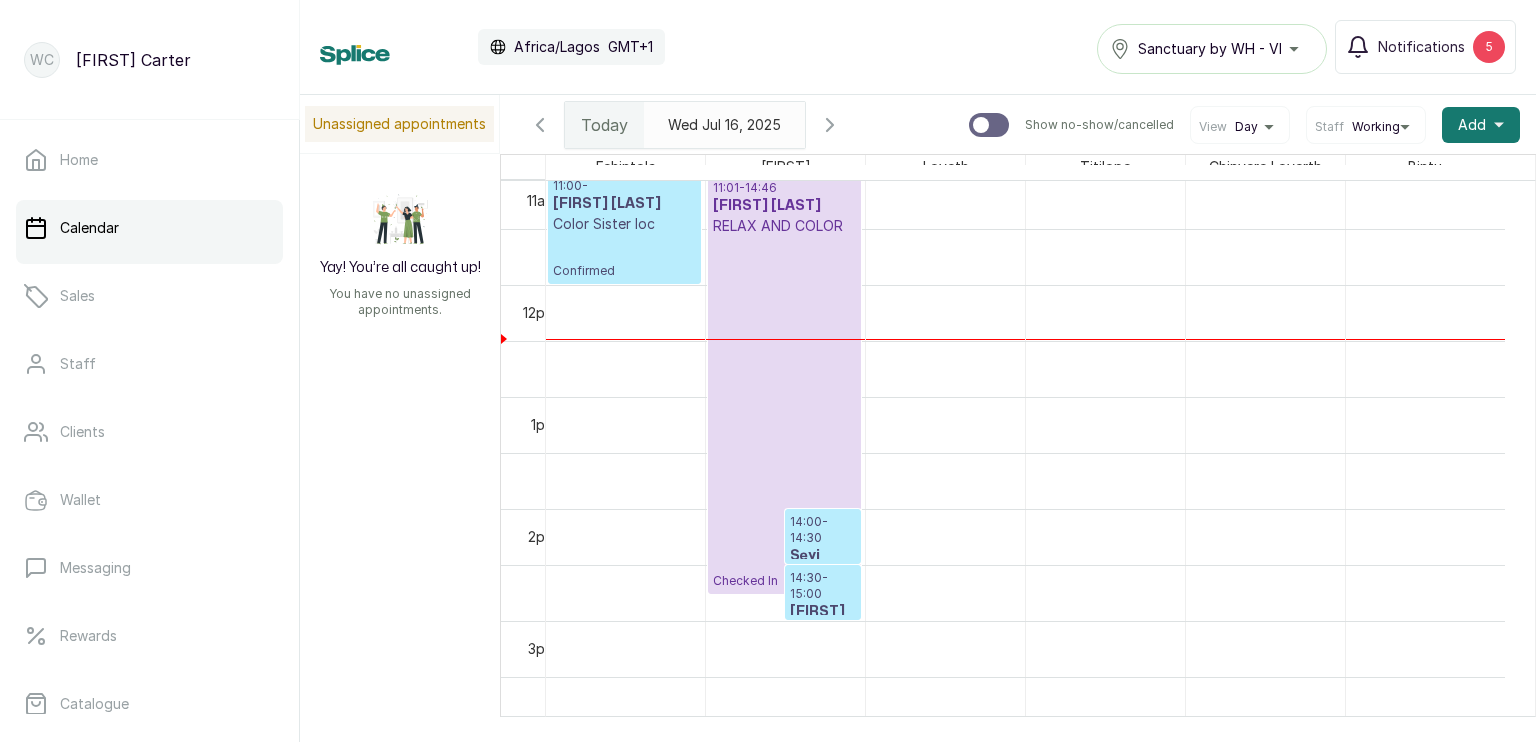 scroll, scrollTop: 1303, scrollLeft: 0, axis: vertical 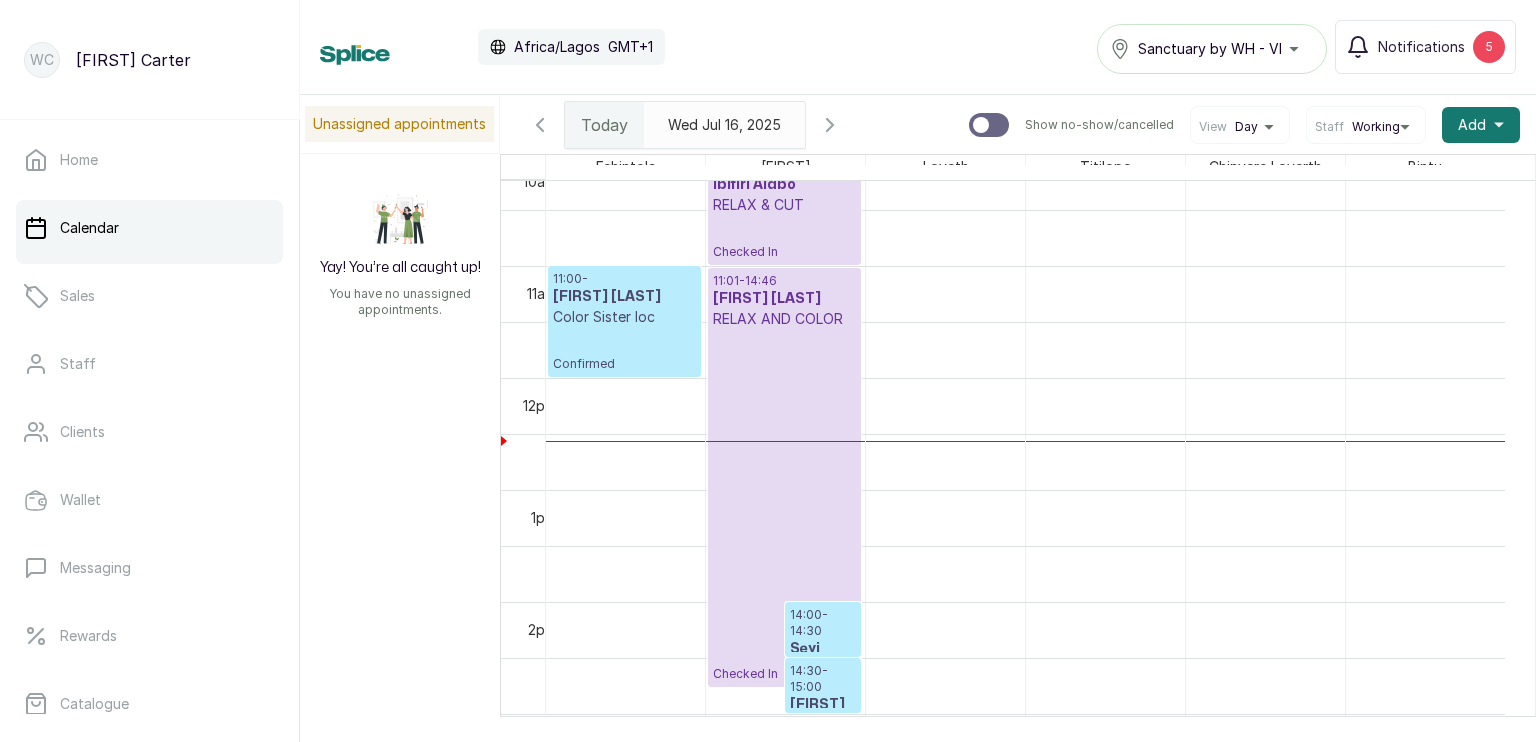 type on "yyyy-MM-dd" 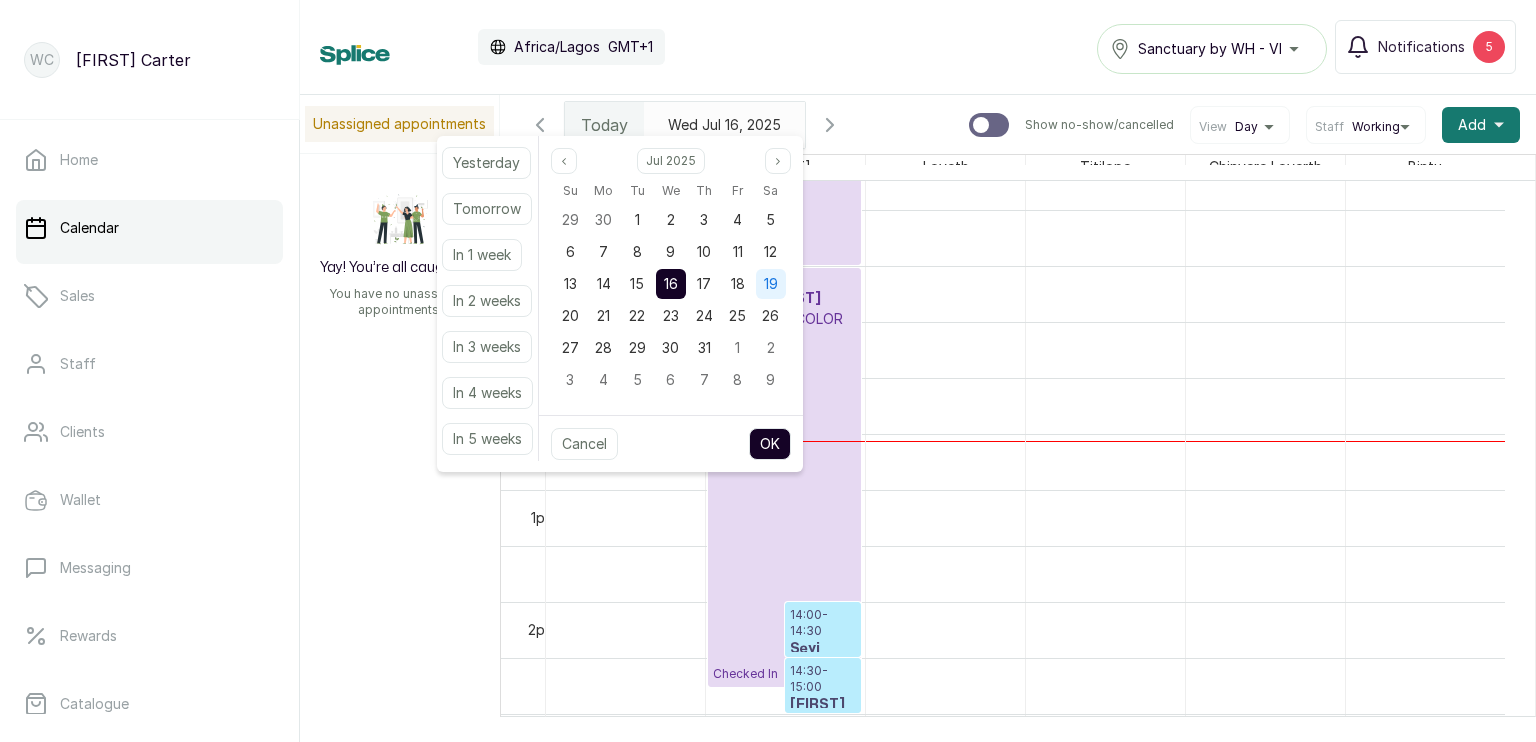 click on "19" at bounding box center (771, 283) 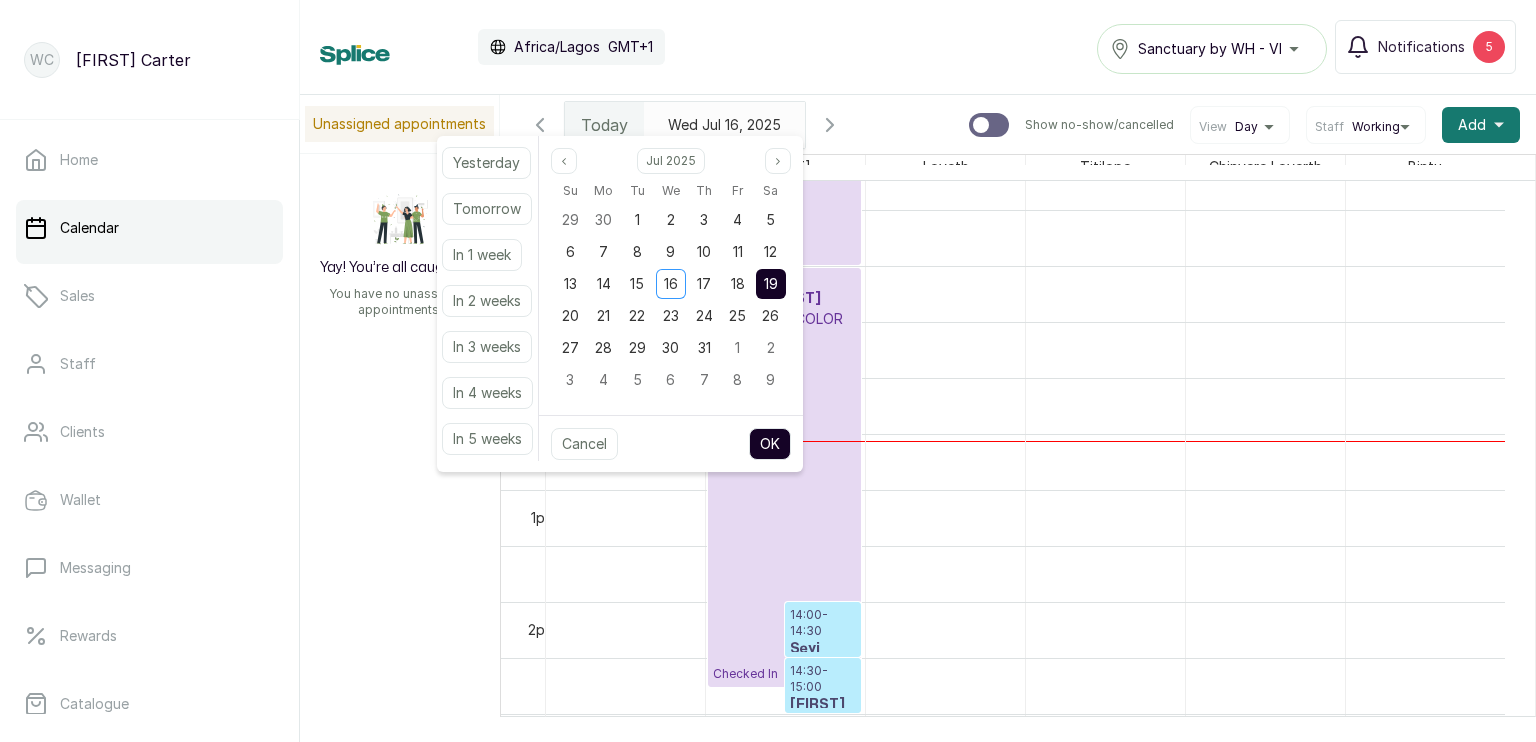 click on "OK" at bounding box center (770, 444) 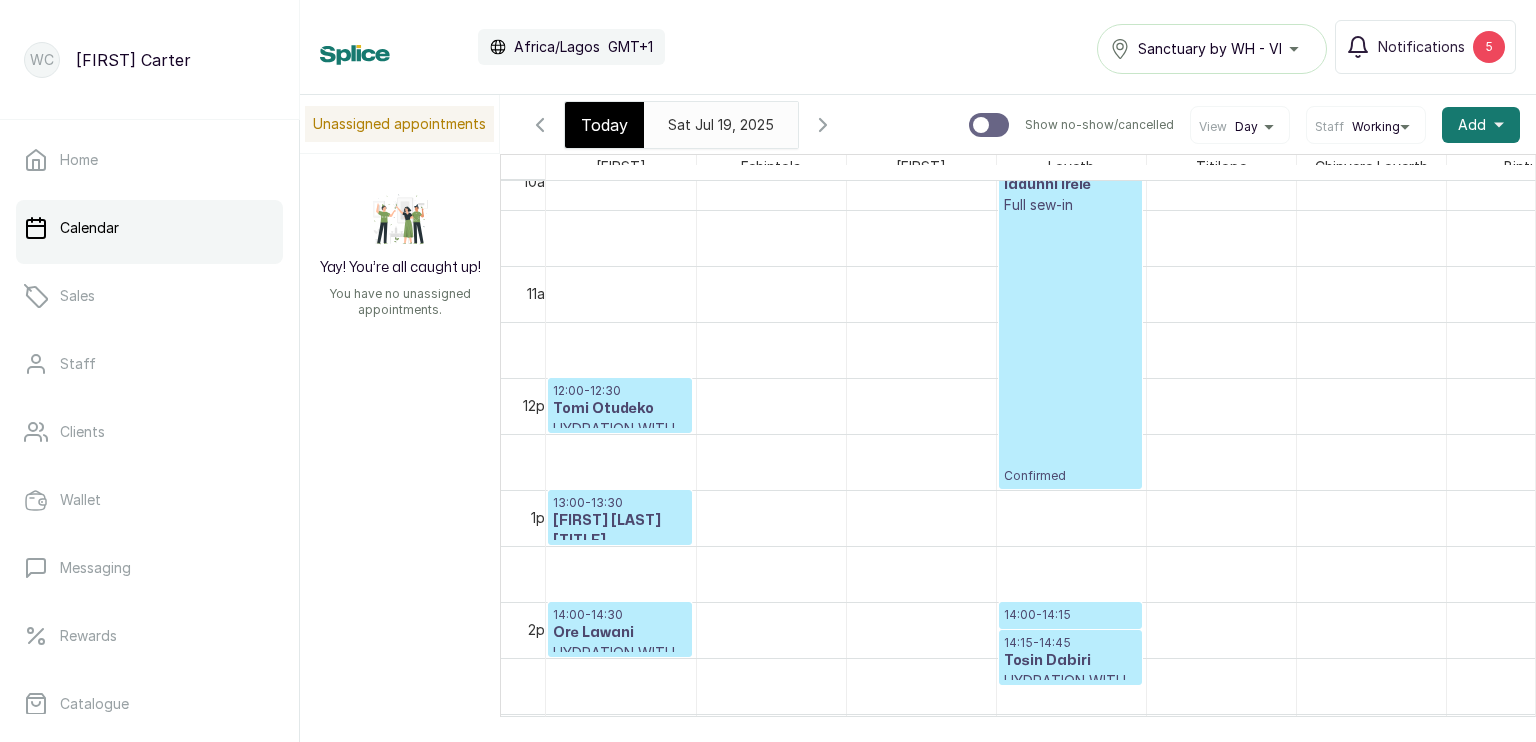 scroll, scrollTop: 672, scrollLeft: 0, axis: vertical 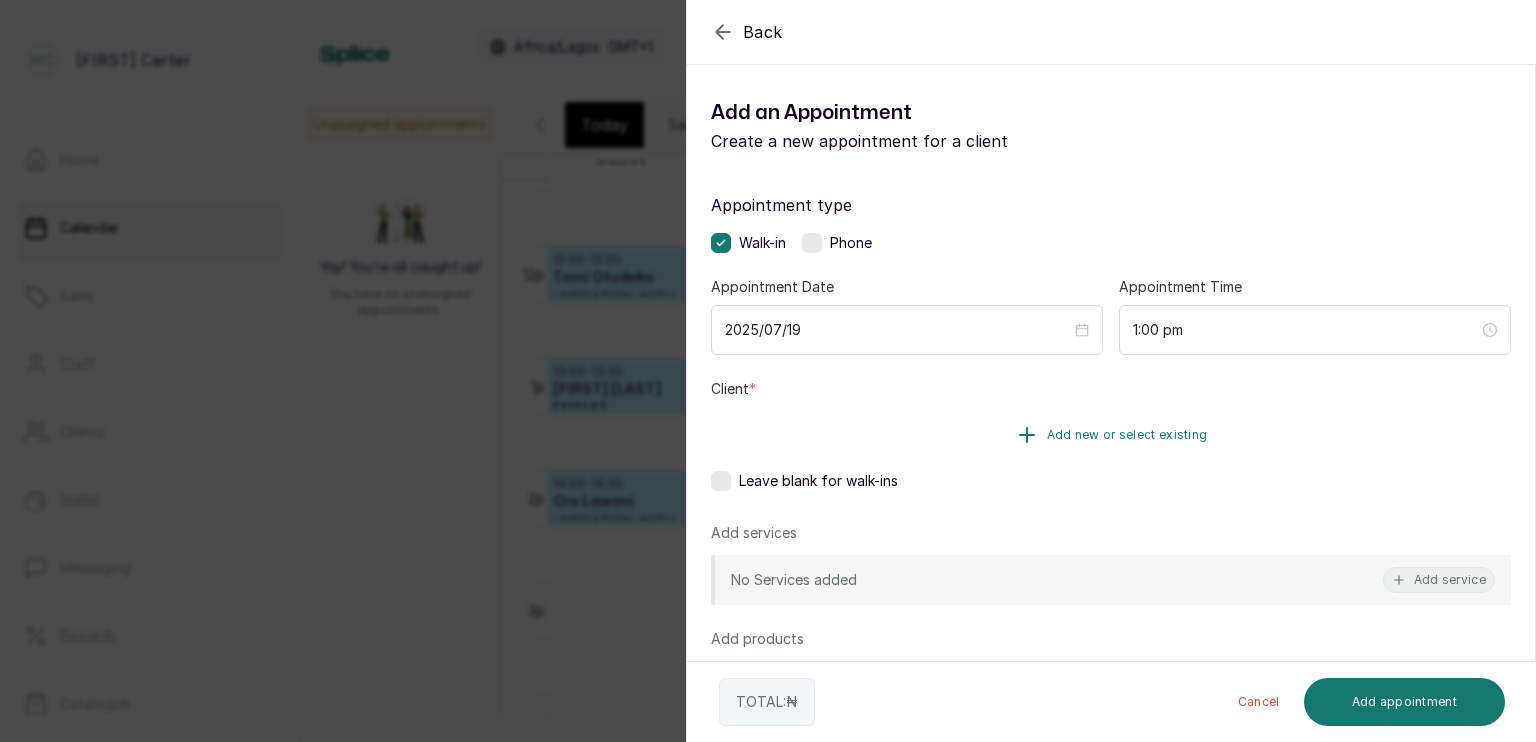 click on "Add new or select existing" at bounding box center [1127, 435] 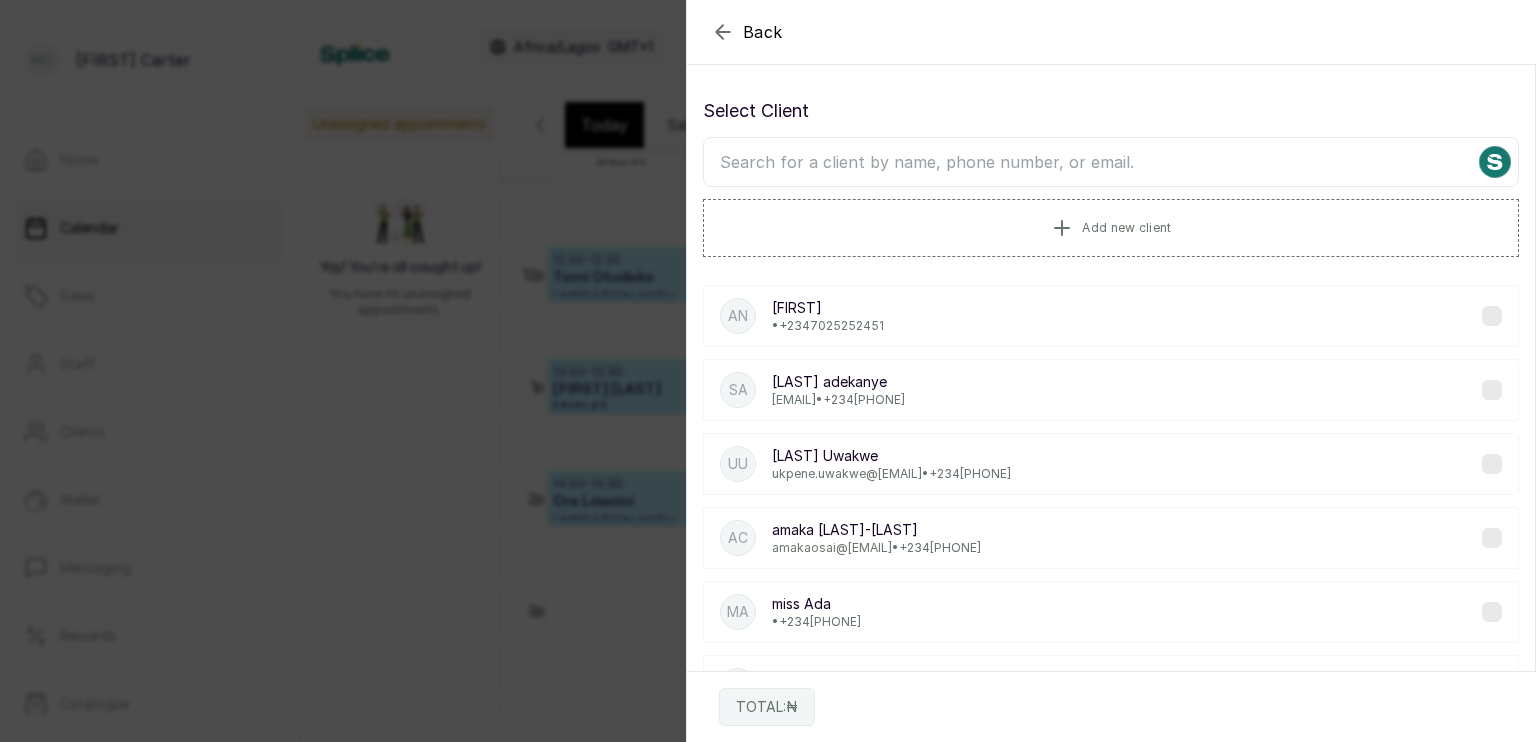 click at bounding box center (1111, 162) 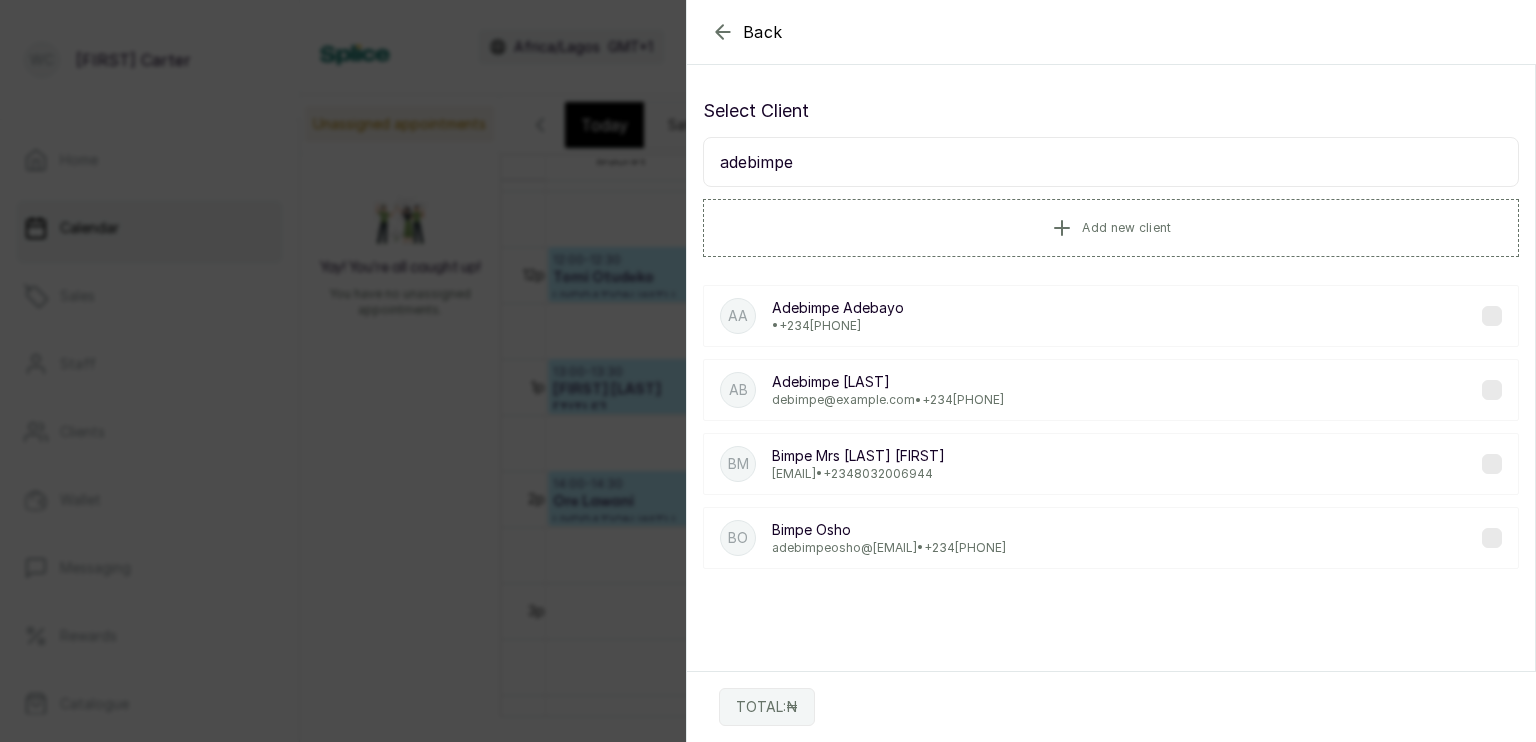 type on "adebimpe" 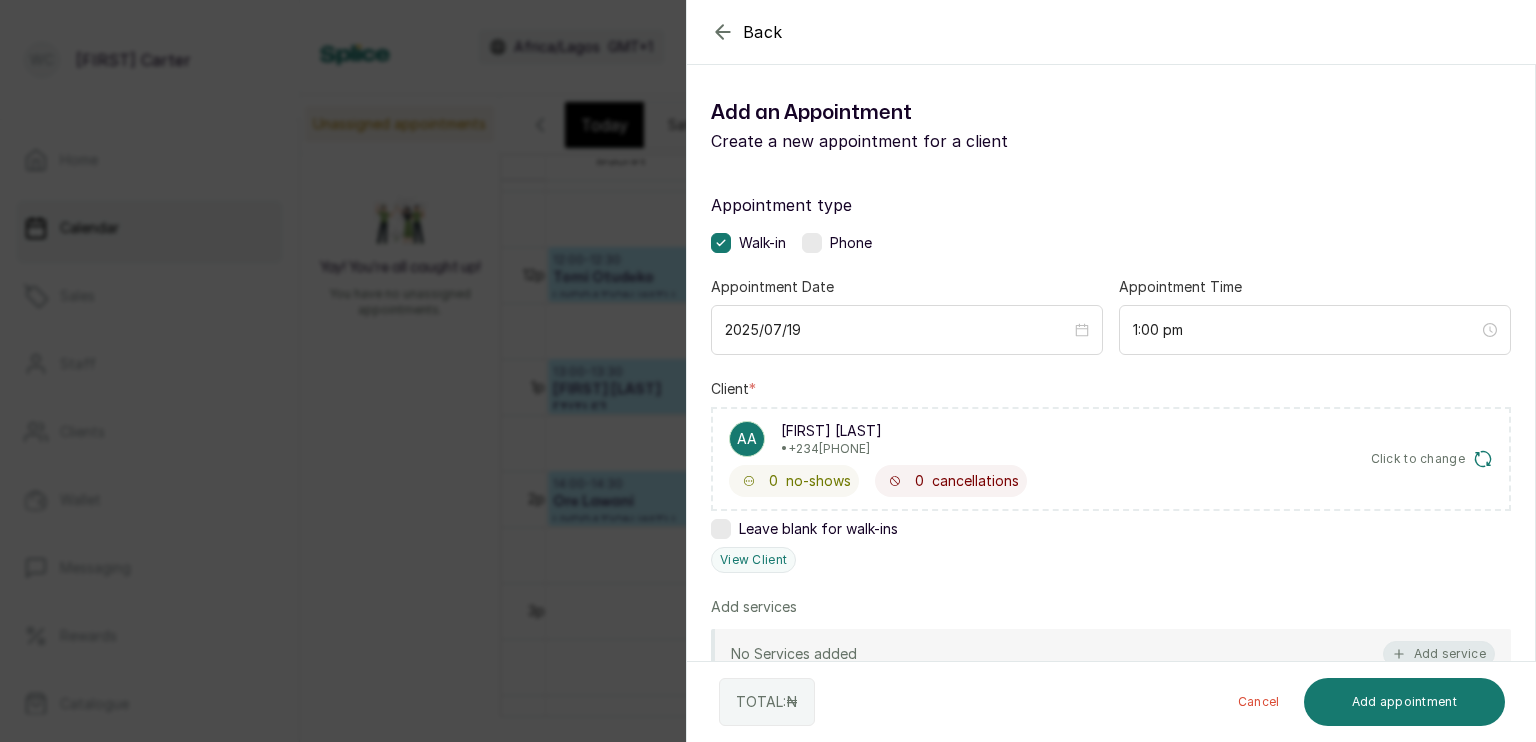 click on "Add service" at bounding box center [1439, 654] 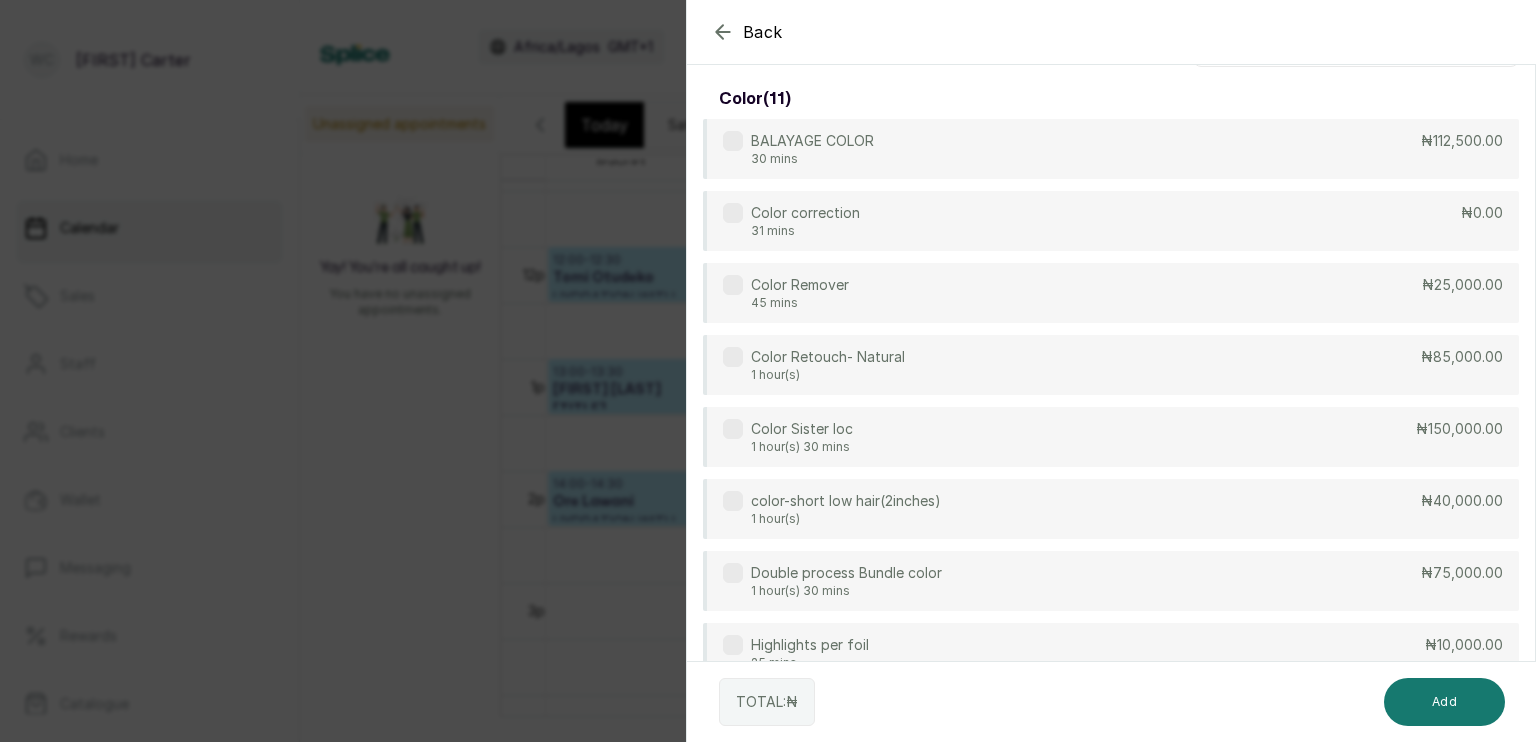 click on "BALAYAGE COLOR 30 mins ₦112,500.00" at bounding box center (1111, 149) 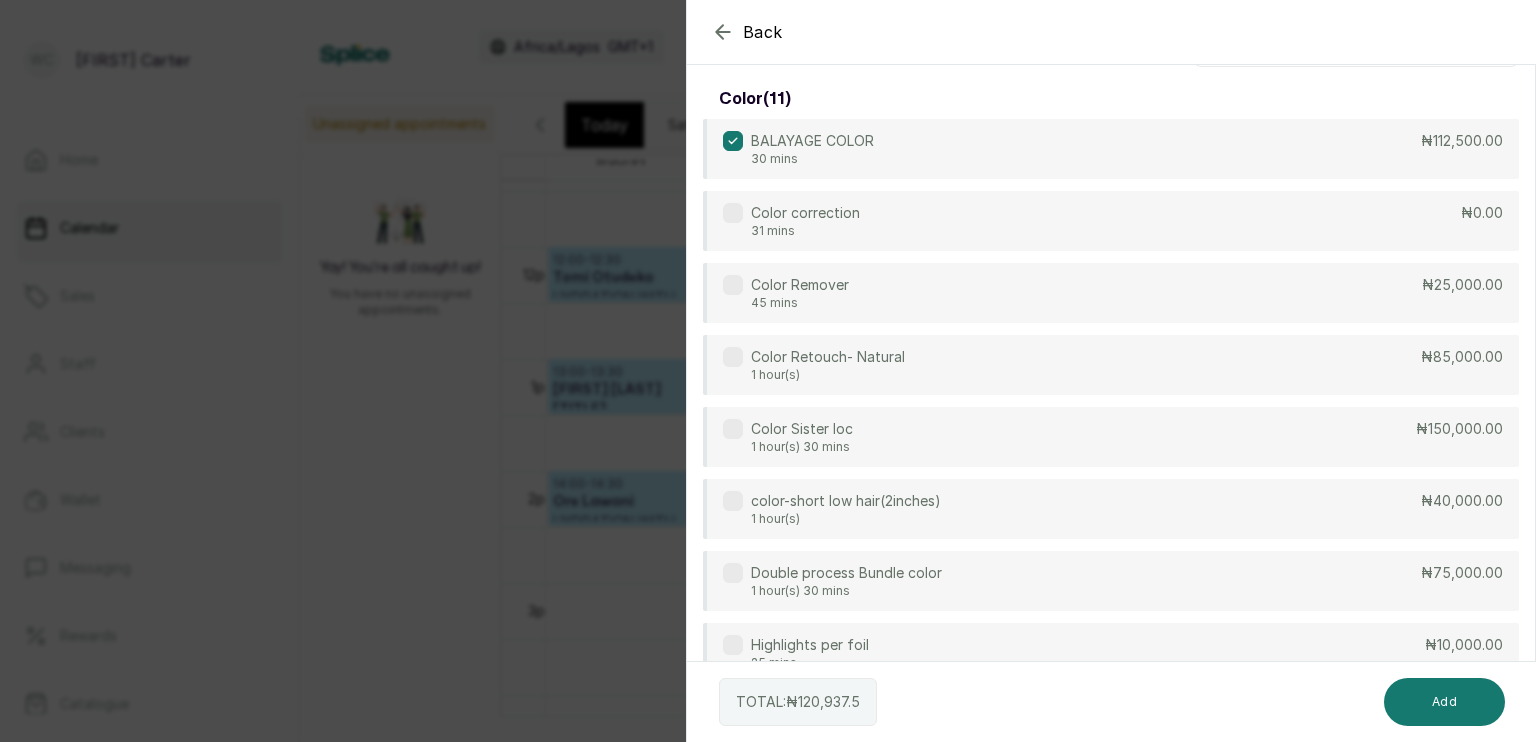 click 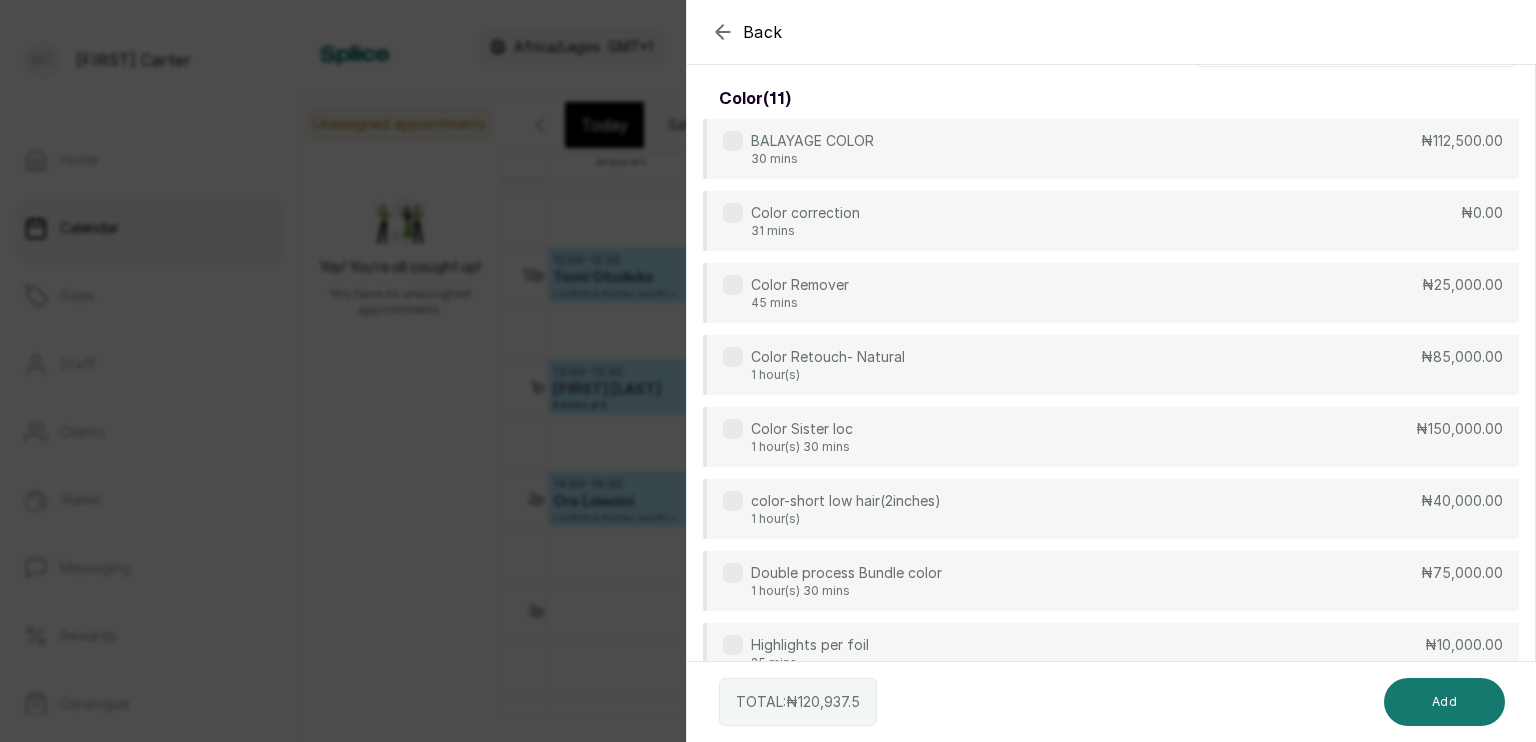 click 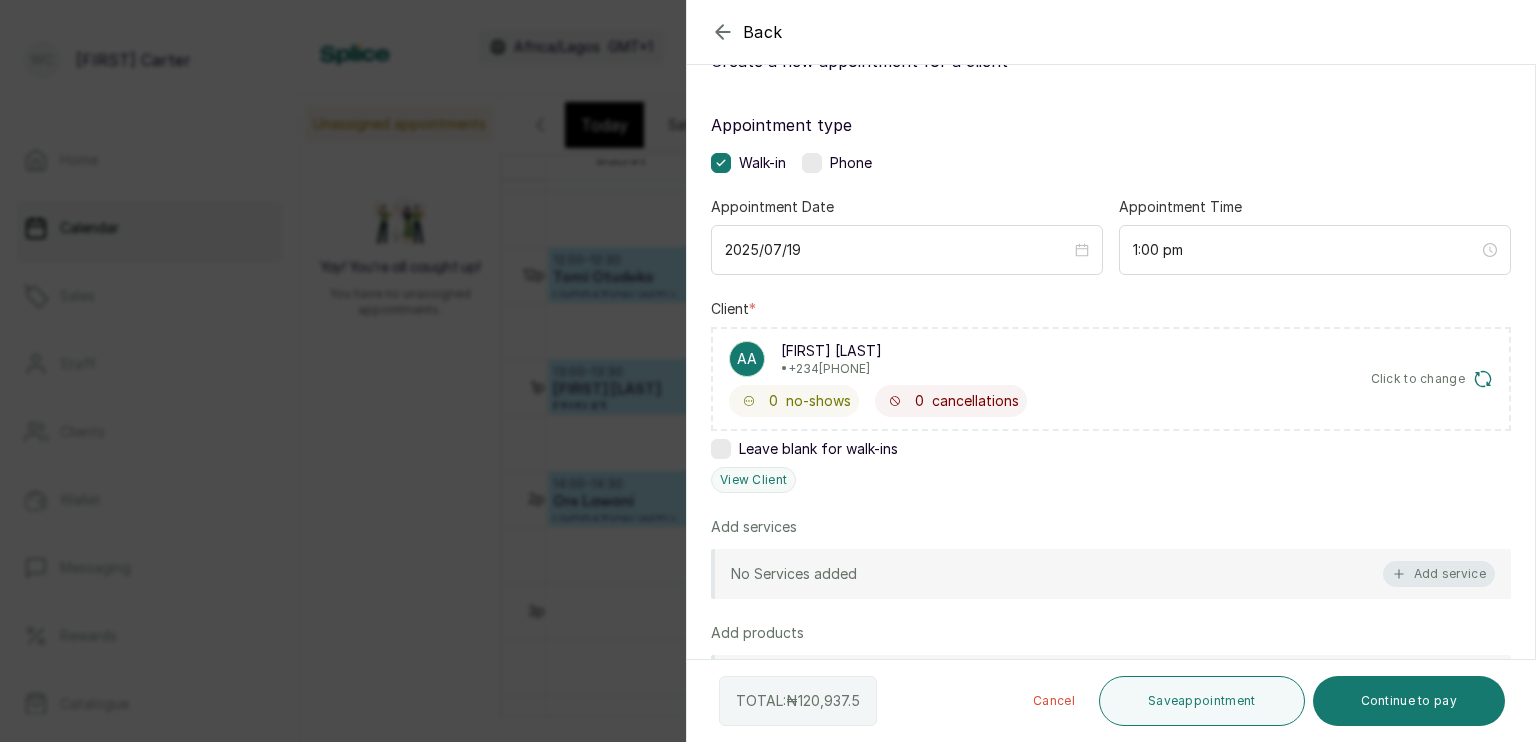click on "Add service" at bounding box center (1439, 574) 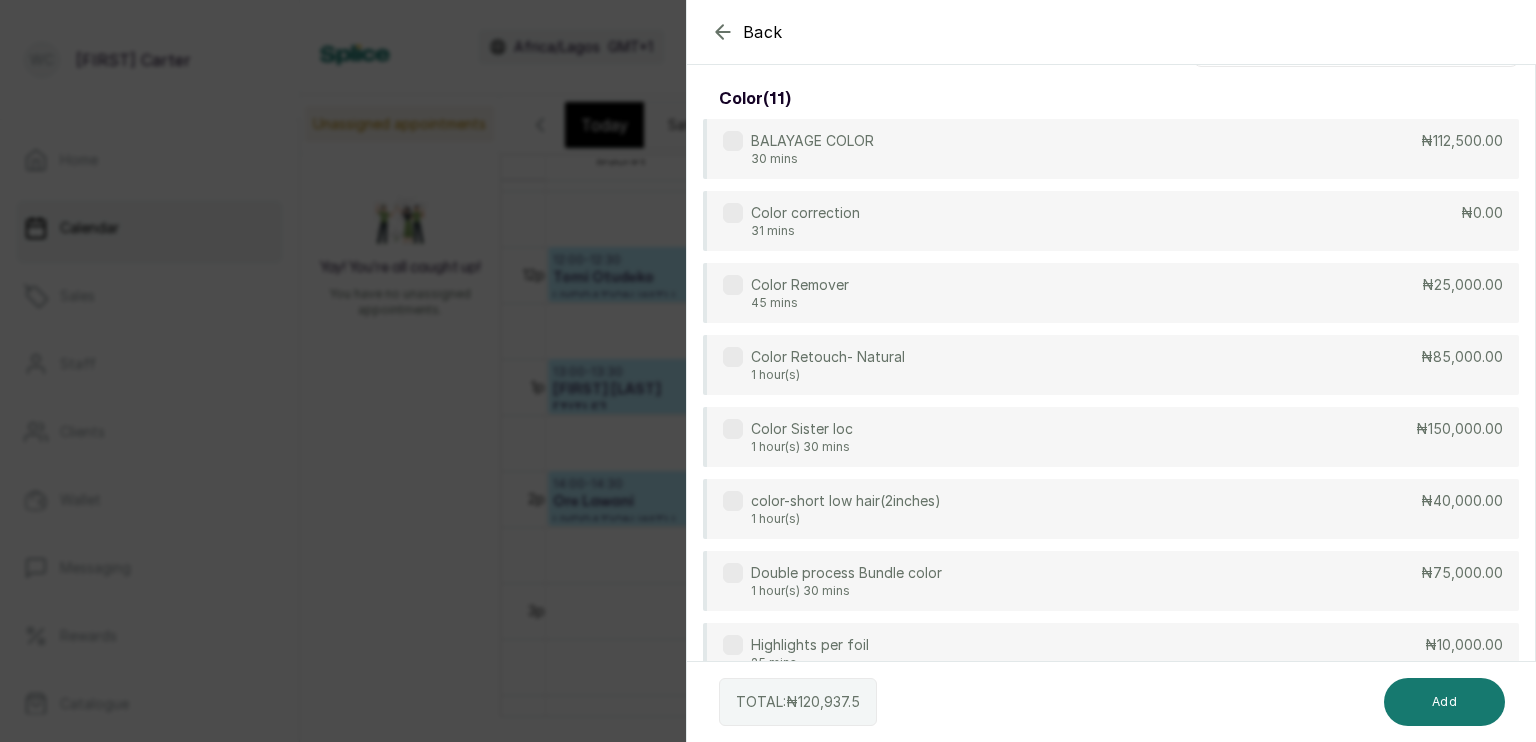 scroll, scrollTop: 80, scrollLeft: 0, axis: vertical 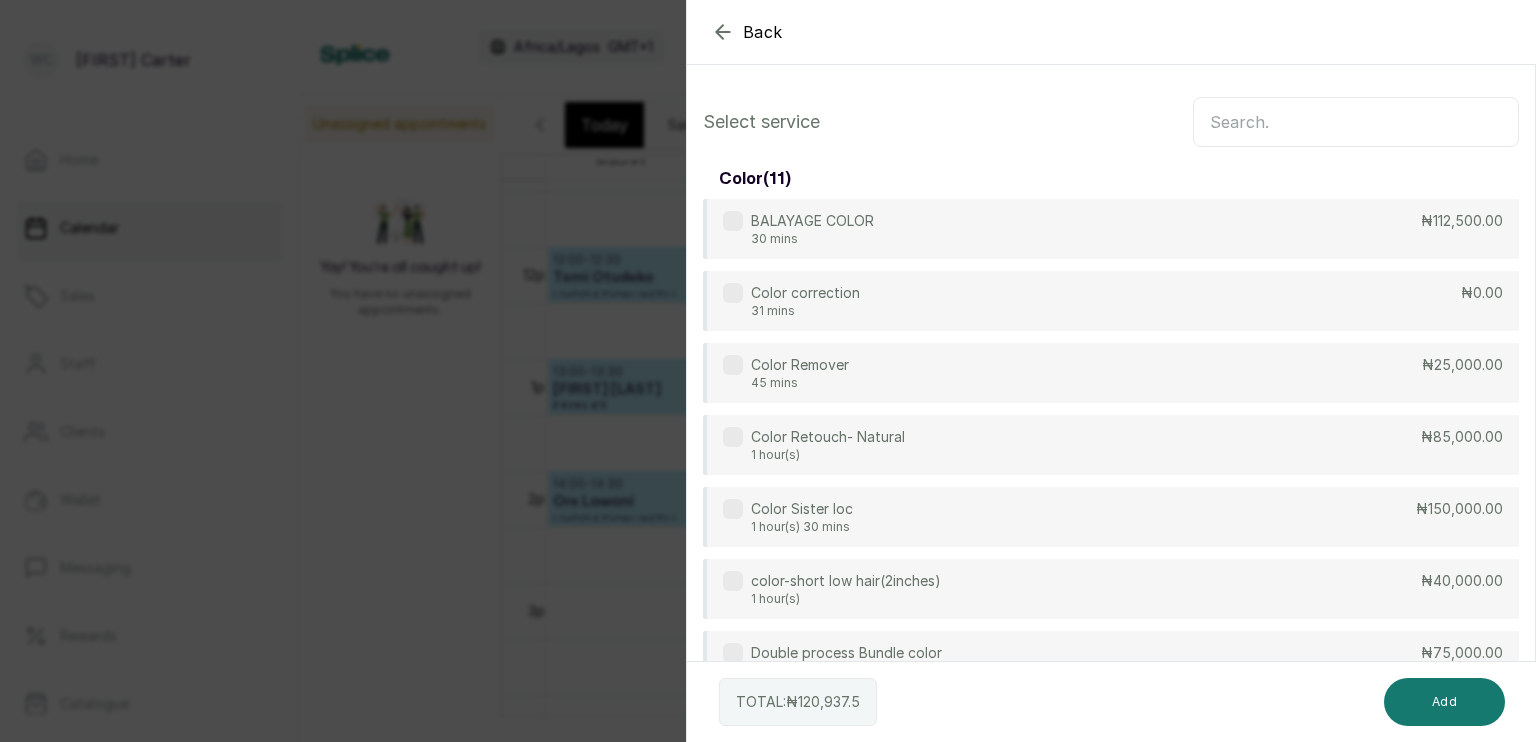 click at bounding box center [1356, 122] 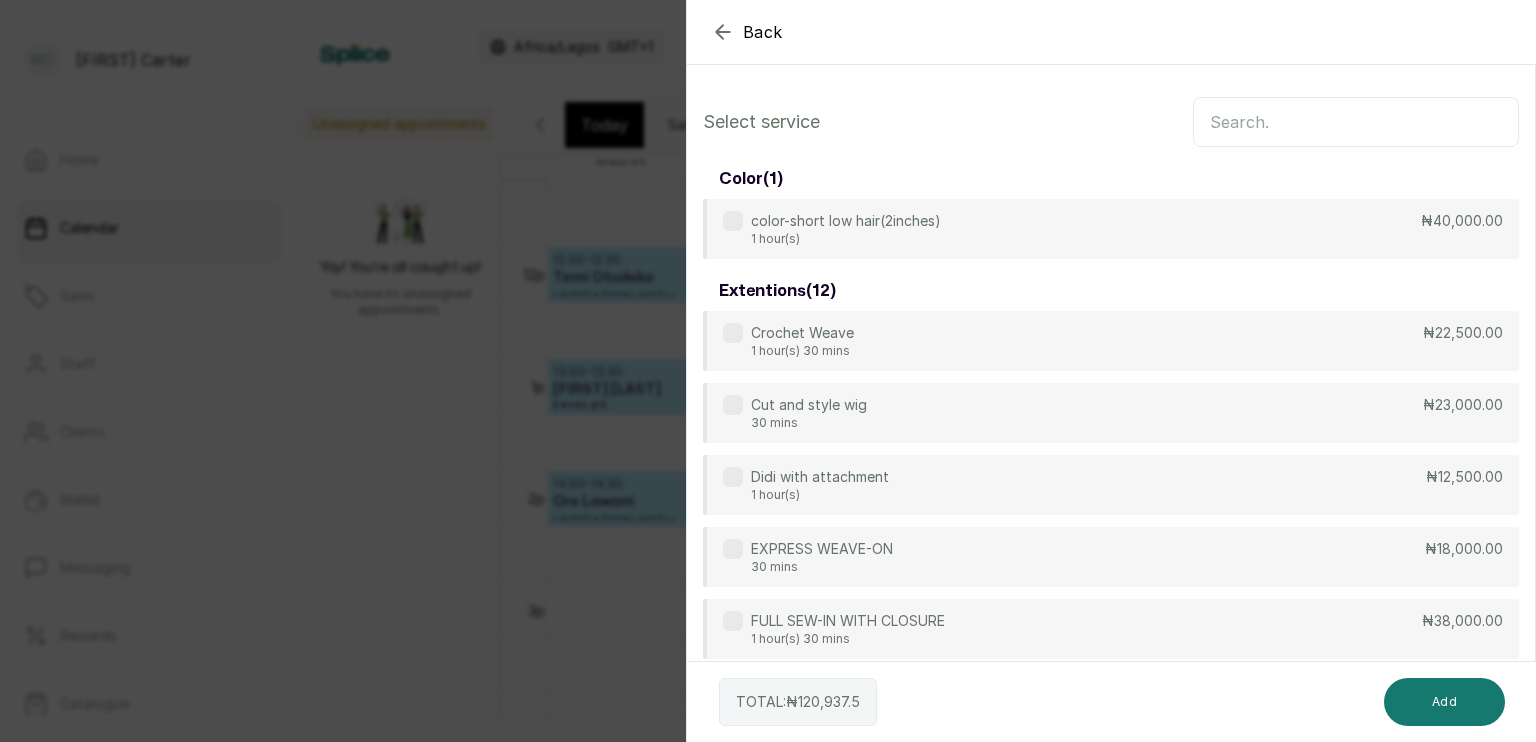 type on "q" 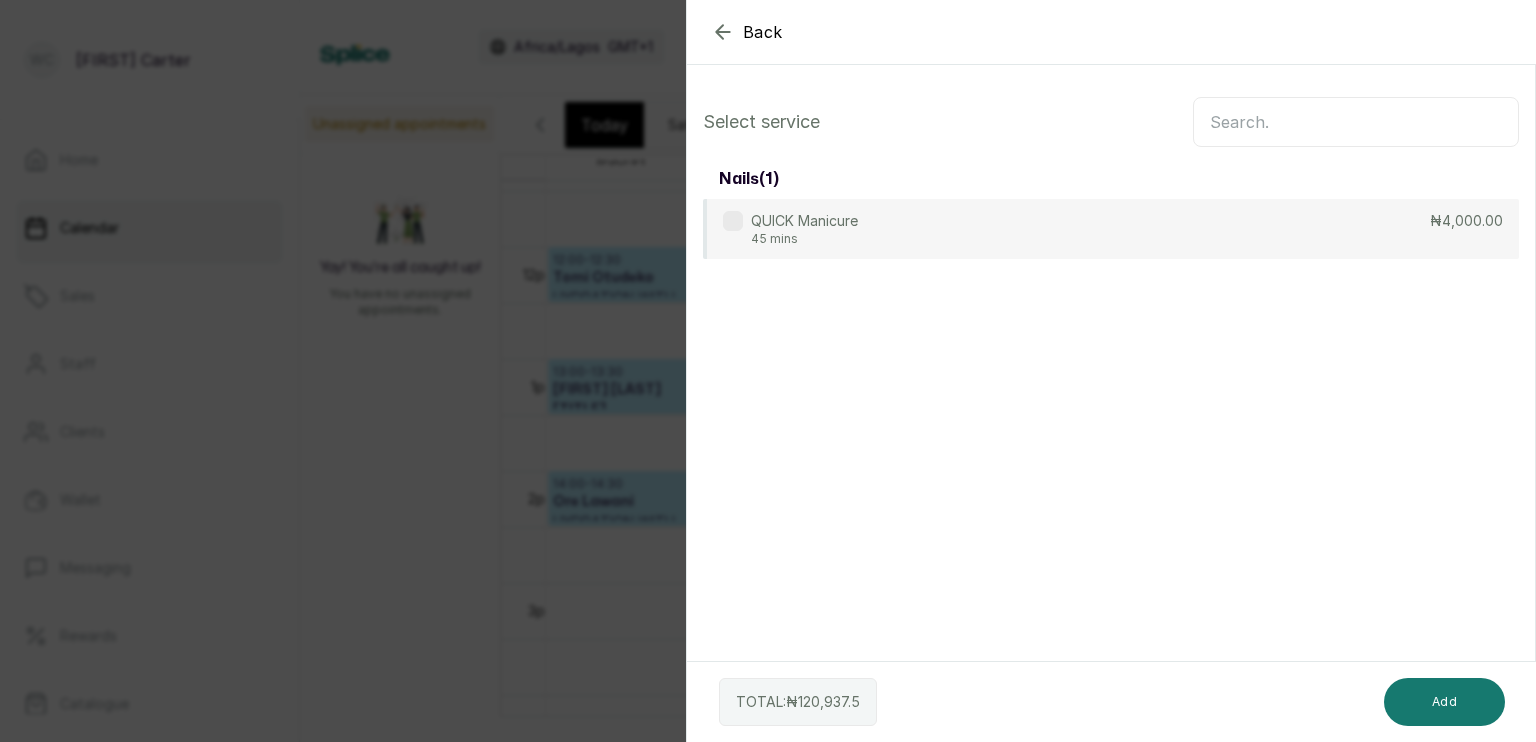 type on "t" 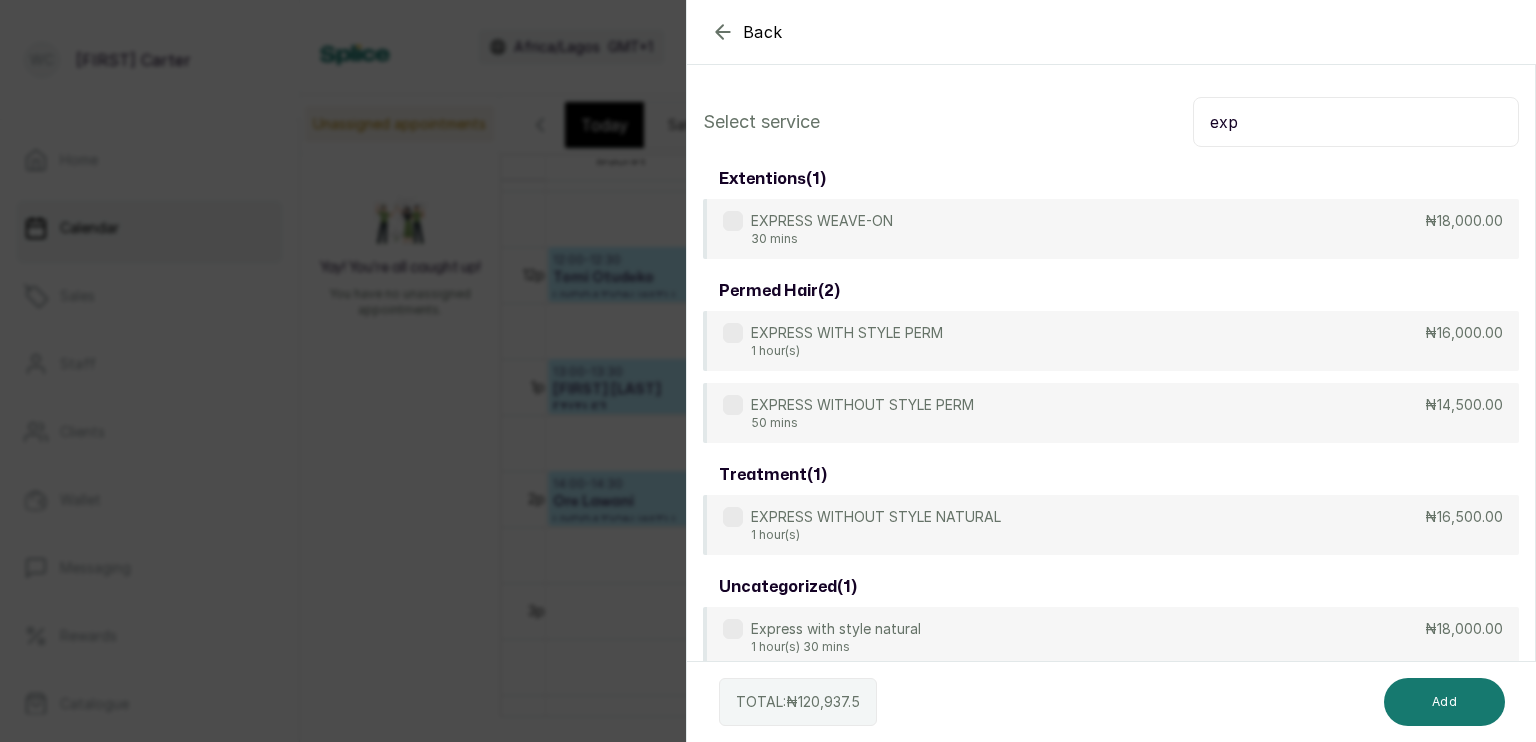 type on "exp" 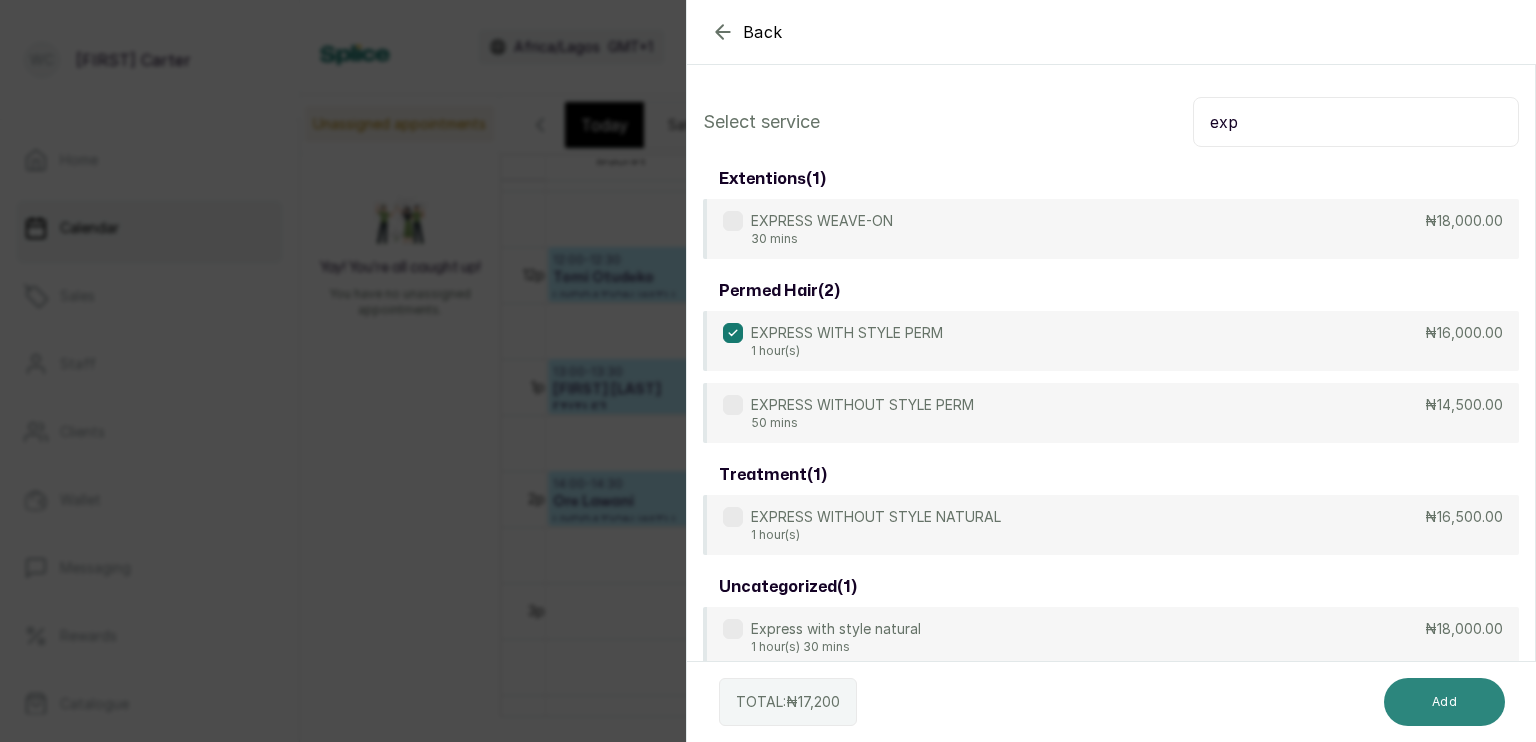 click on "Add" at bounding box center [1444, 702] 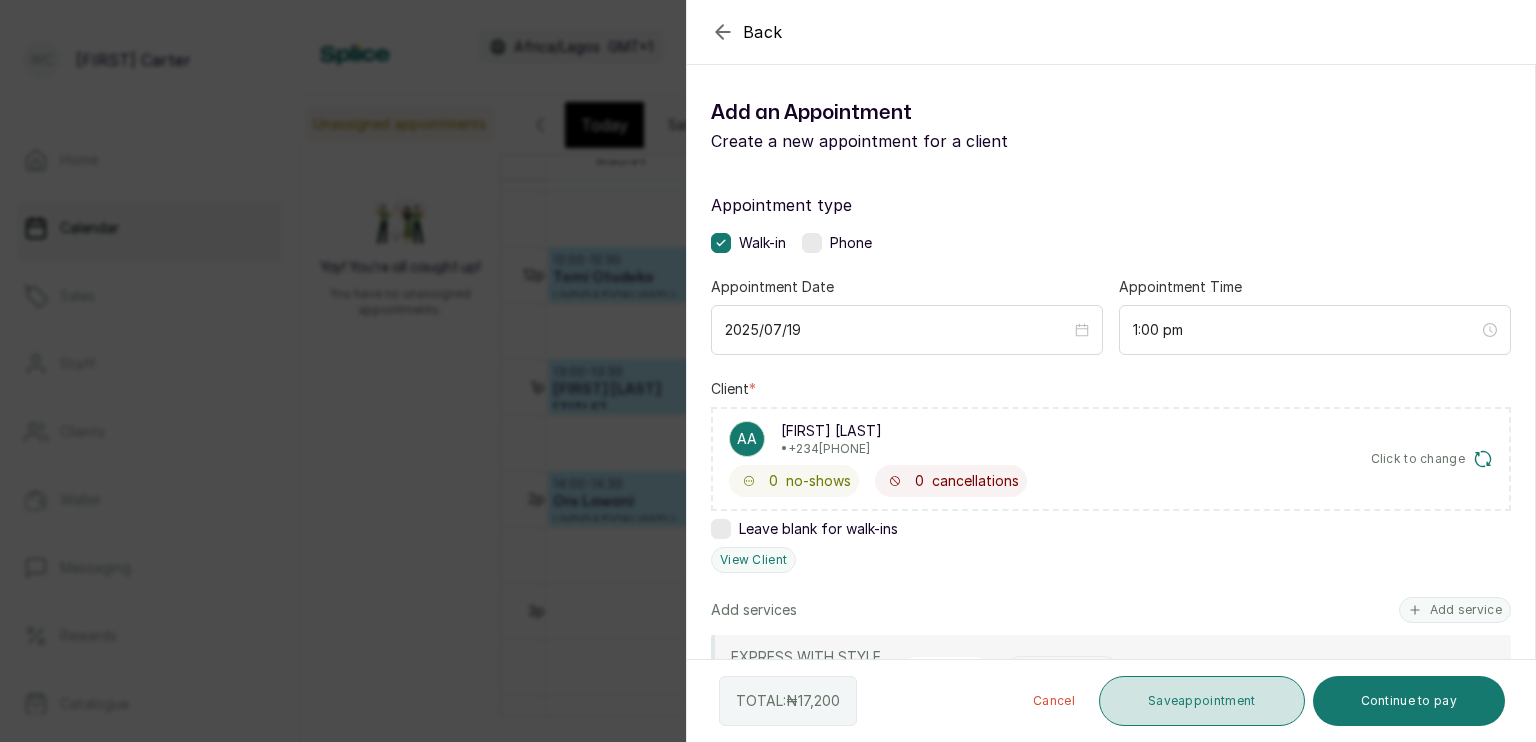 click on "Save  appointment" at bounding box center [1202, 701] 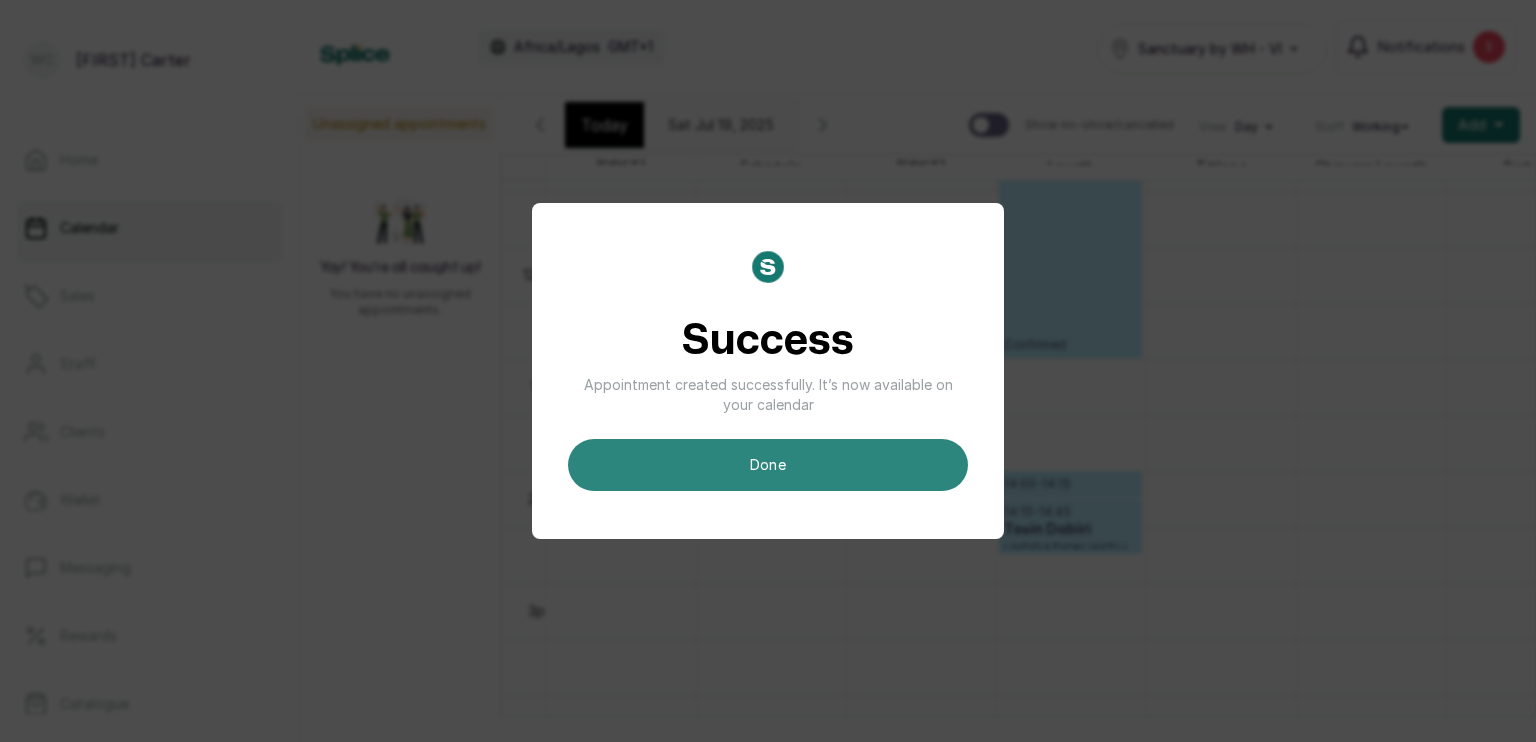 click on "done" at bounding box center [768, 465] 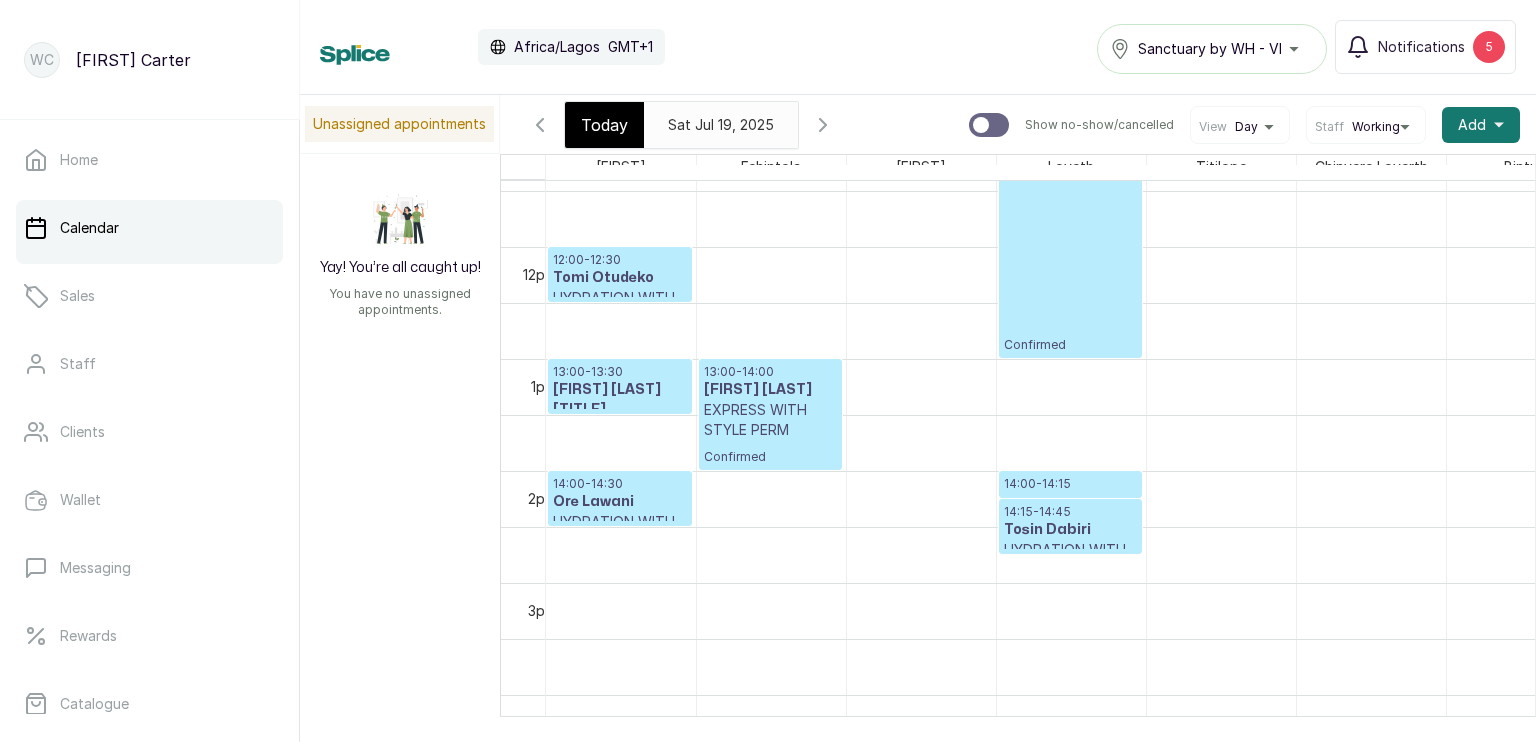 click on "2025-07-19" at bounding box center (702, 120) 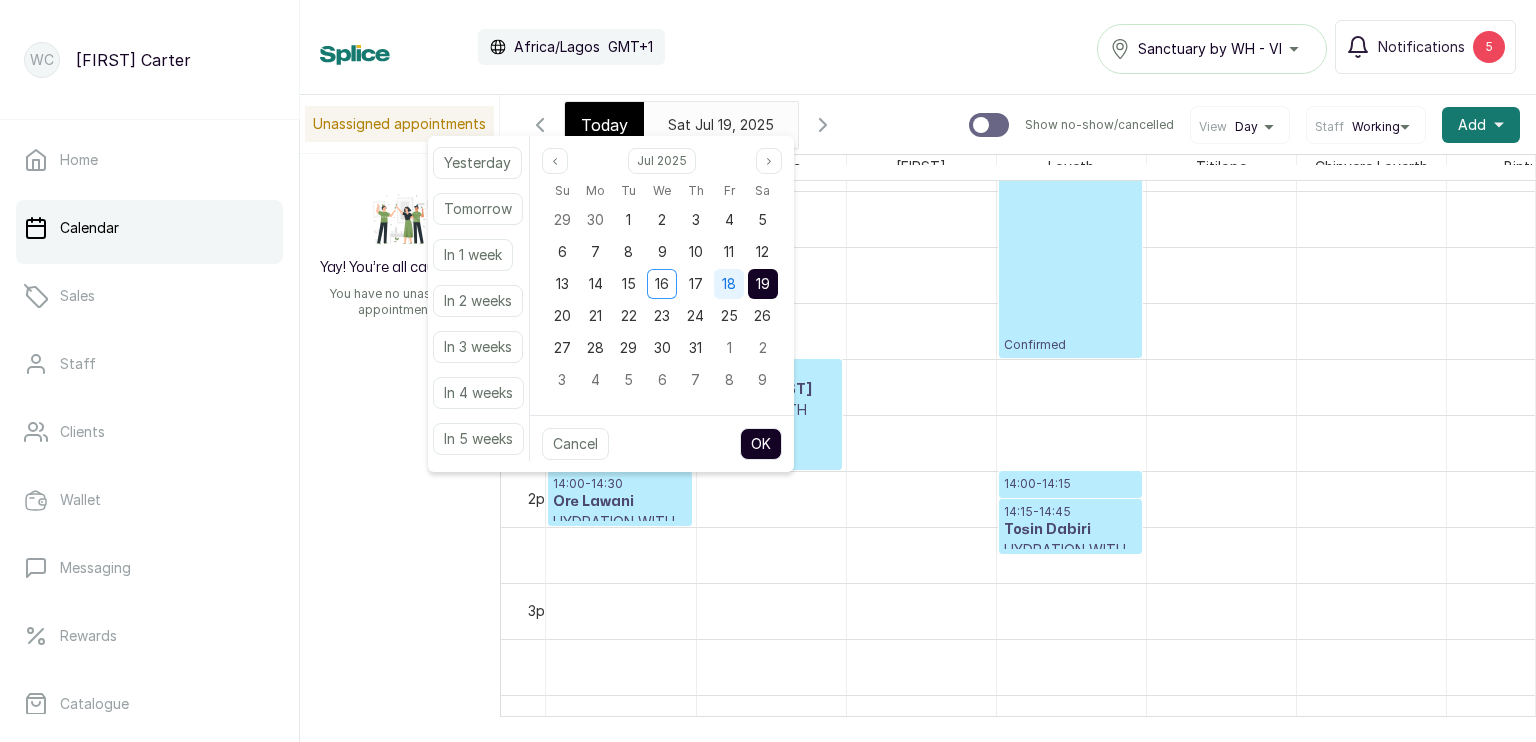 click on "18" at bounding box center [729, 283] 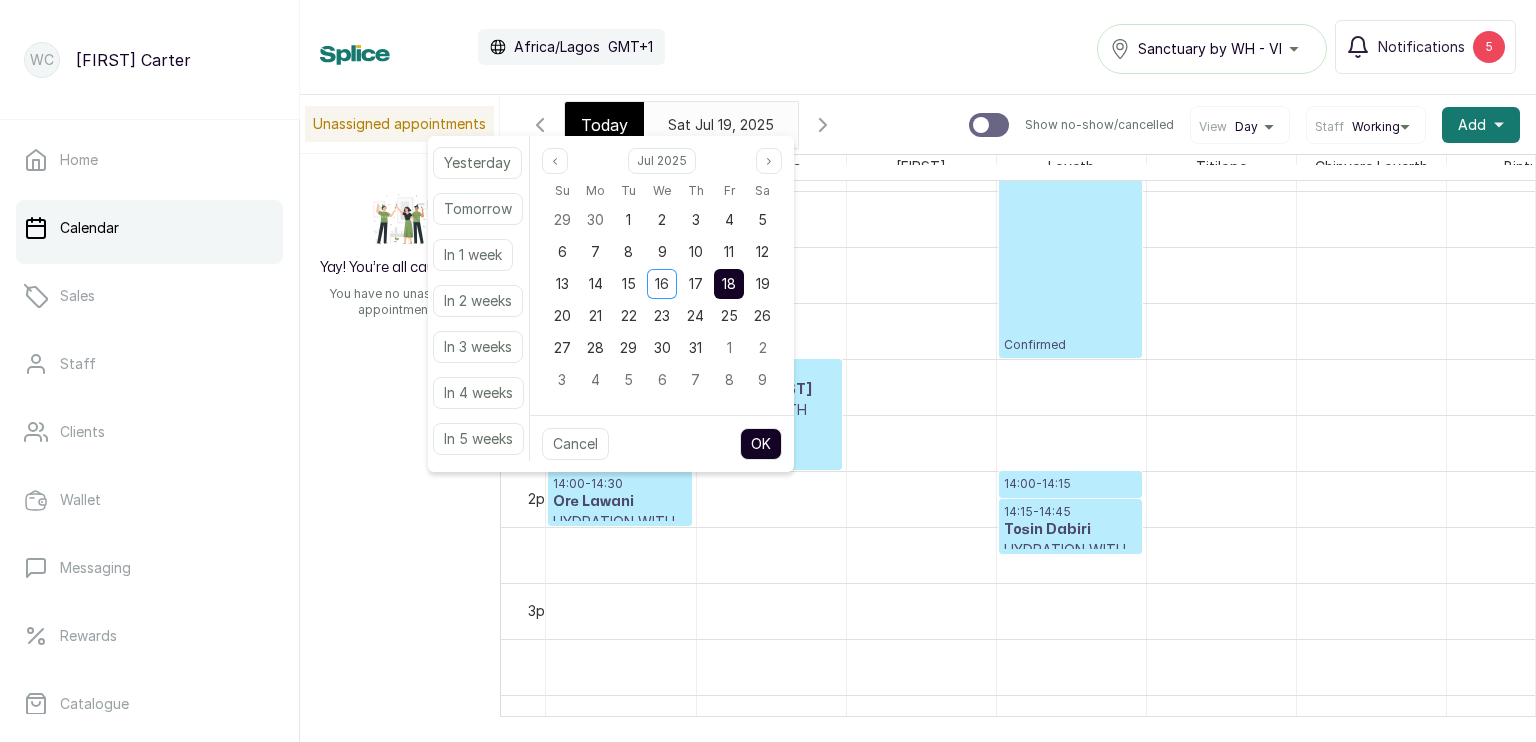 click on "OK" at bounding box center [761, 444] 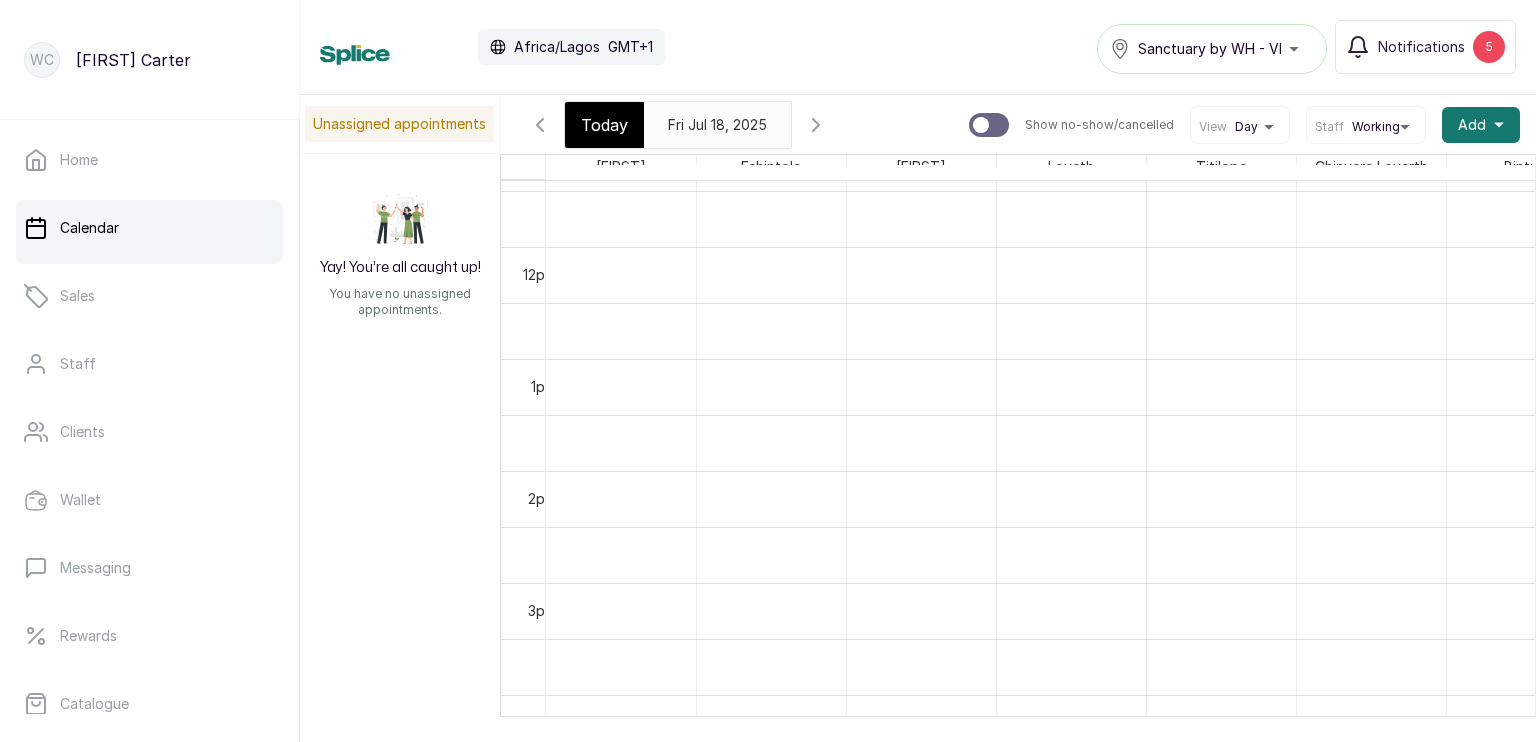 scroll, scrollTop: 672, scrollLeft: 0, axis: vertical 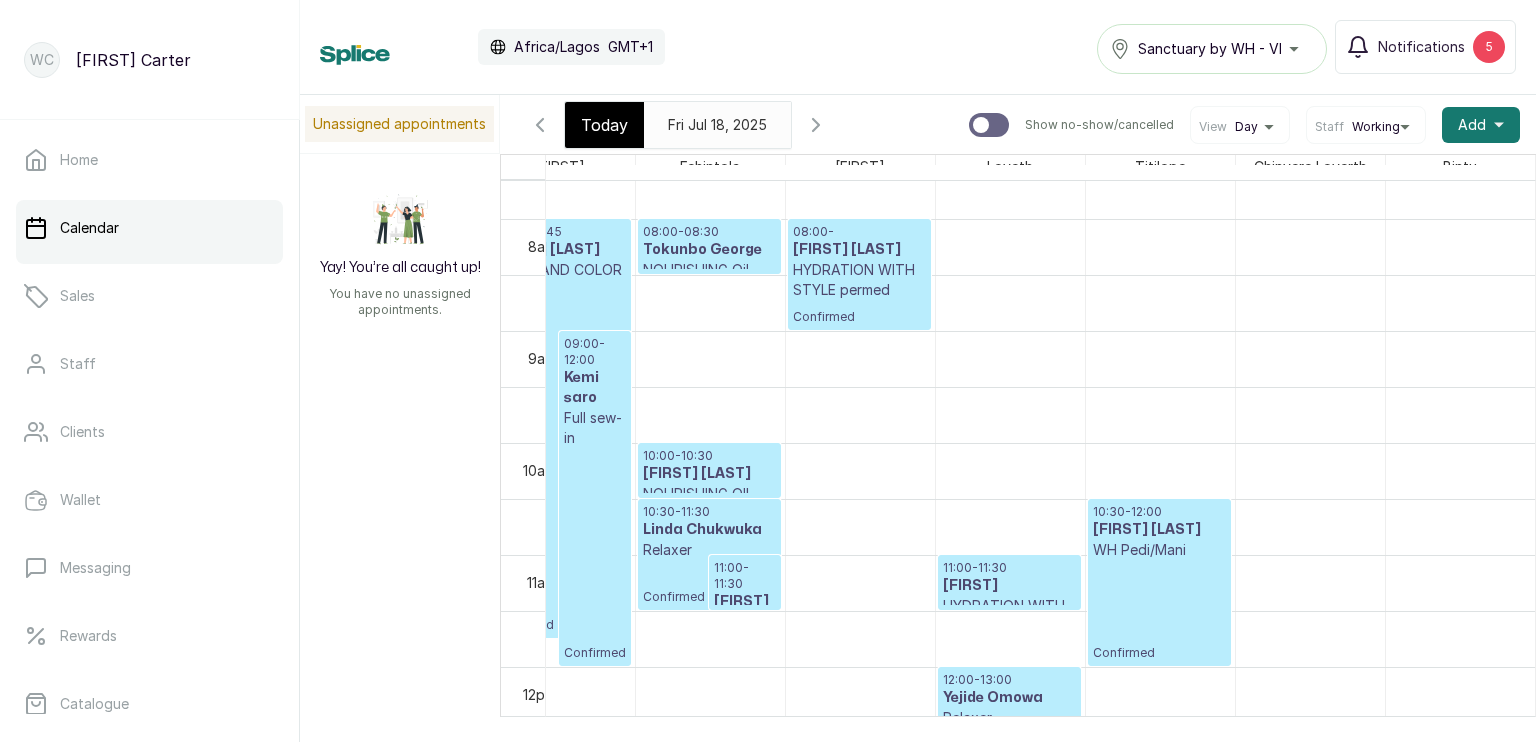 drag, startPoint x: 1500, startPoint y: 447, endPoint x: 1506, endPoint y: 401, distance: 46.389652 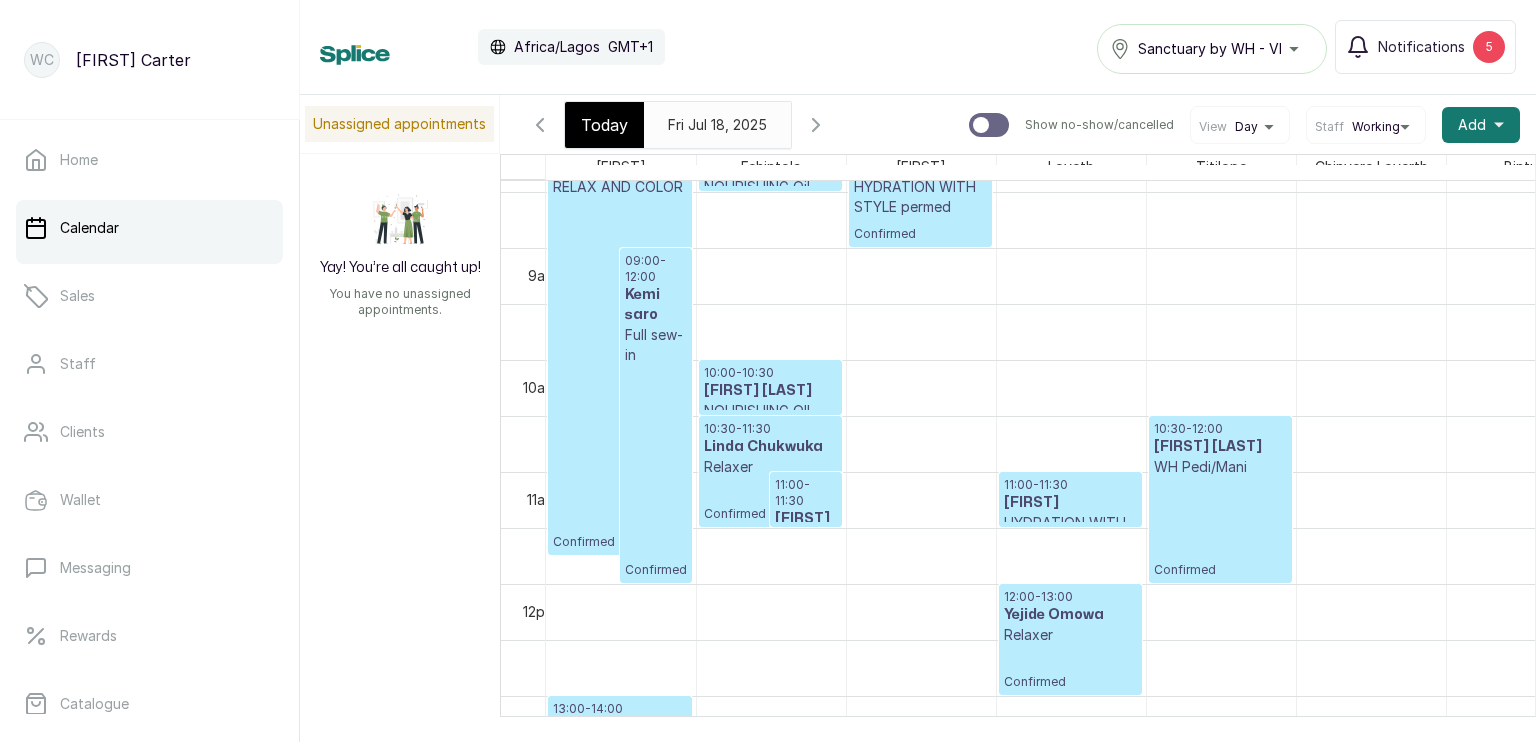 scroll, scrollTop: 426, scrollLeft: 0, axis: vertical 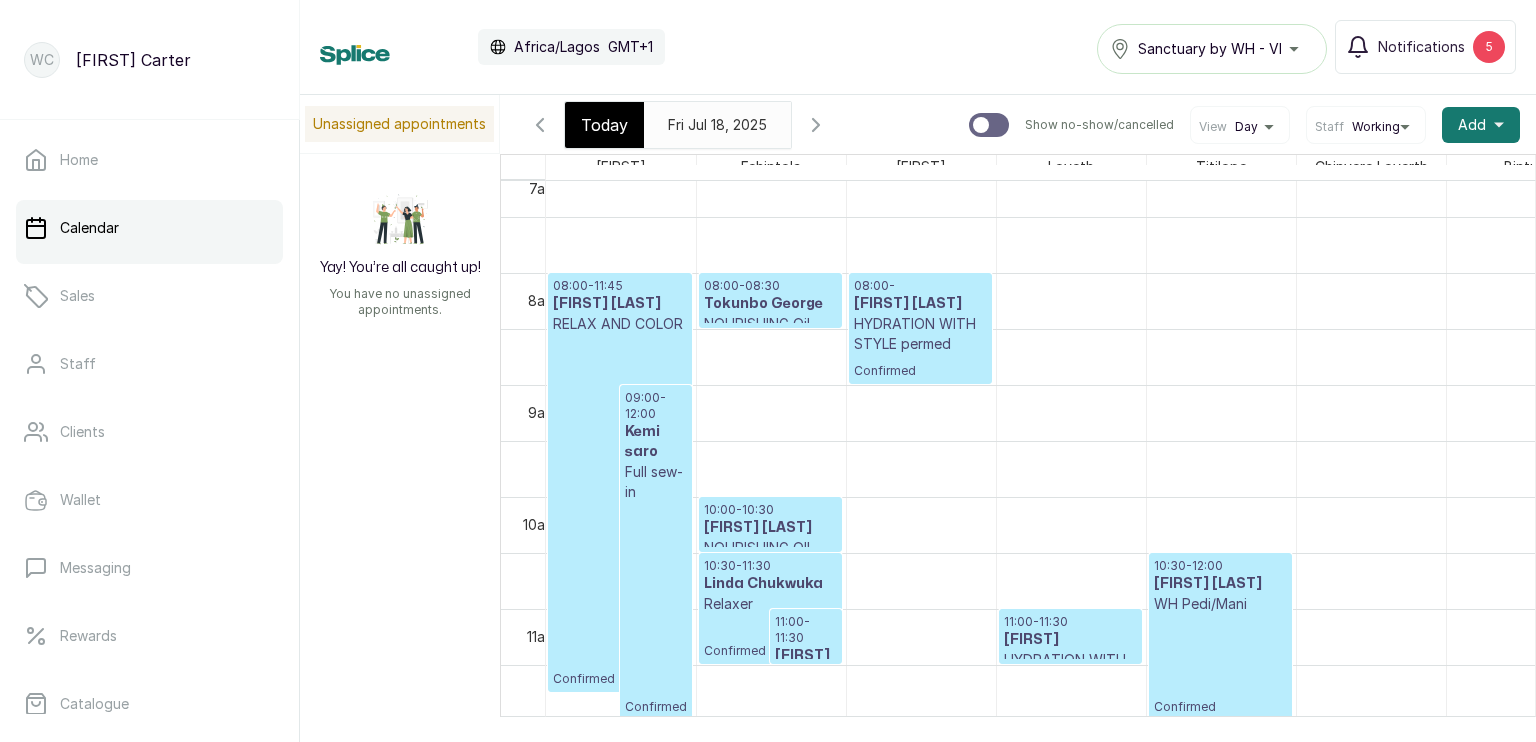 click on "Today" at bounding box center [604, 125] 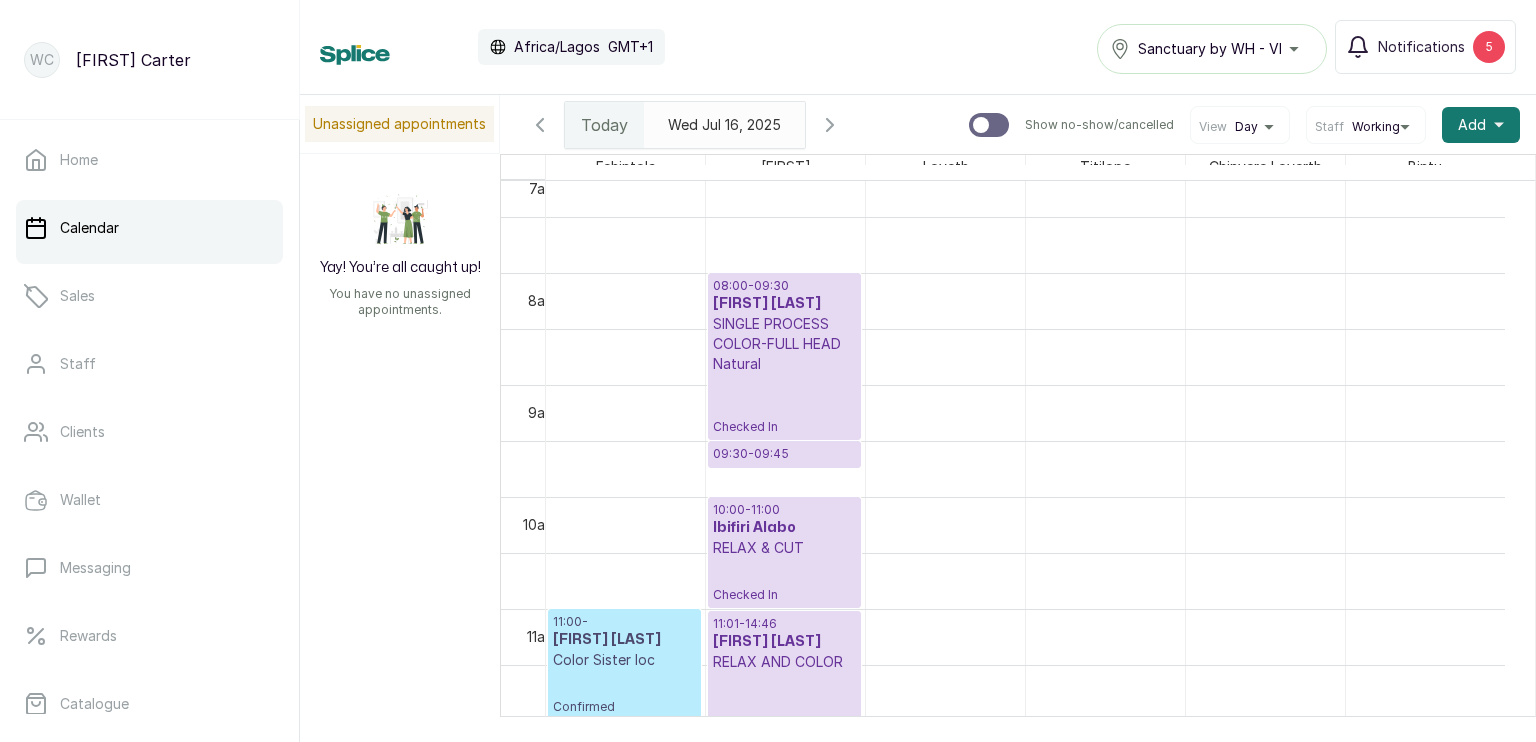 scroll, scrollTop: 672, scrollLeft: 0, axis: vertical 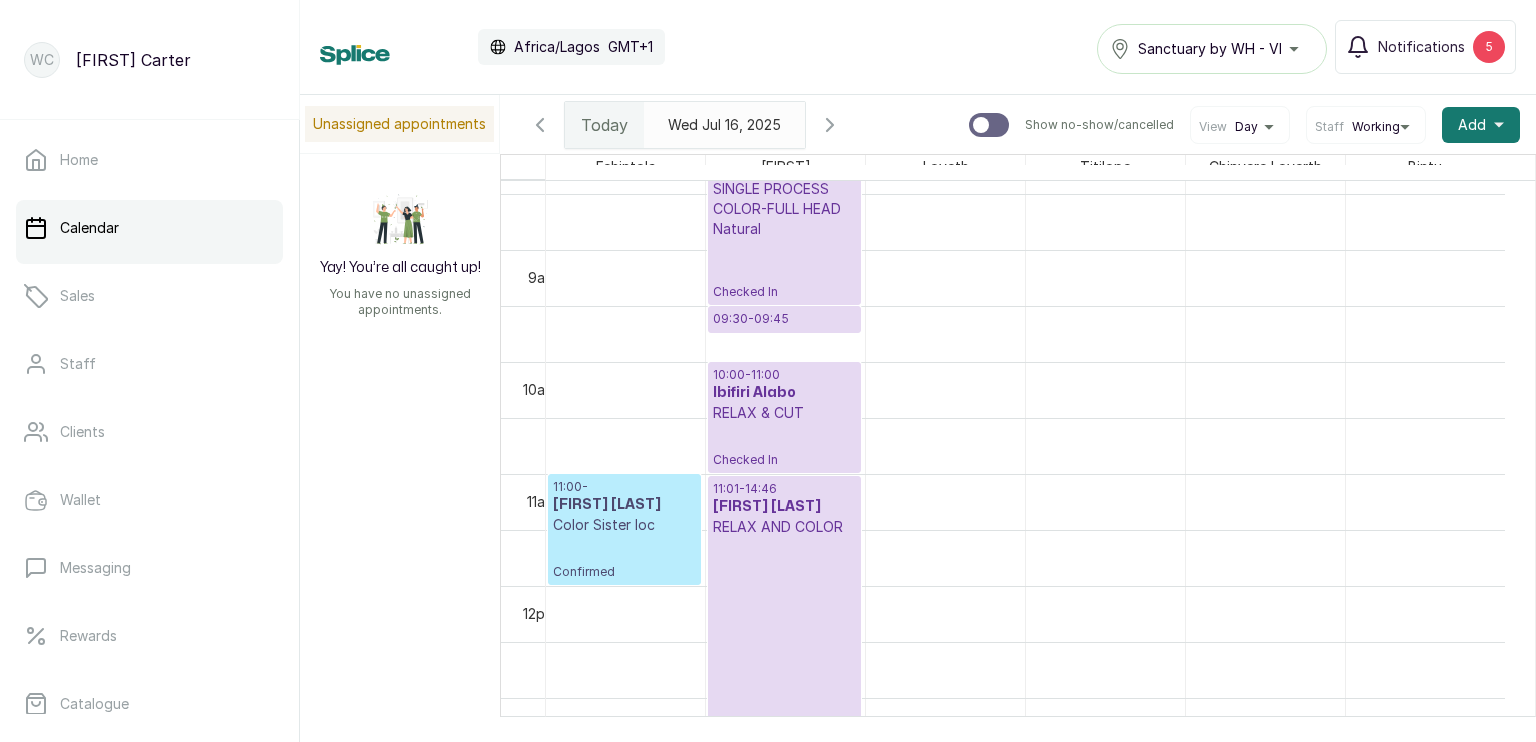 click on "RELAX & CUT" at bounding box center (784, 413) 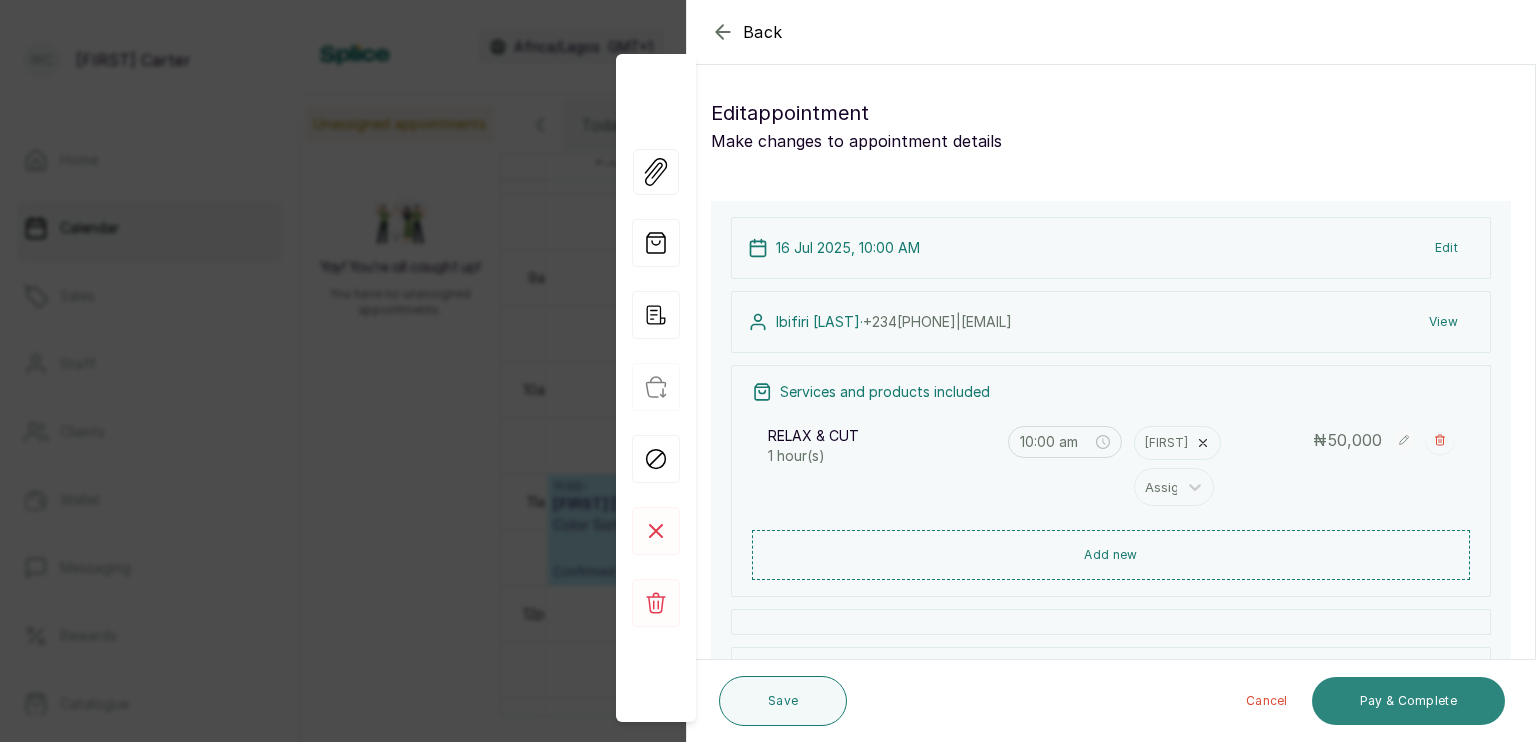 click on "Pay & Complete" at bounding box center [1408, 701] 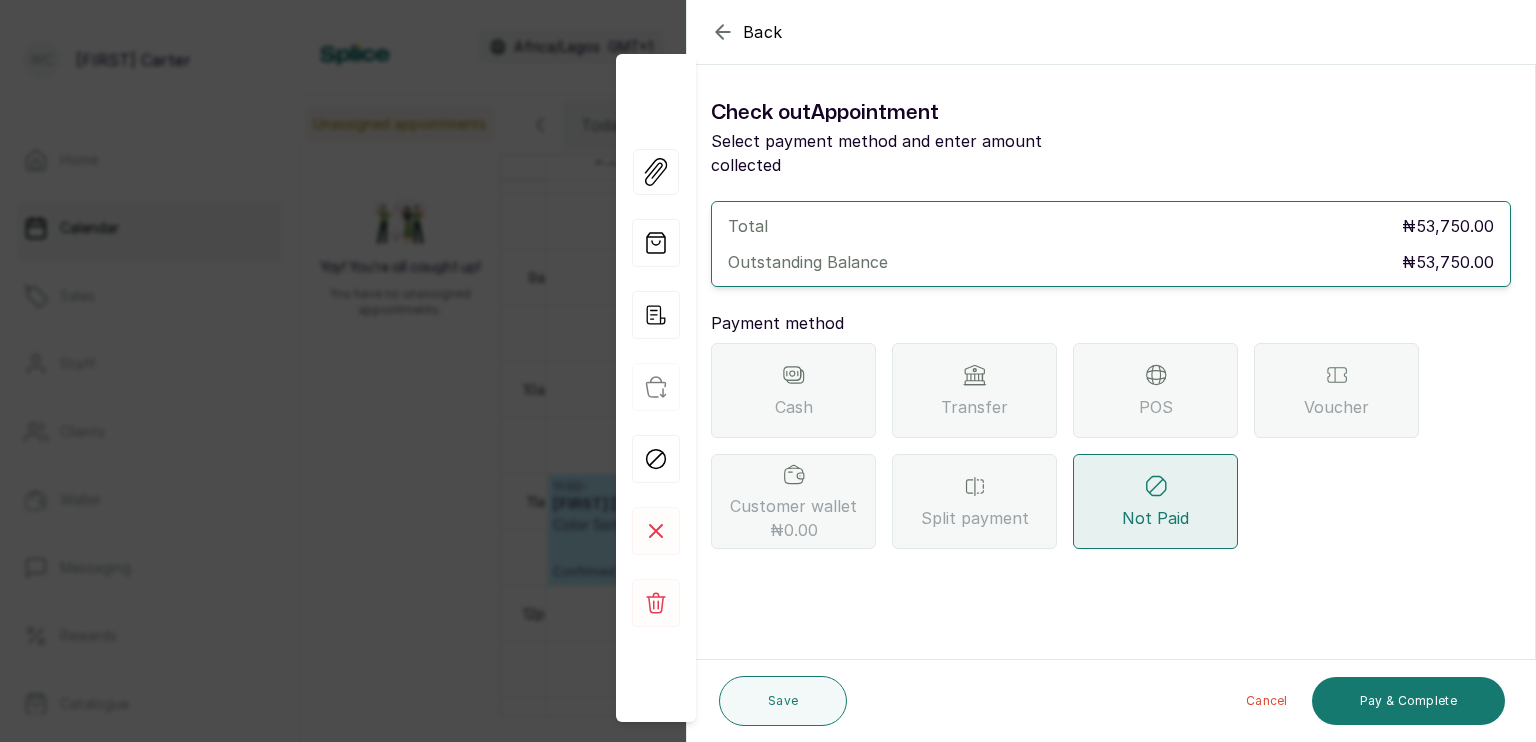 click 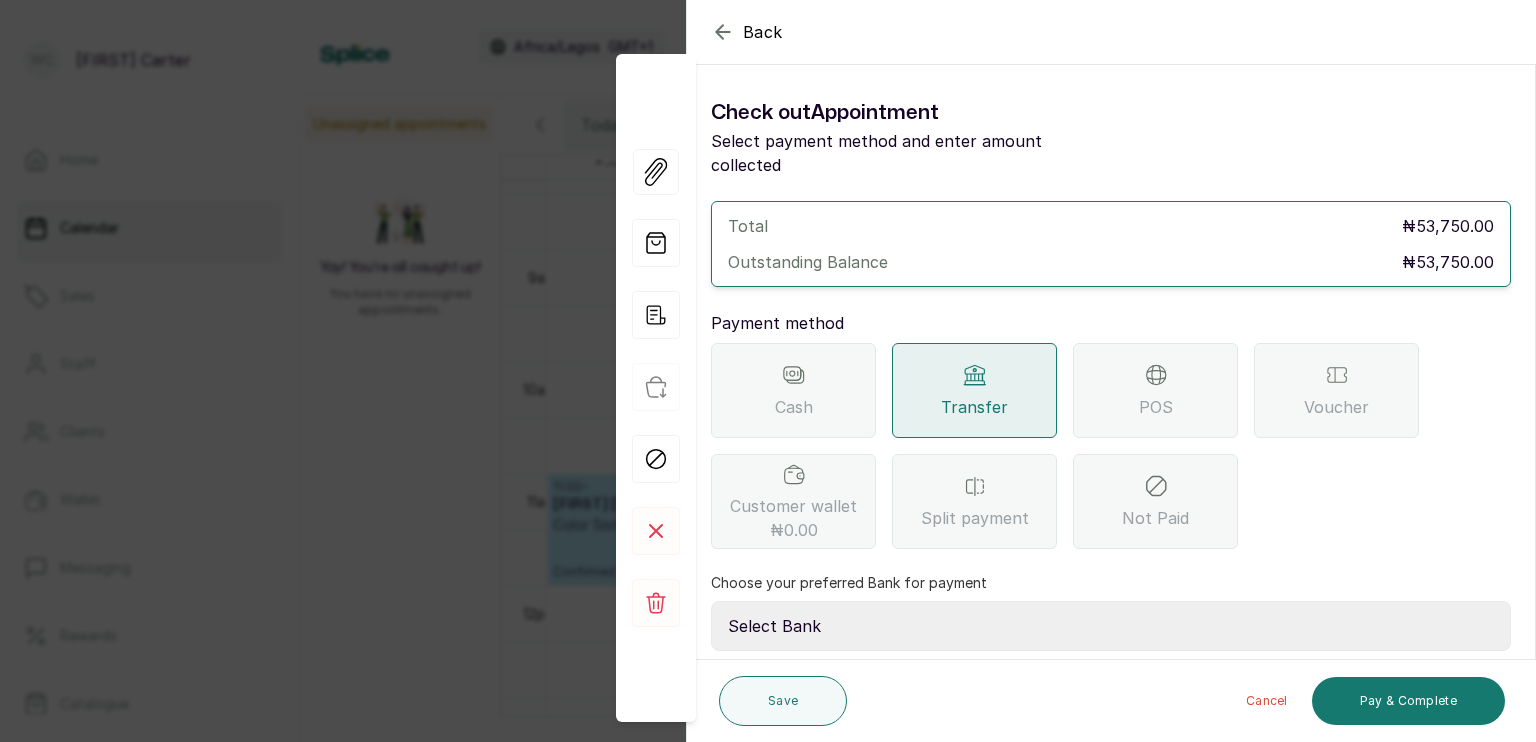 click on "Select Bank SBYWH ENTERPRISE Union Bank of Nigeria SBYWH ENTERPRISE Guaranty Trust Bank SANCTUARY BY WH LIMITED Providus Bank SBYWH ENTERPRISE First Bank of Nigeria" at bounding box center (1111, 626) 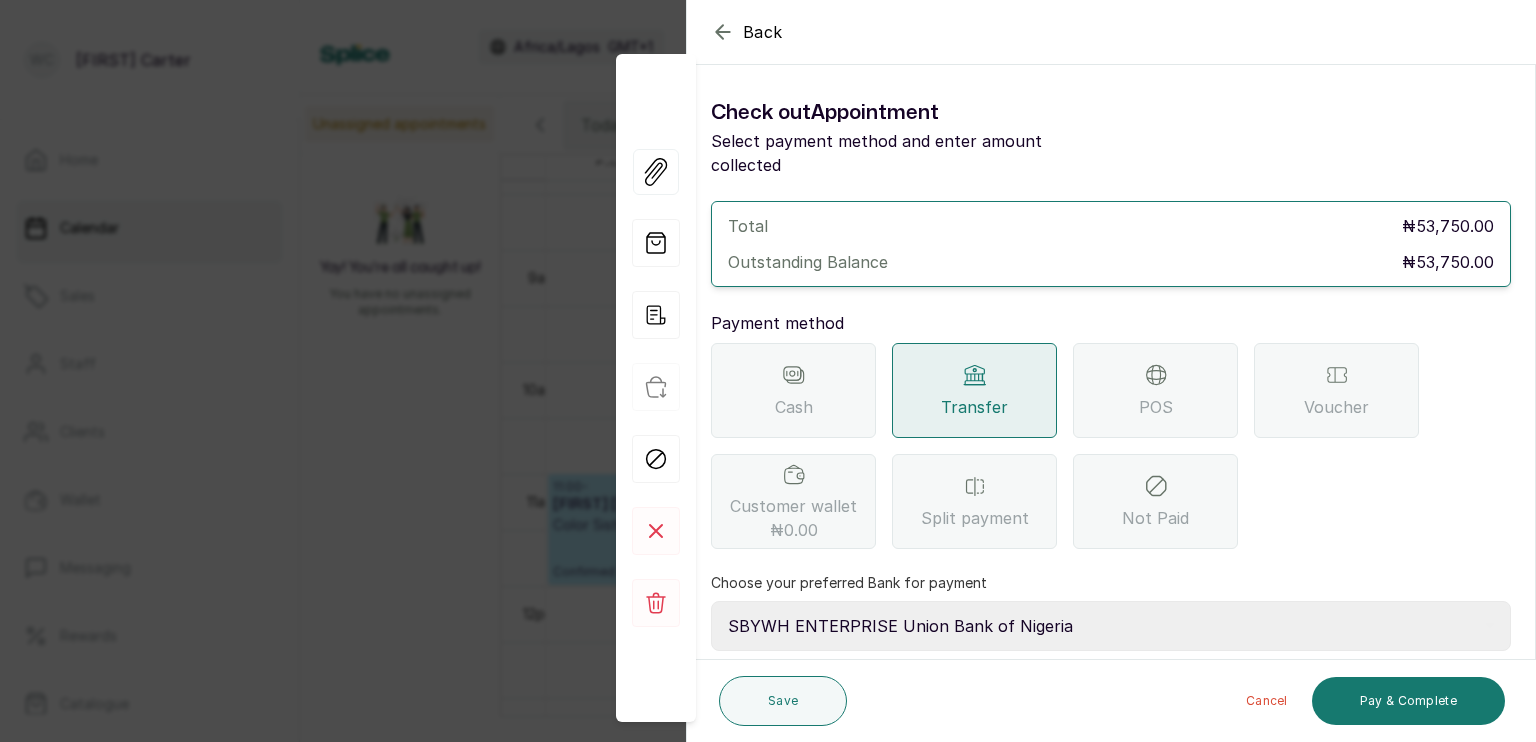 click on "Select Bank SBYWH ENTERPRISE Union Bank of Nigeria SBYWH ENTERPRISE Guaranty Trust Bank SANCTUARY BY WH LIMITED Providus Bank SBYWH ENTERPRISE First Bank of Nigeria" at bounding box center (1111, 626) 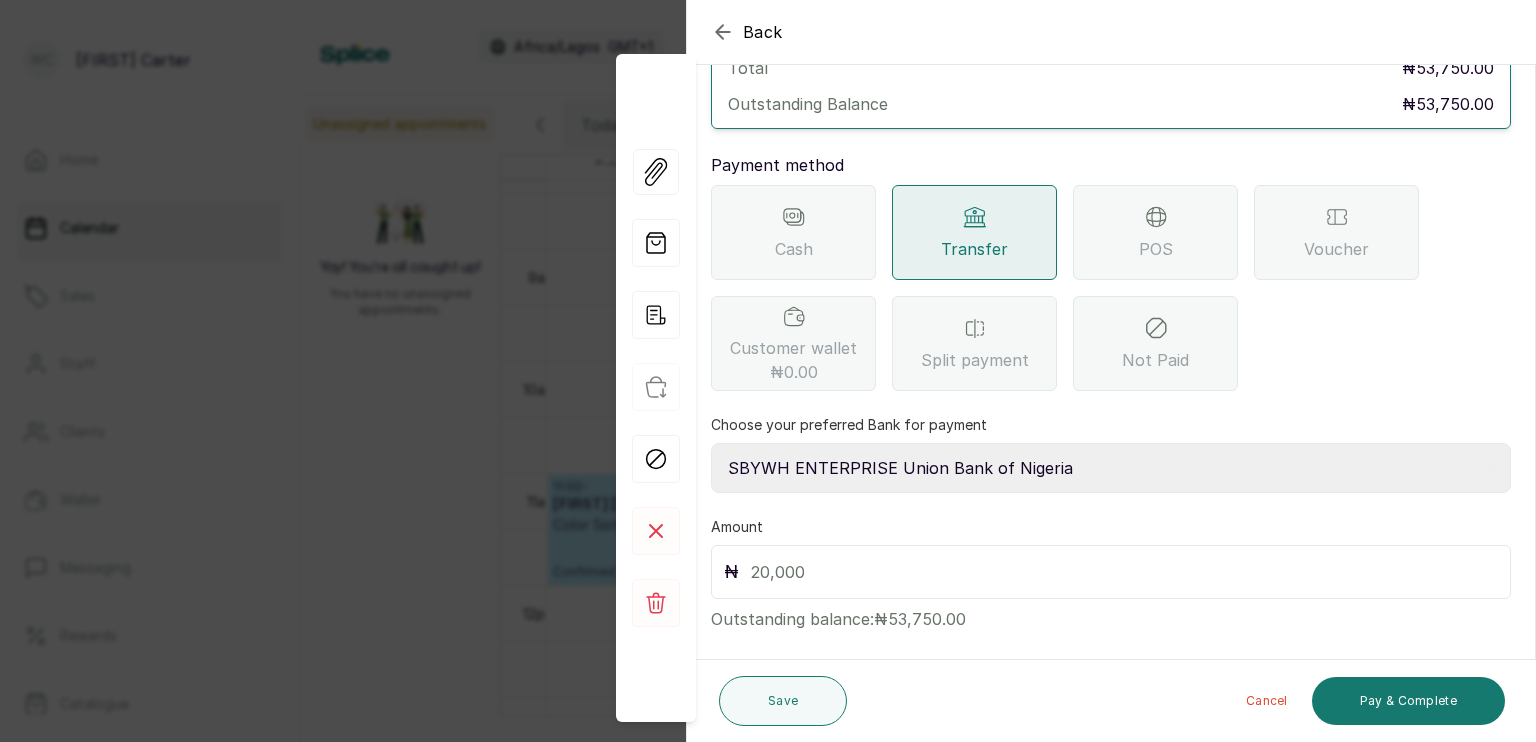 click at bounding box center (1124, 572) 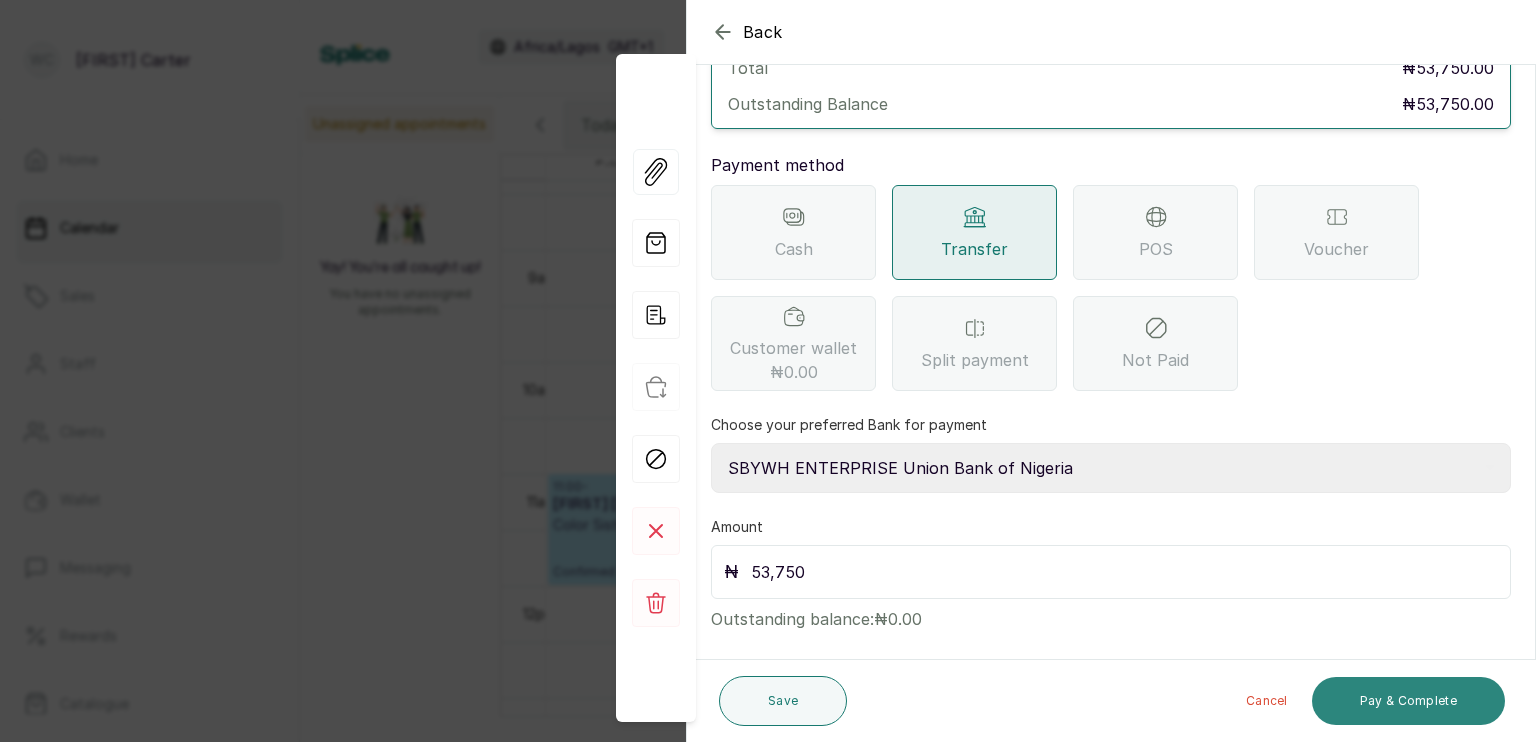type on "53,750" 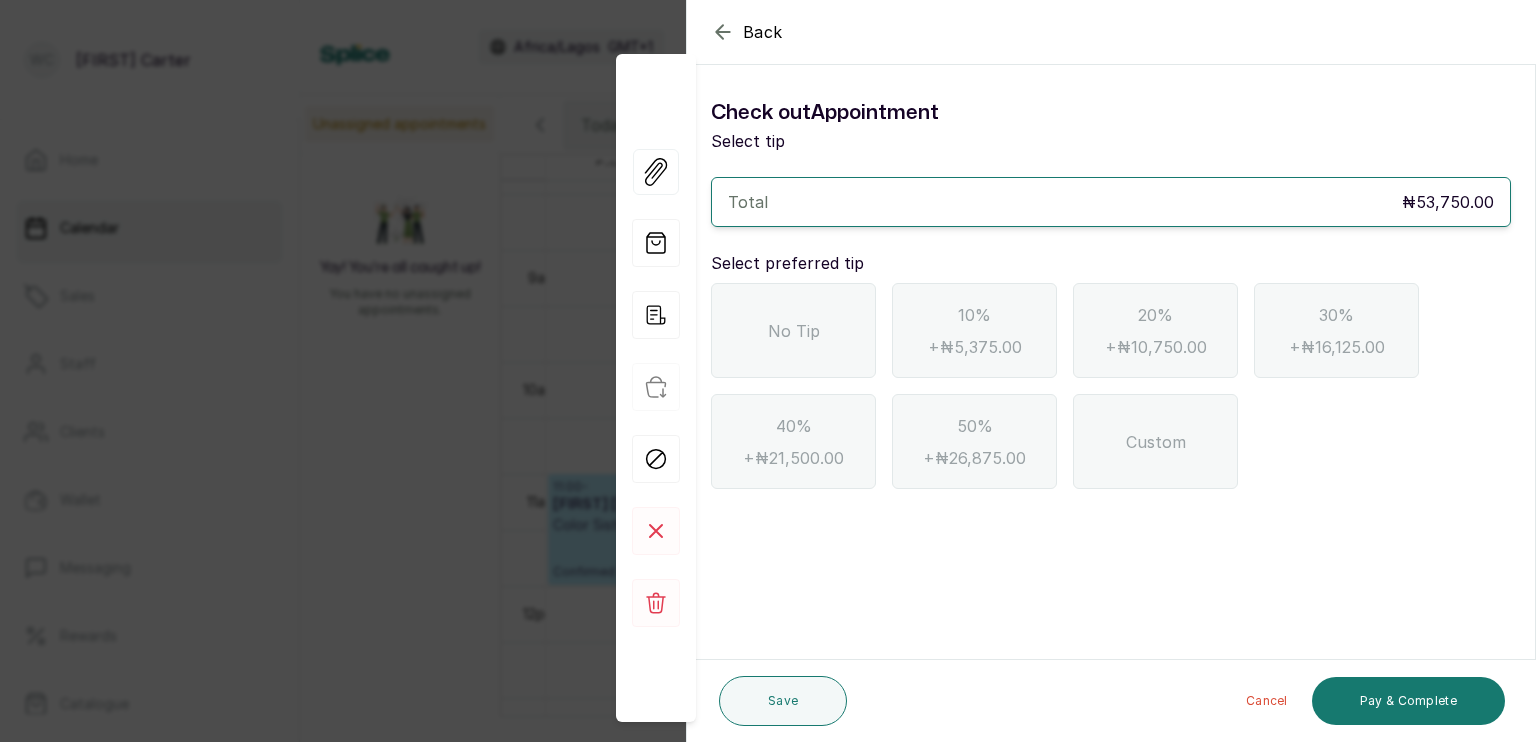 click on "No Tip" at bounding box center (794, 331) 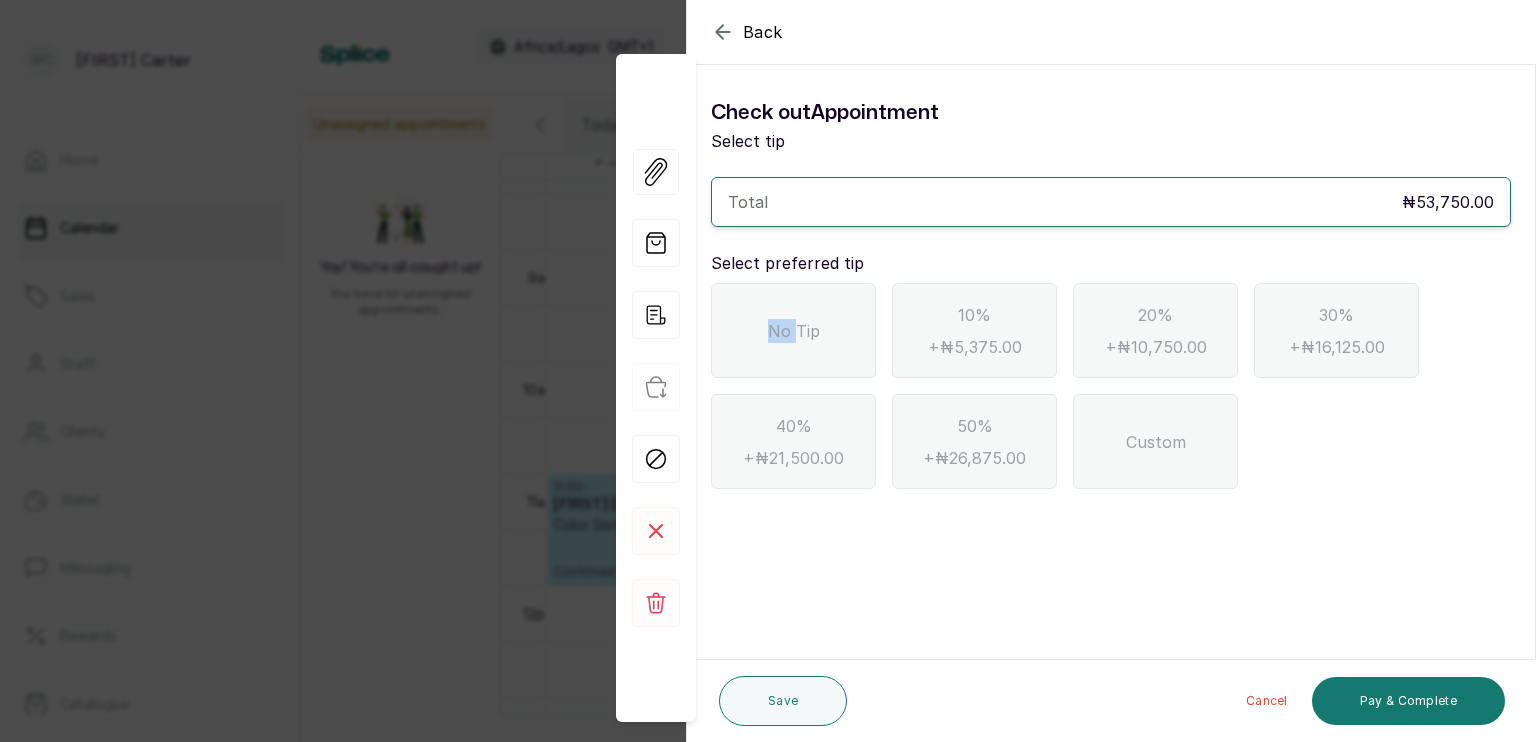 click on "No Tip" at bounding box center [794, 331] 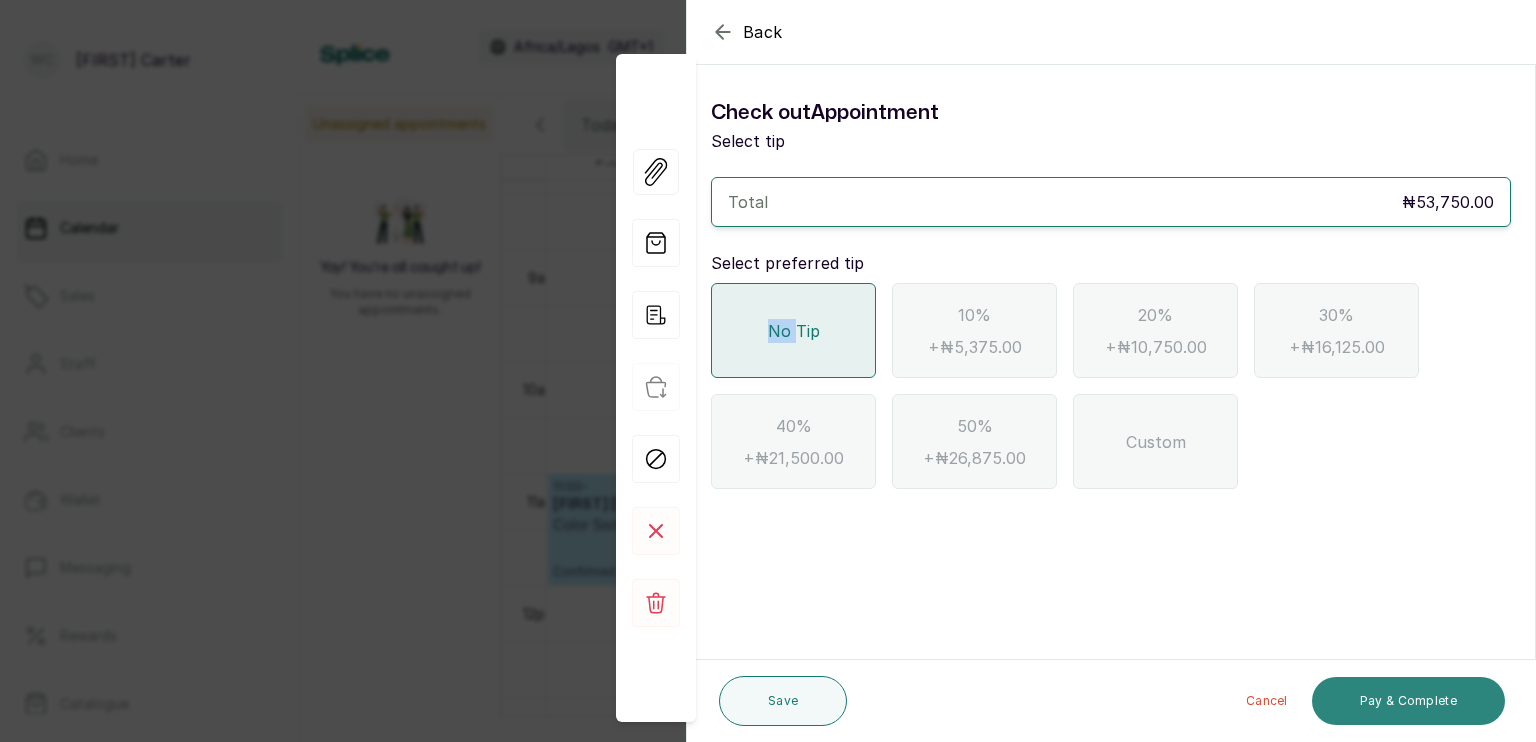click on "Pay & Complete" at bounding box center [1408, 701] 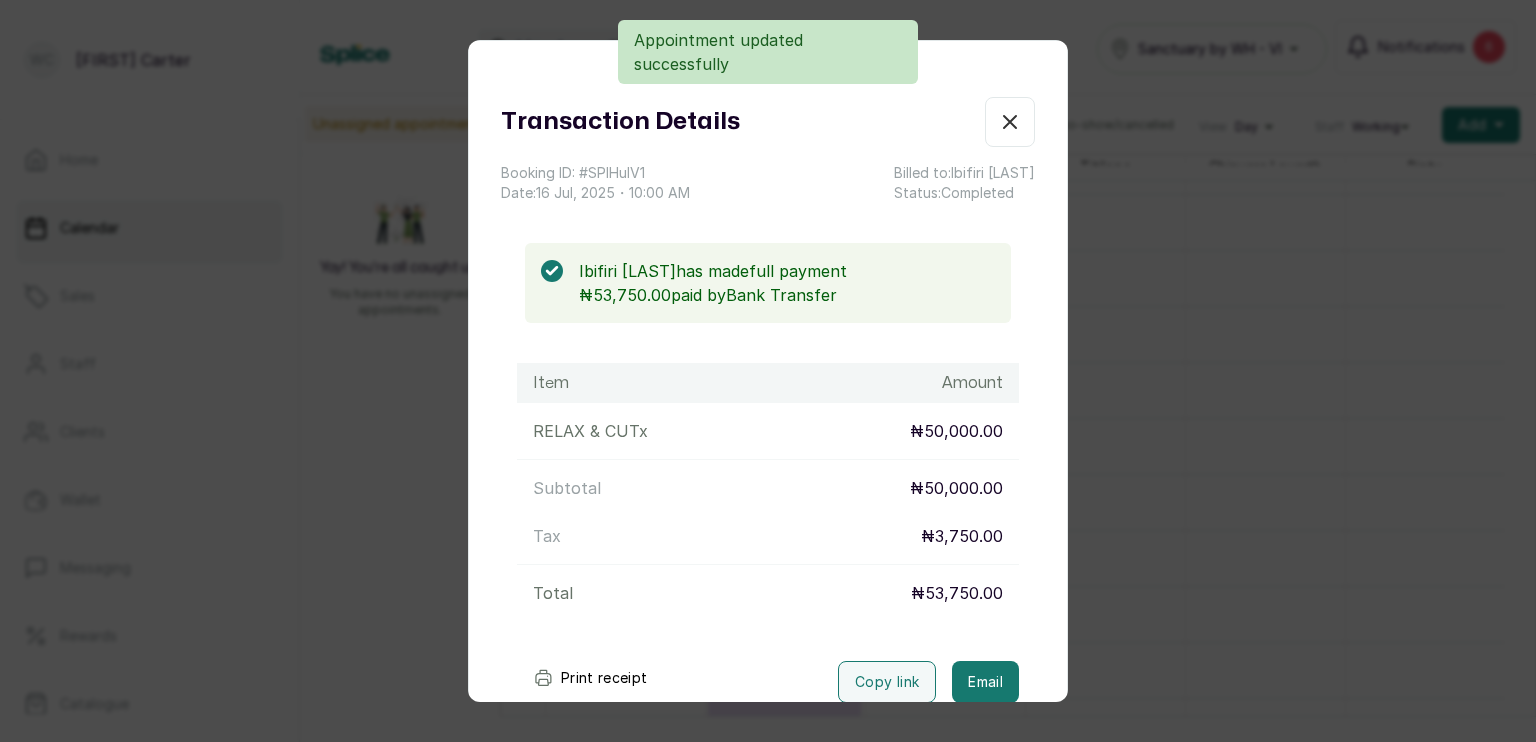 click on "Show no-show/cancelled" at bounding box center [1010, 122] 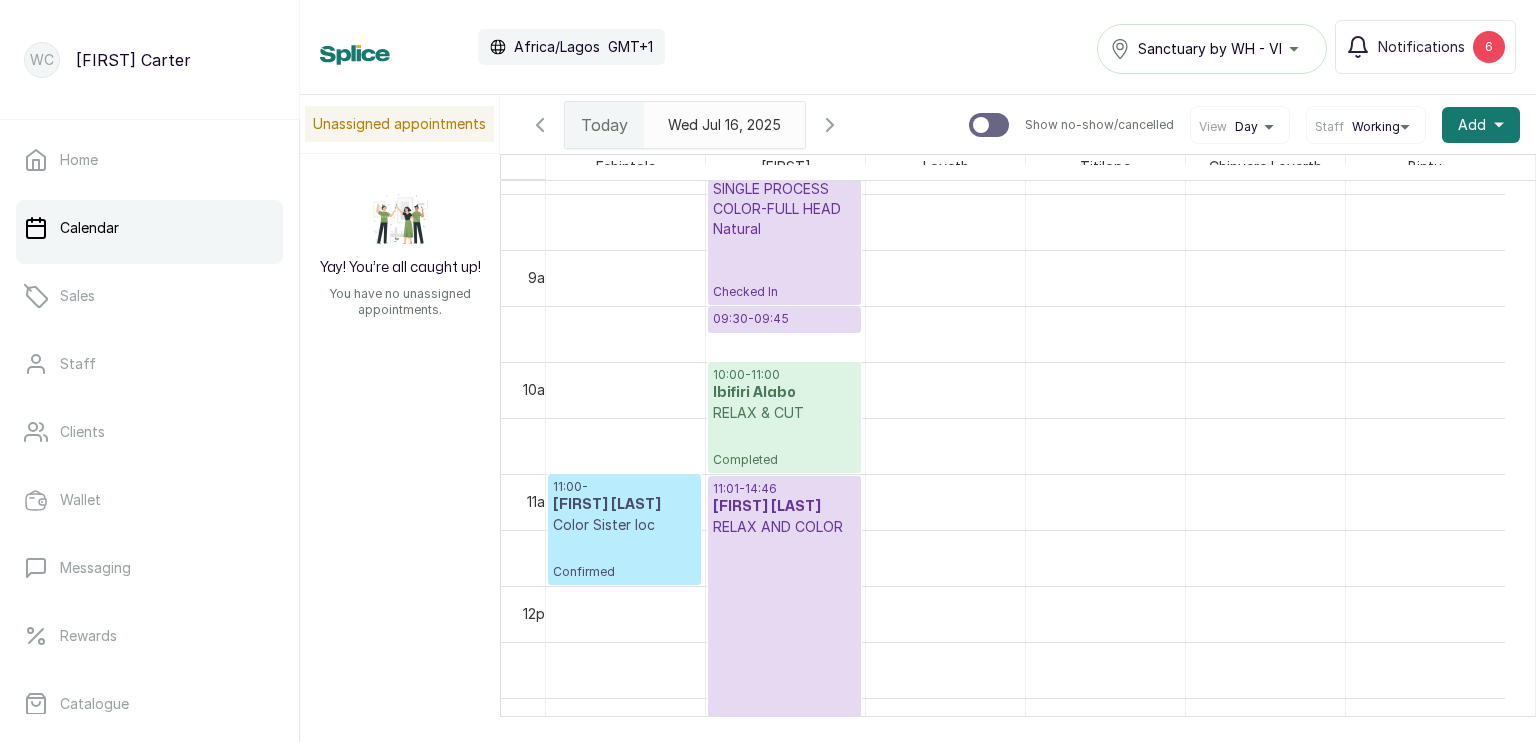 click on "08:00  -  09:30 Simbo Ukiri SINGLE PROCESS COLOR-FULL HEAD Natural Checked In" at bounding box center (784, 221) 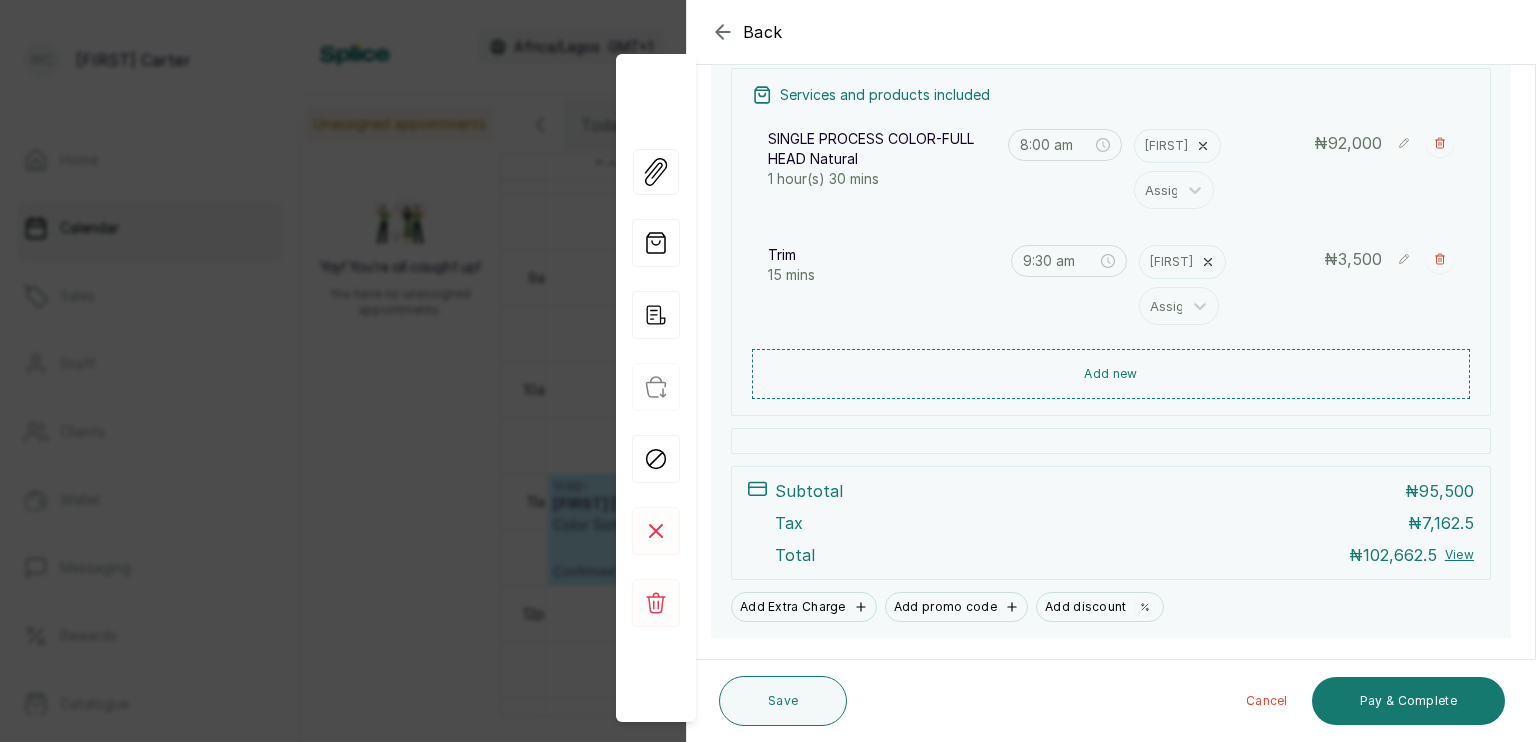 scroll, scrollTop: 341, scrollLeft: 0, axis: vertical 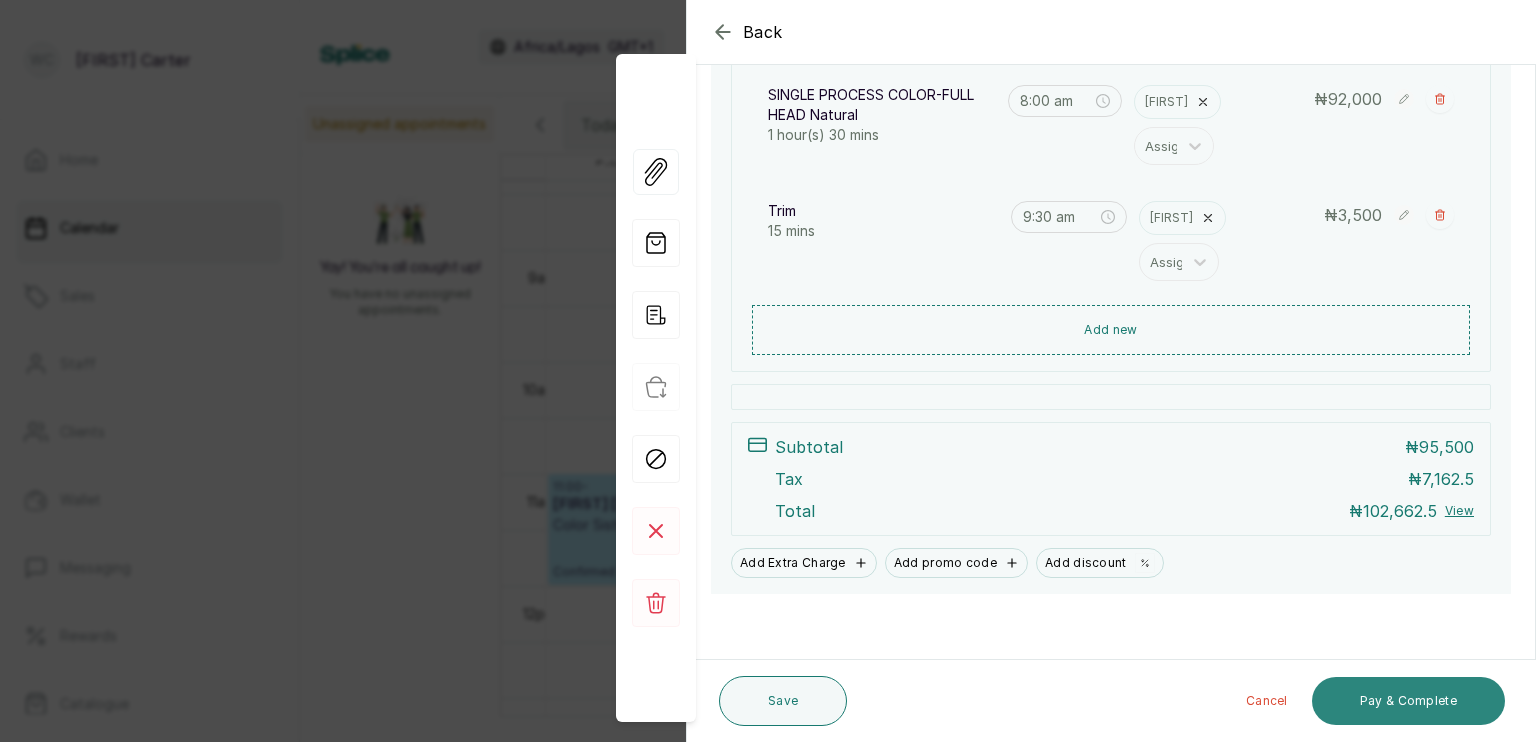 click on "Pay & Complete" at bounding box center (1408, 701) 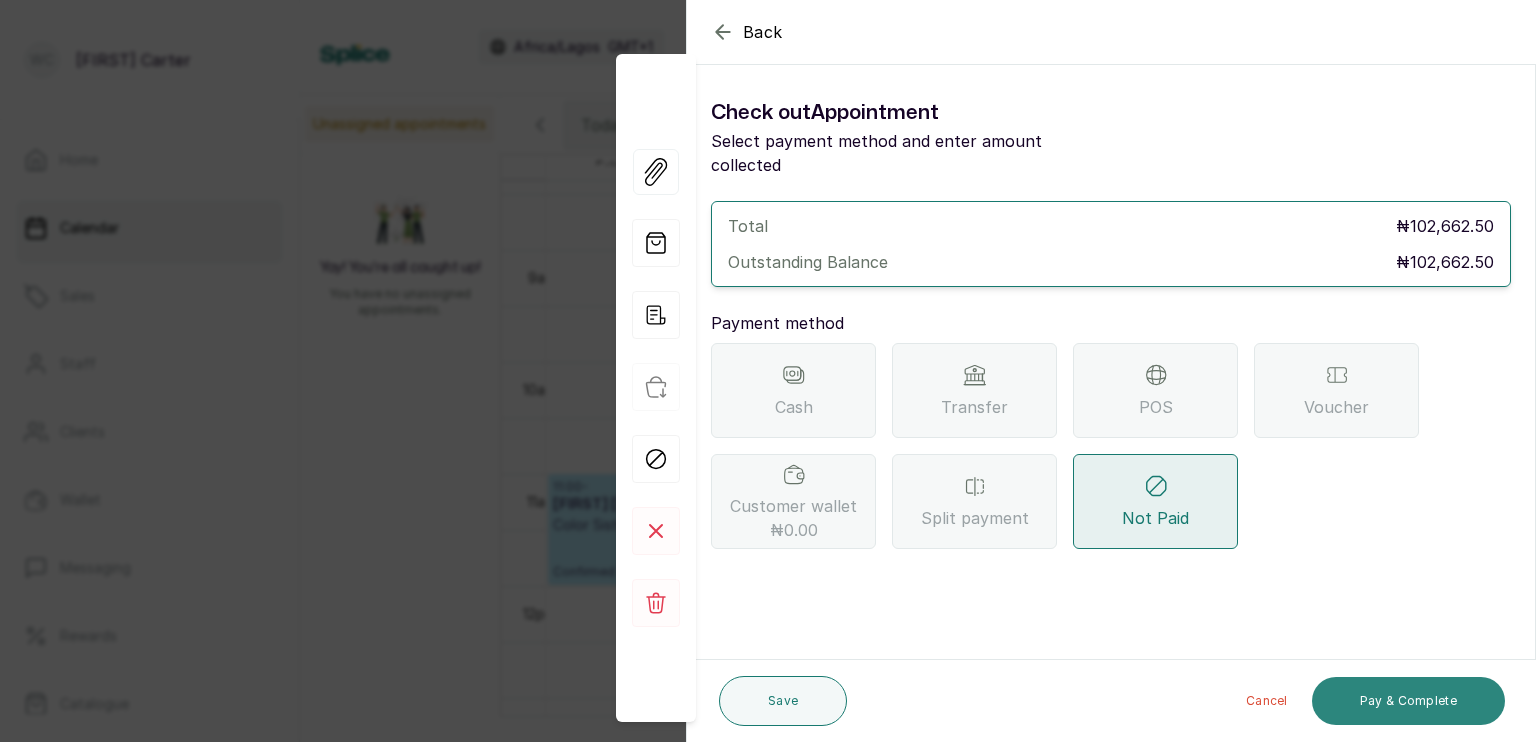 scroll, scrollTop: 0, scrollLeft: 0, axis: both 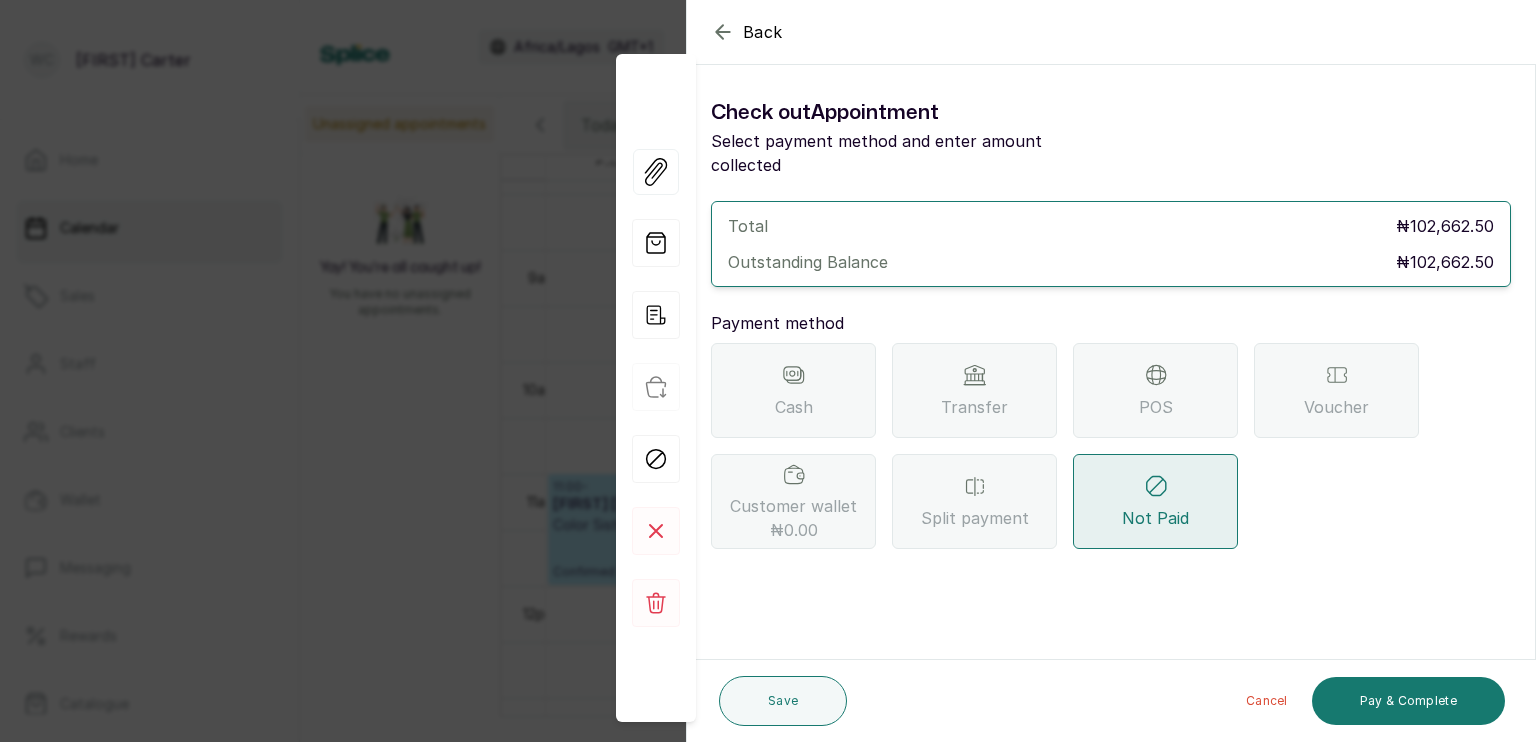 click on "Transfer" at bounding box center [974, 407] 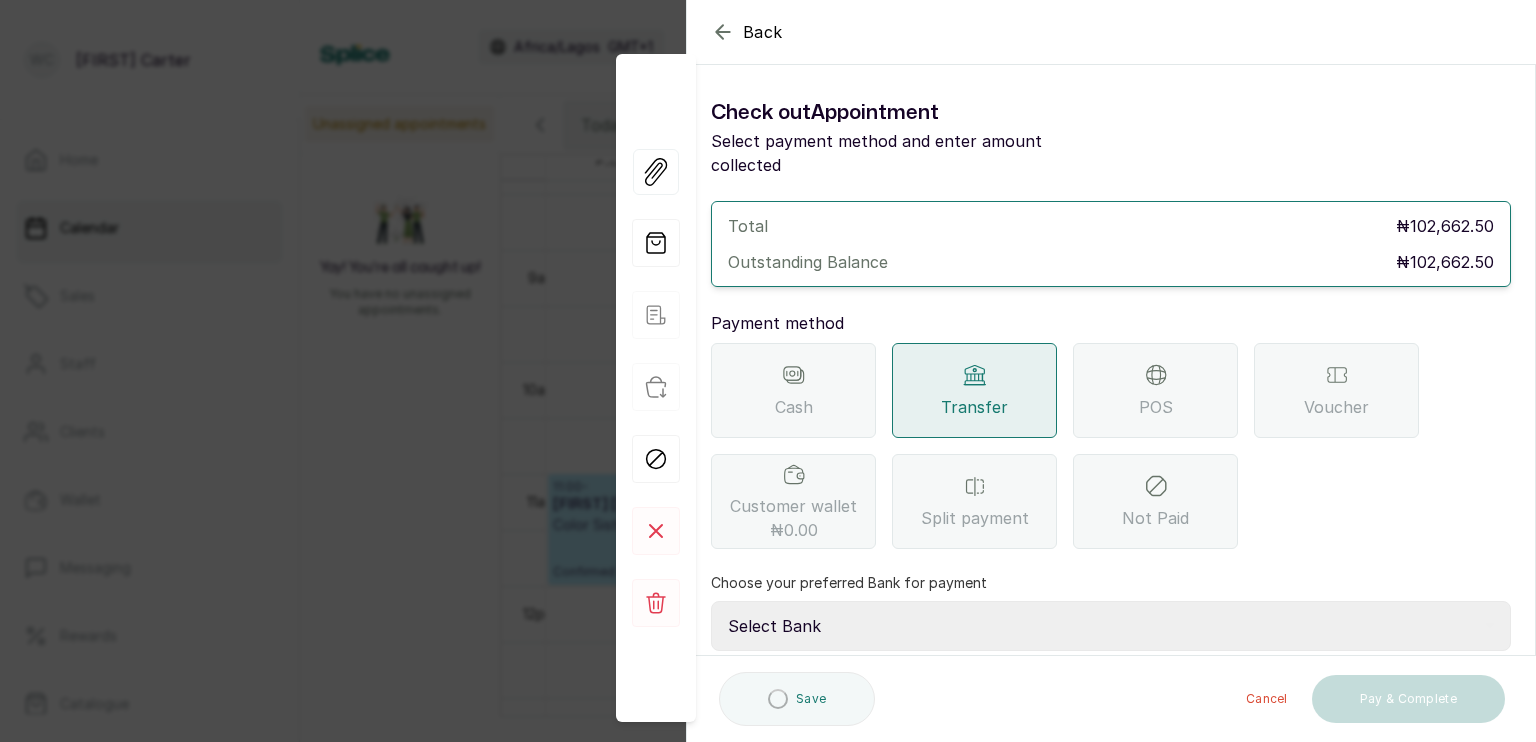click on "Select Bank SBYWH ENTERPRISE Union Bank of Nigeria SBYWH ENTERPRISE Guaranty Trust Bank SANCTUARY BY WH LIMITED Providus Bank SBYWH ENTERPRISE First Bank of Nigeria" at bounding box center [1111, 626] 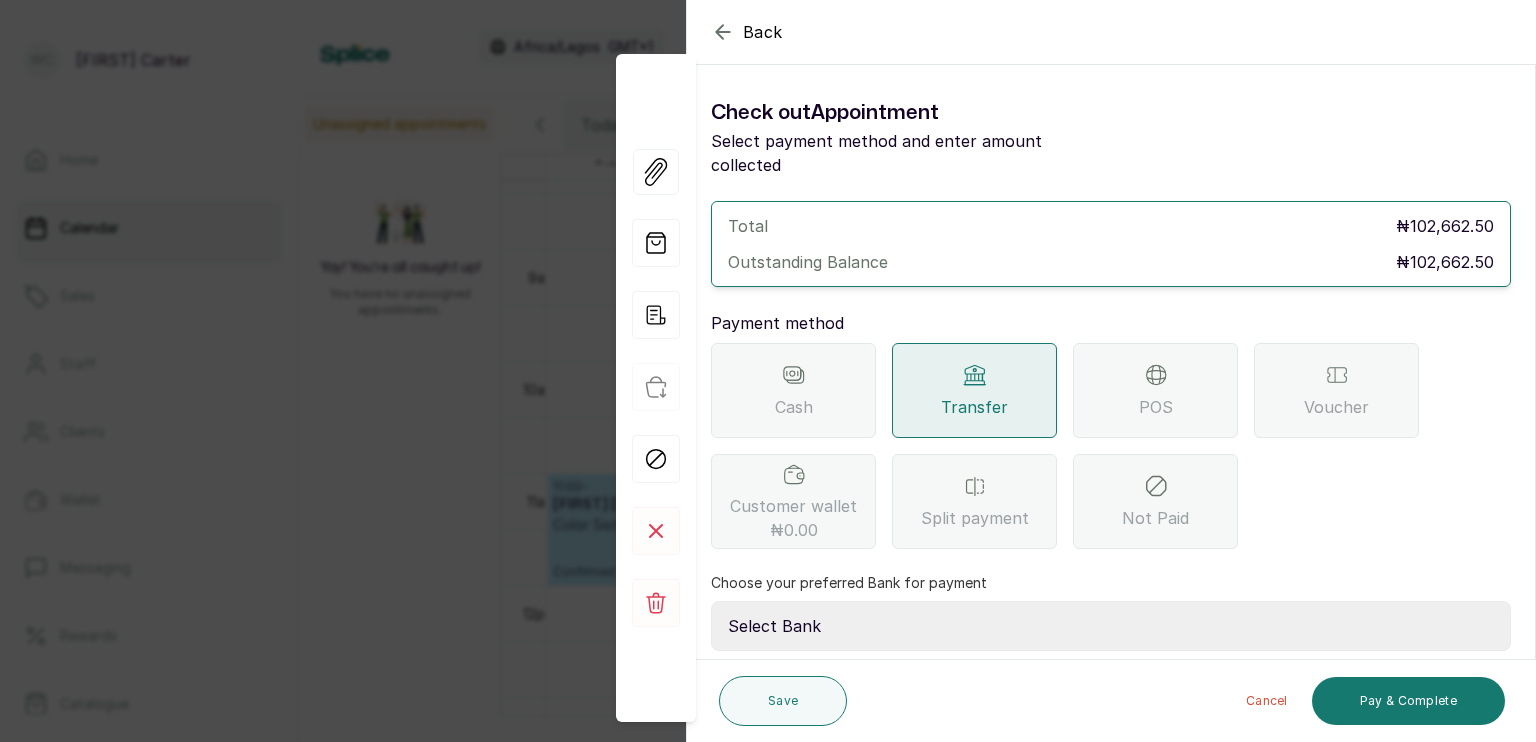 select on "[UUID]" 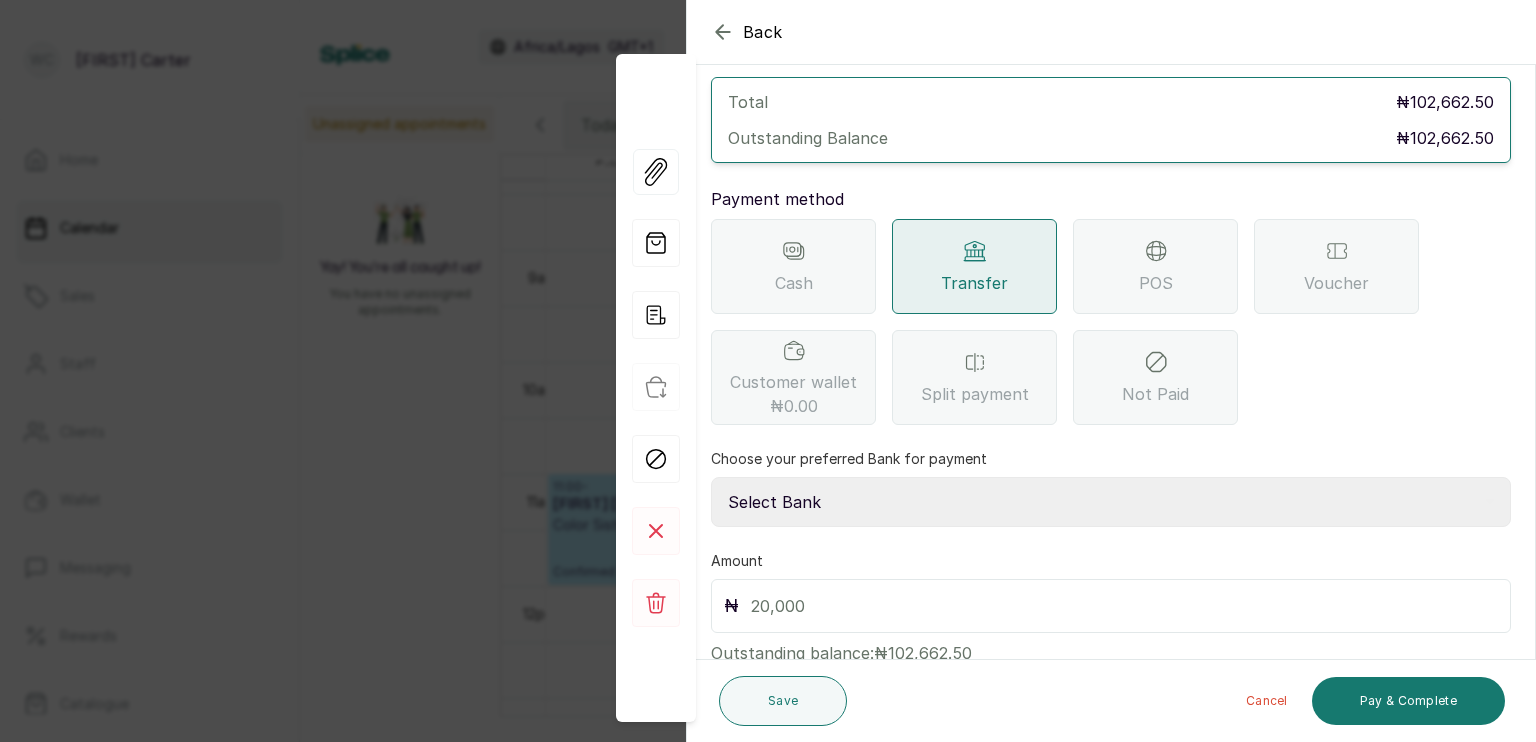 scroll, scrollTop: 124, scrollLeft: 0, axis: vertical 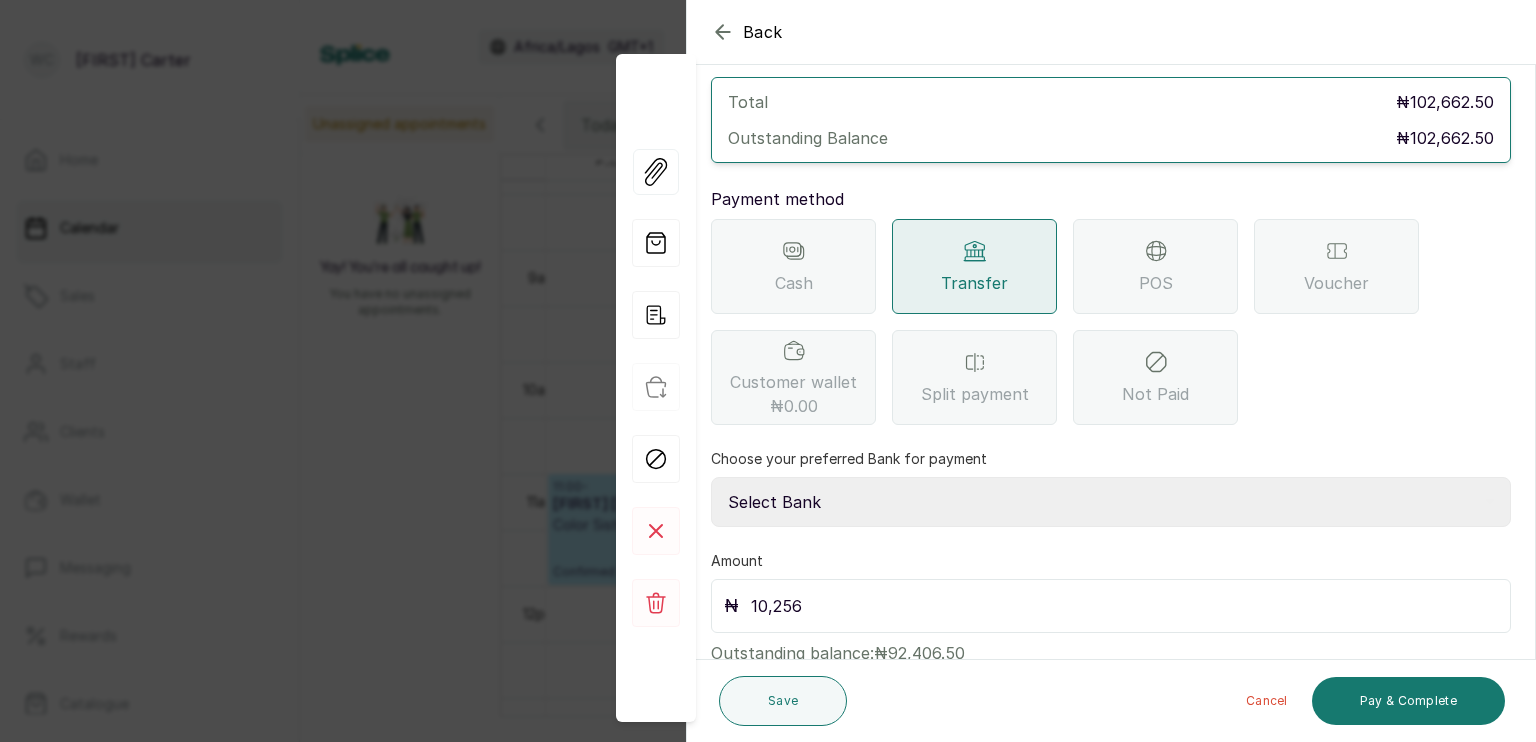 type on "1,025" 